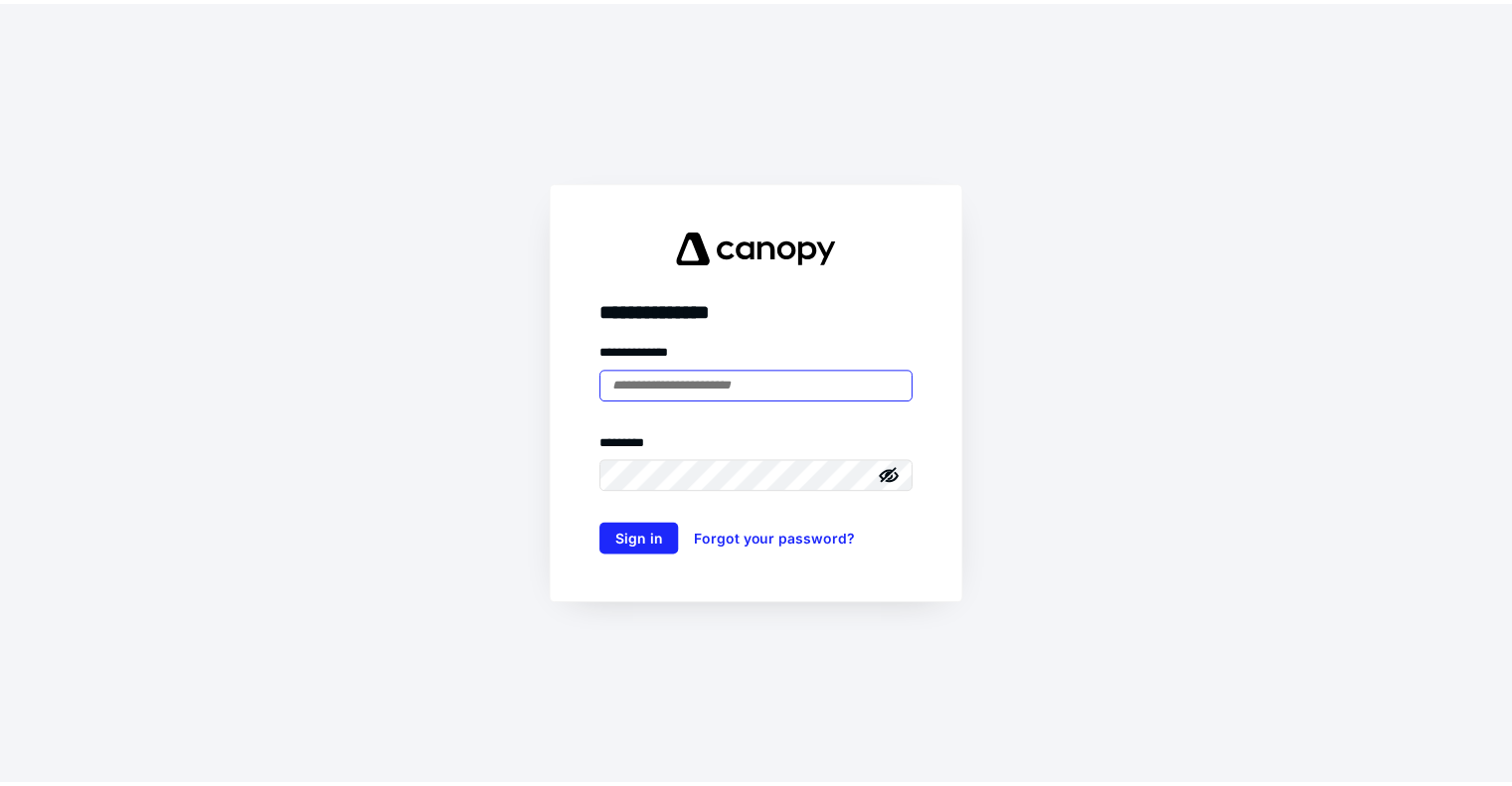 scroll, scrollTop: 0, scrollLeft: 0, axis: both 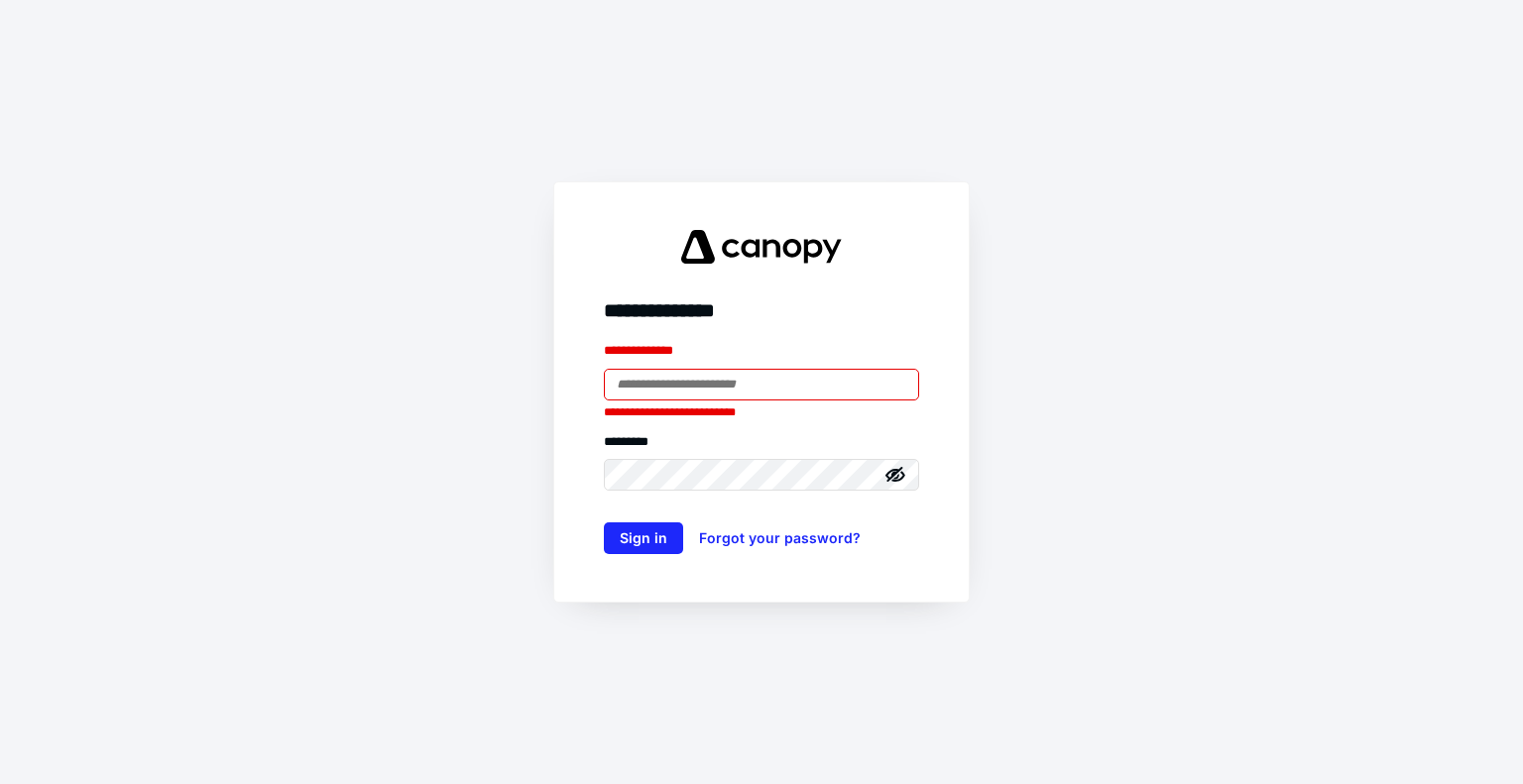 type on "**********" 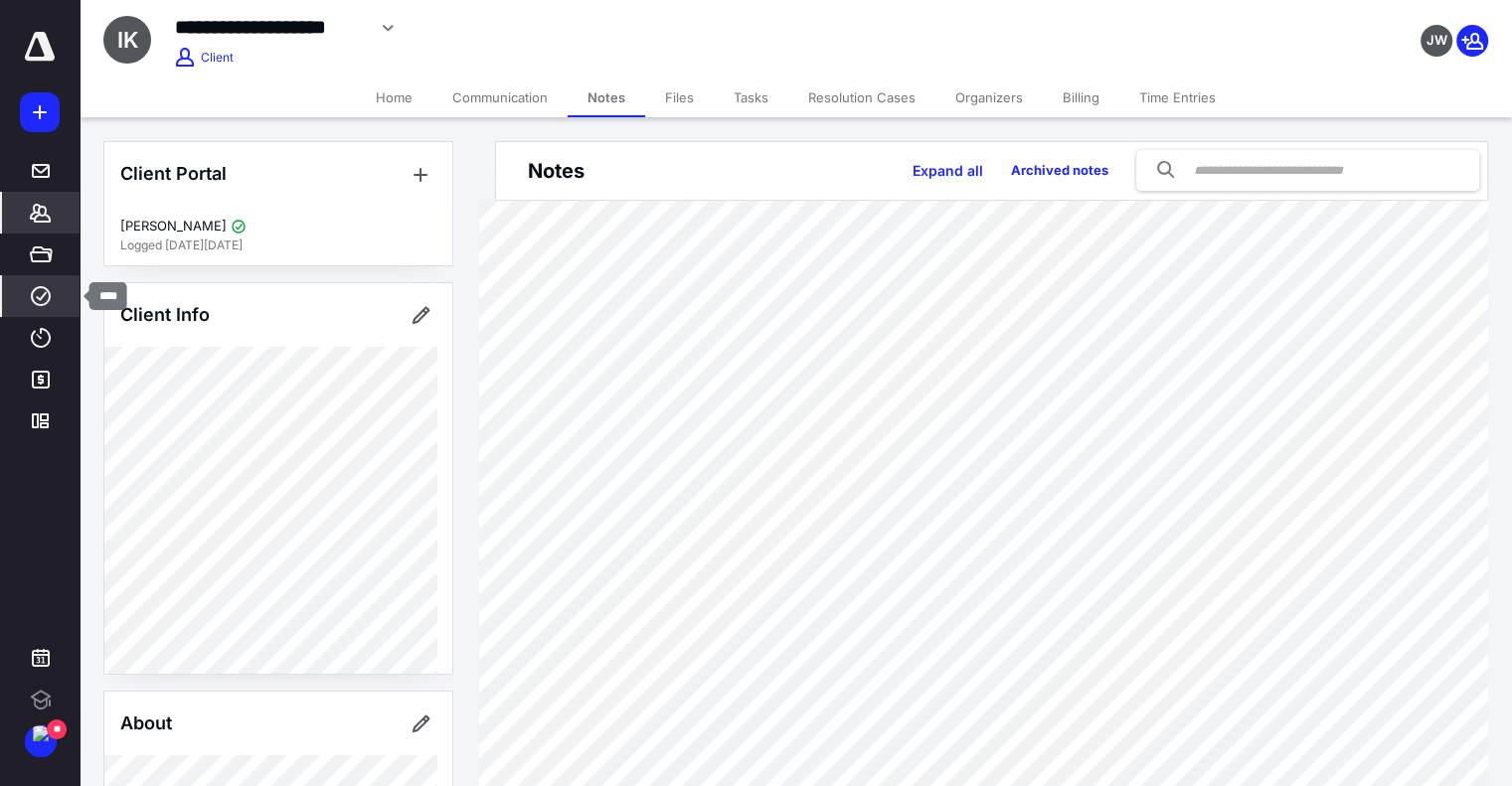 click on "****" at bounding box center (41, 296) 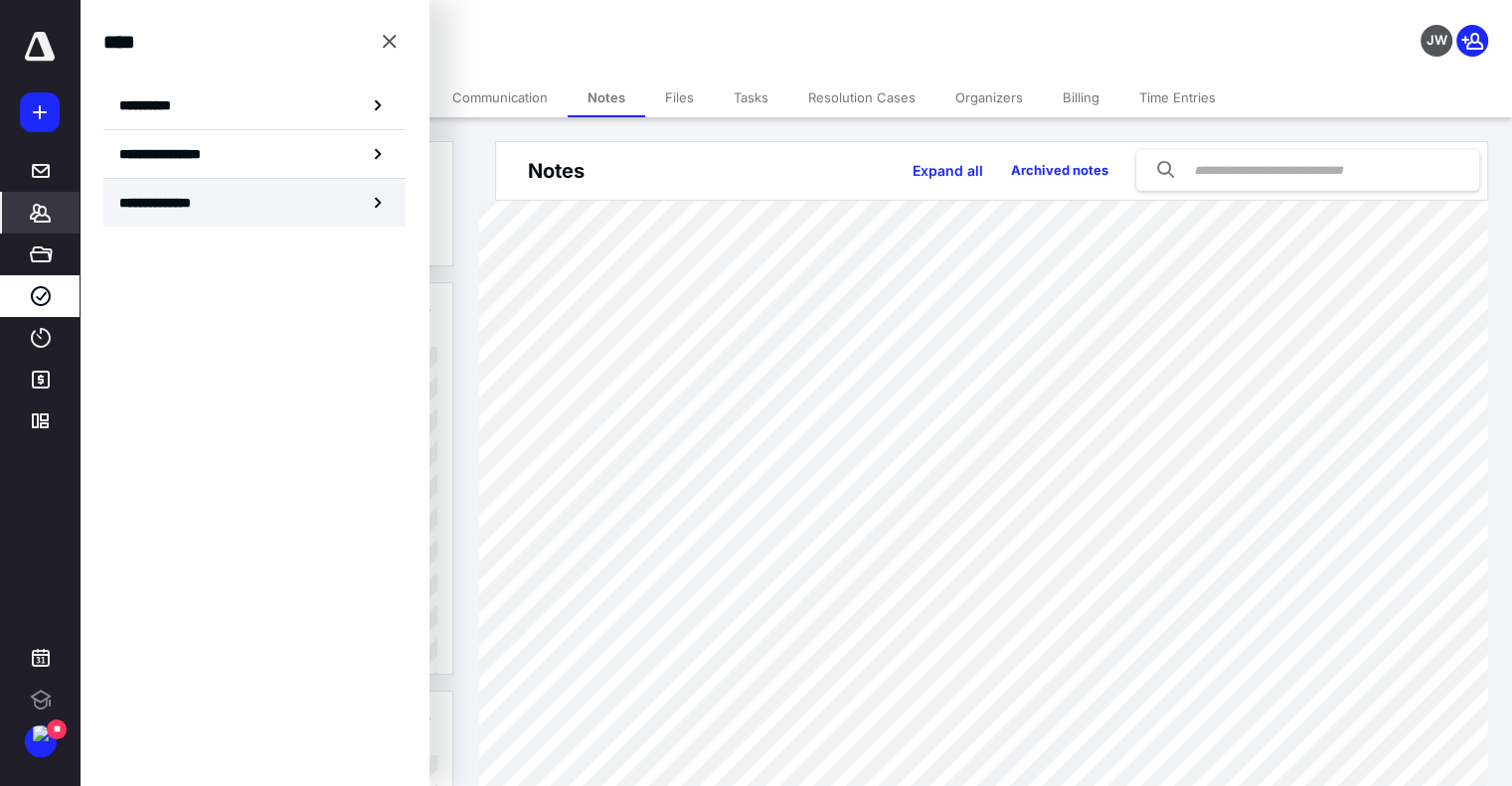 scroll, scrollTop: 0, scrollLeft: 0, axis: both 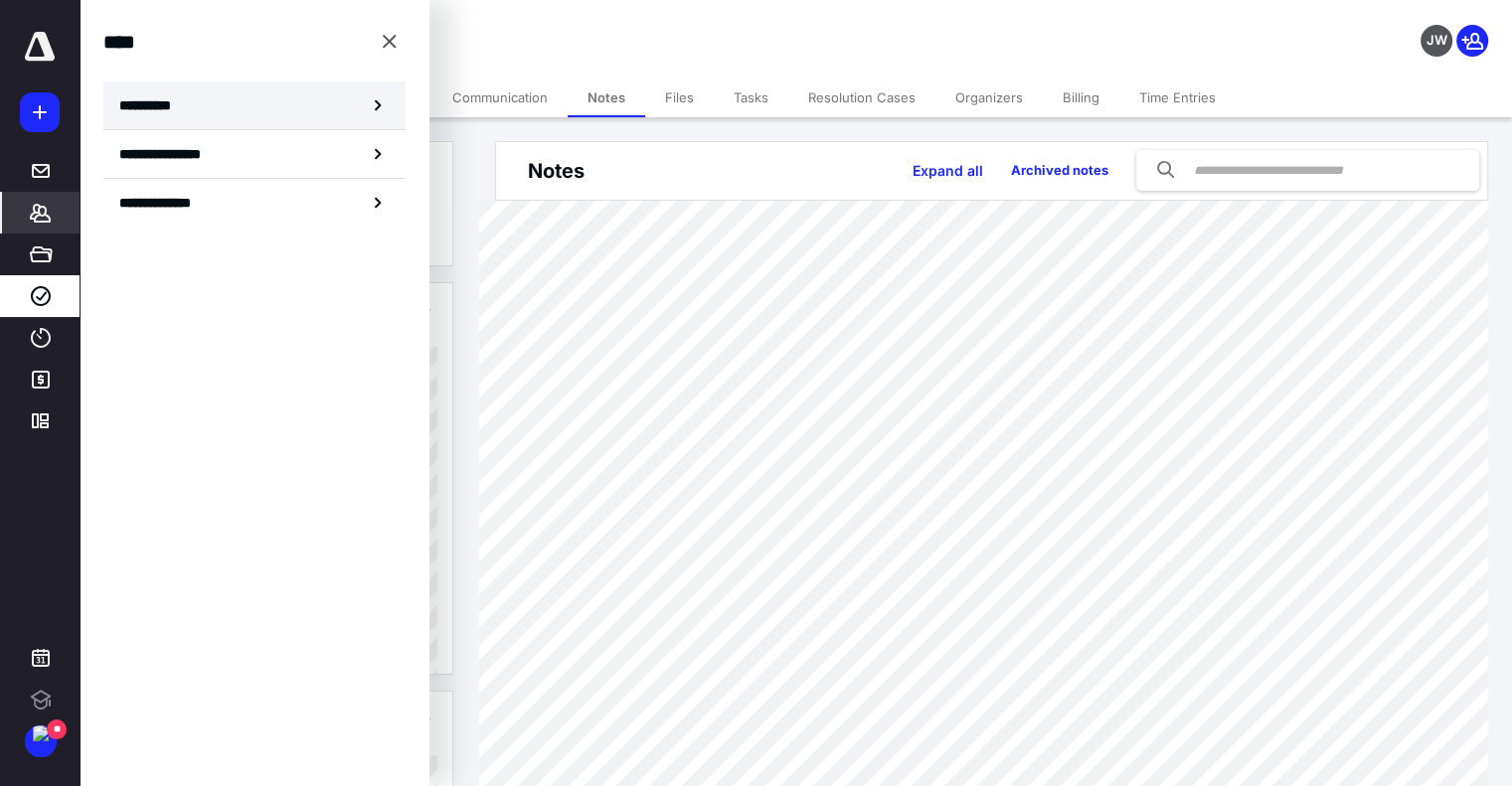 click on "**********" at bounding box center (254, 105) 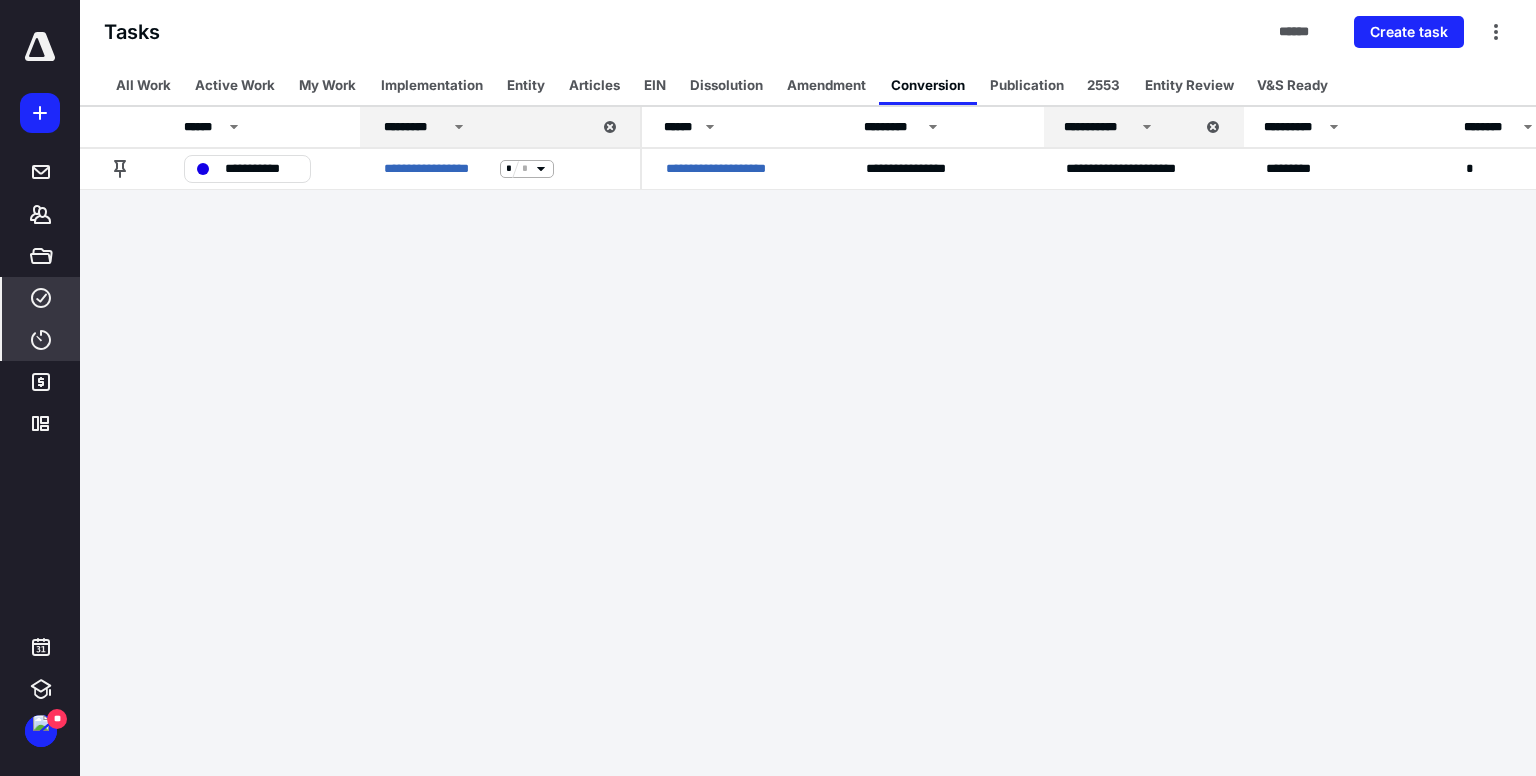 click 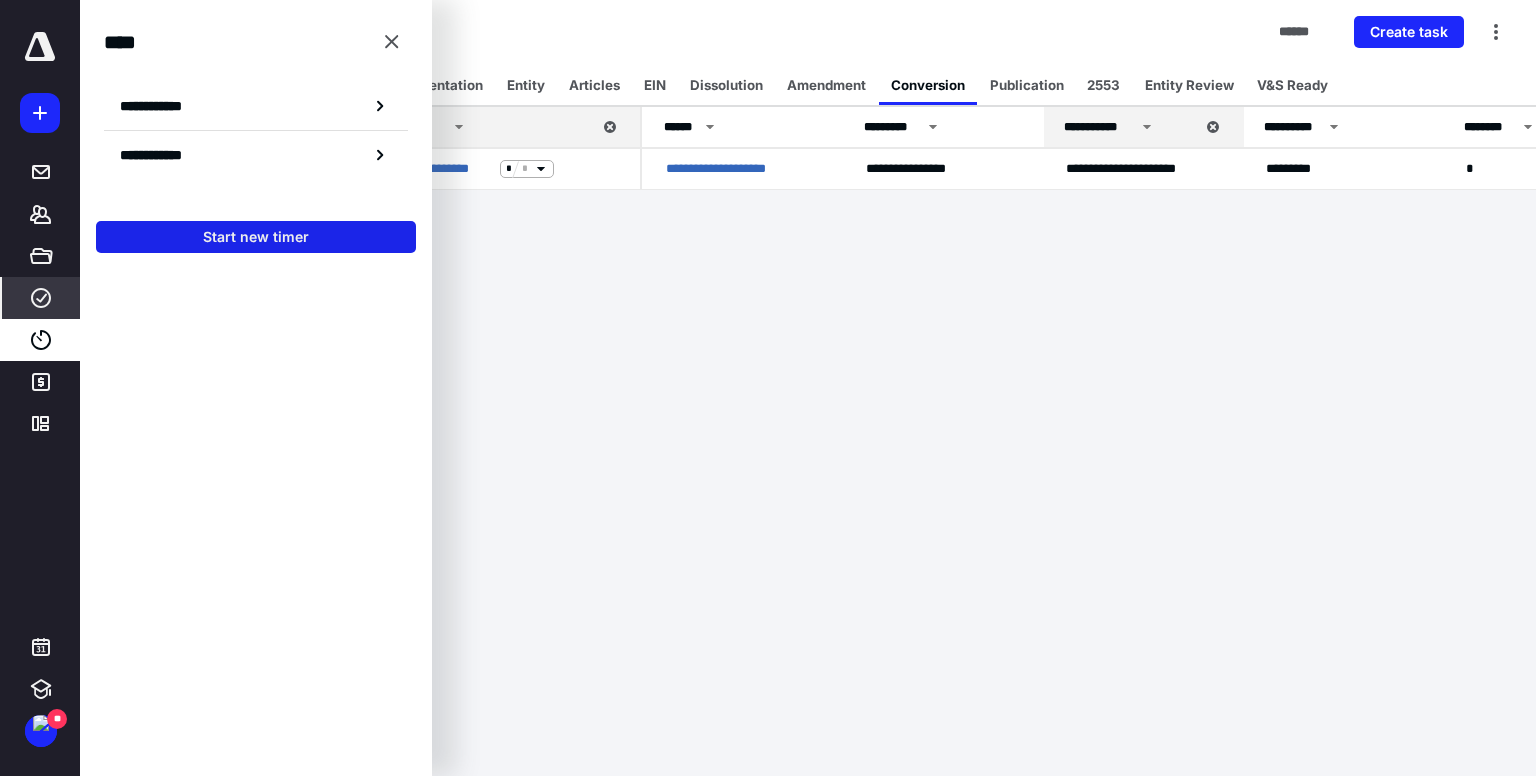 click on "Start new timer" at bounding box center [256, 237] 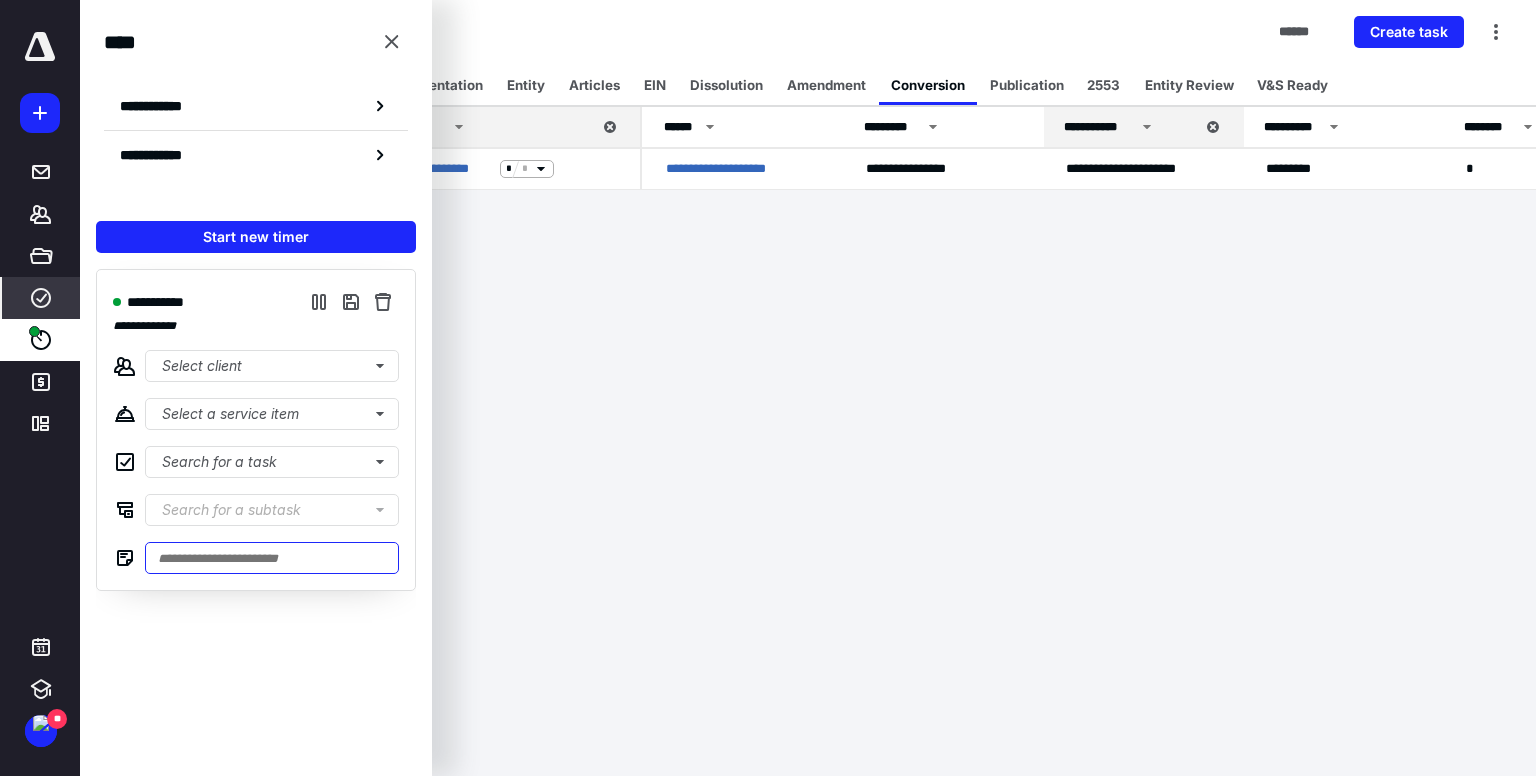 click at bounding box center [272, 558] 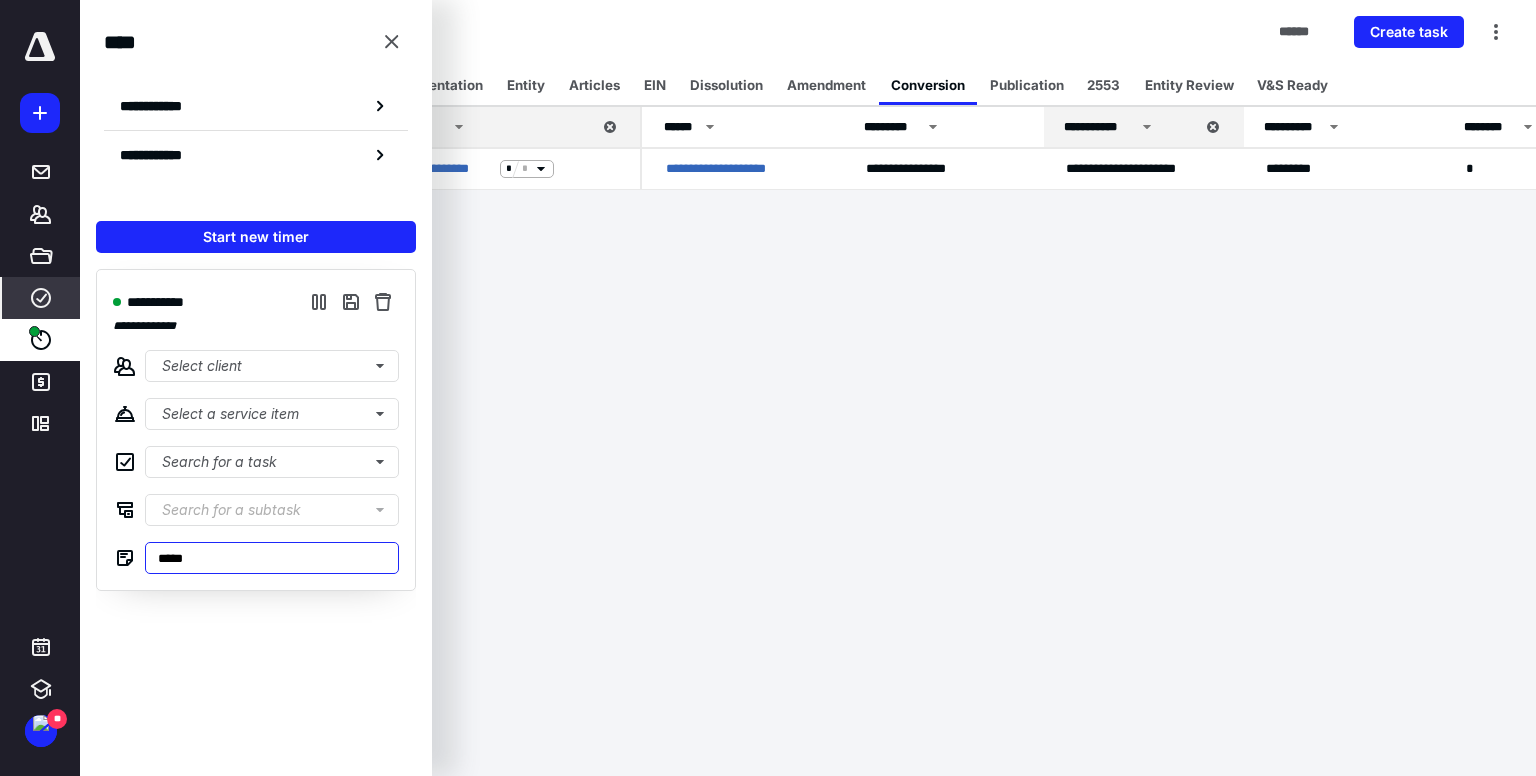 type on "*****" 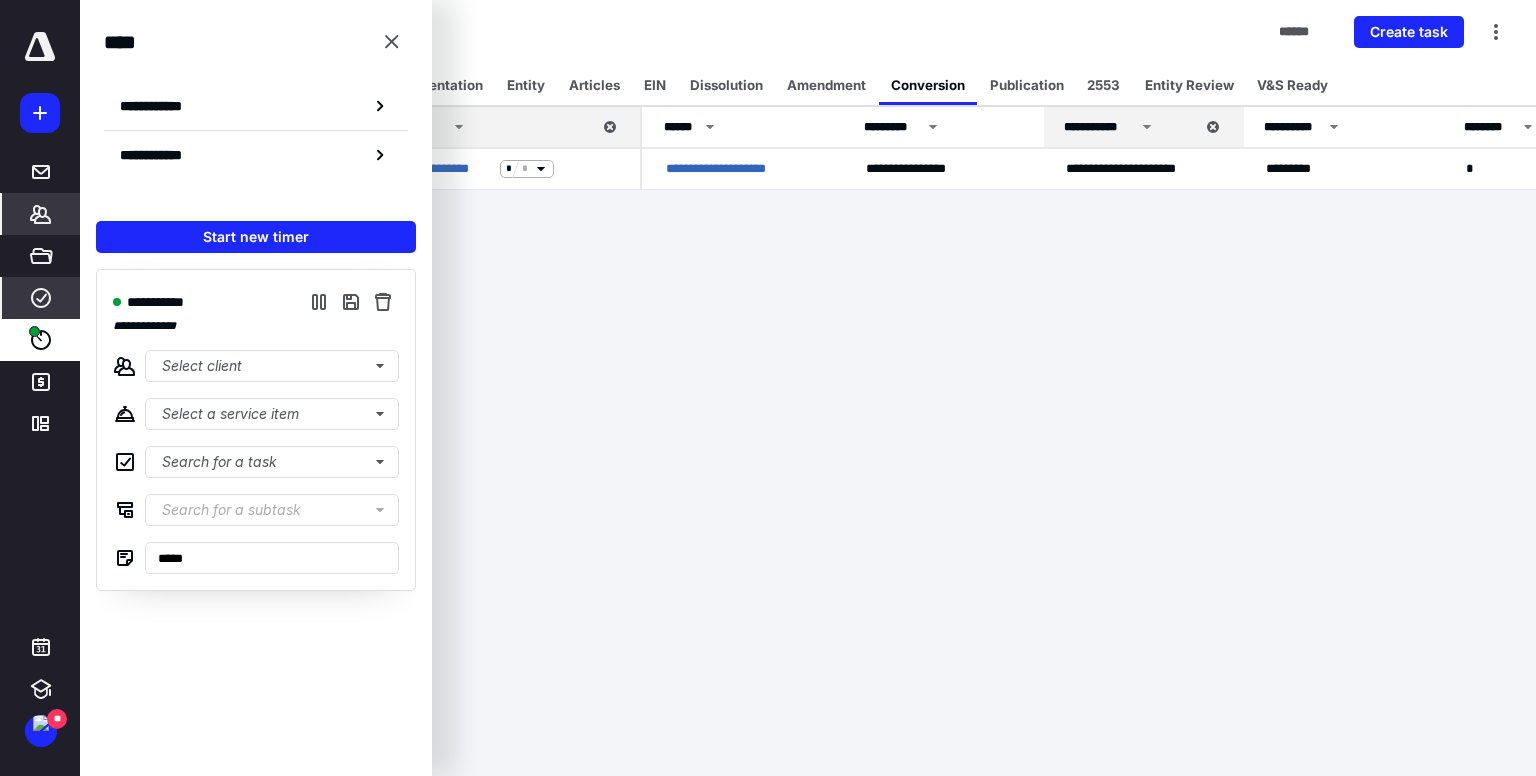 drag, startPoint x: 32, startPoint y: 211, endPoint x: 54, endPoint y: 205, distance: 22.803509 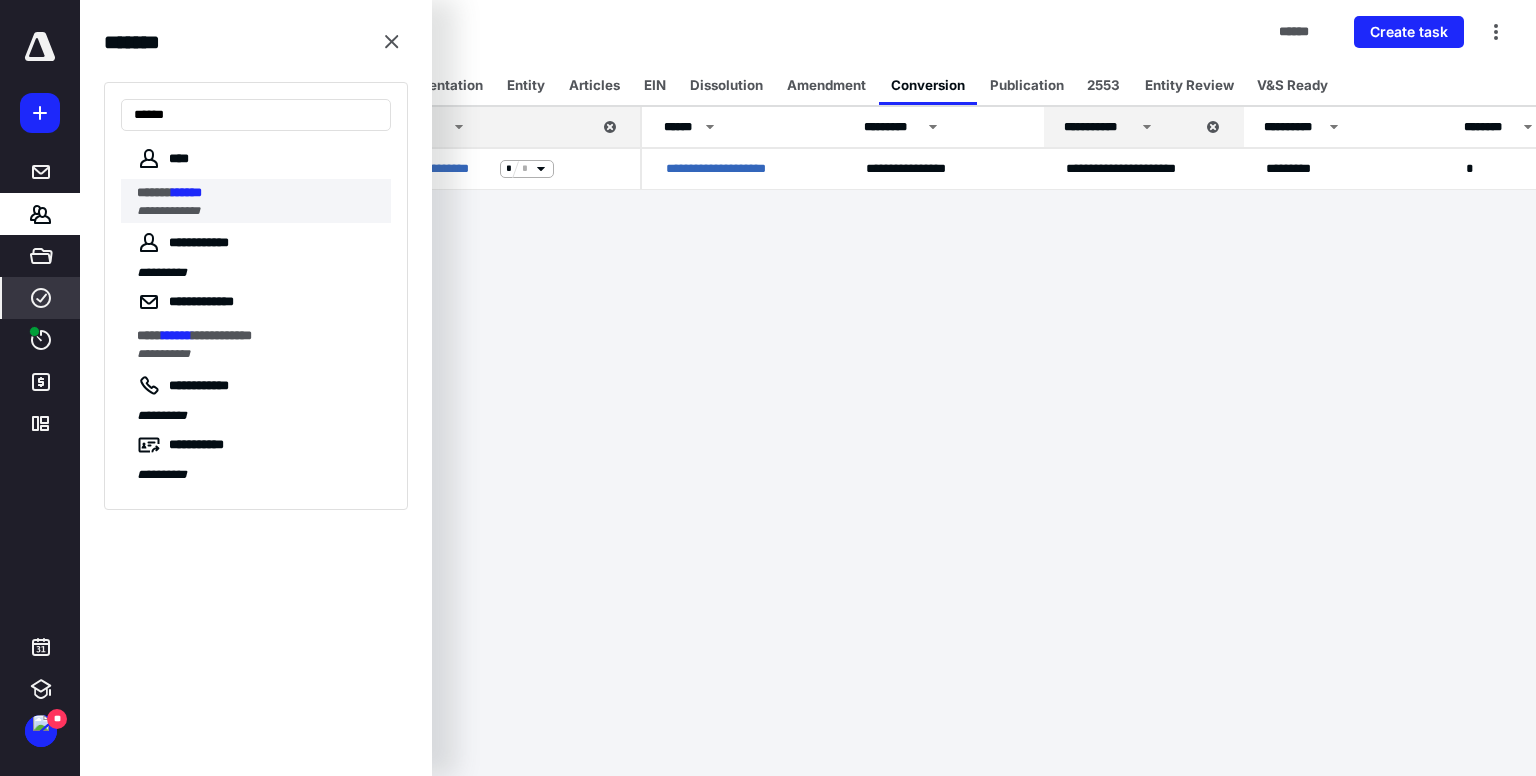 type on "******" 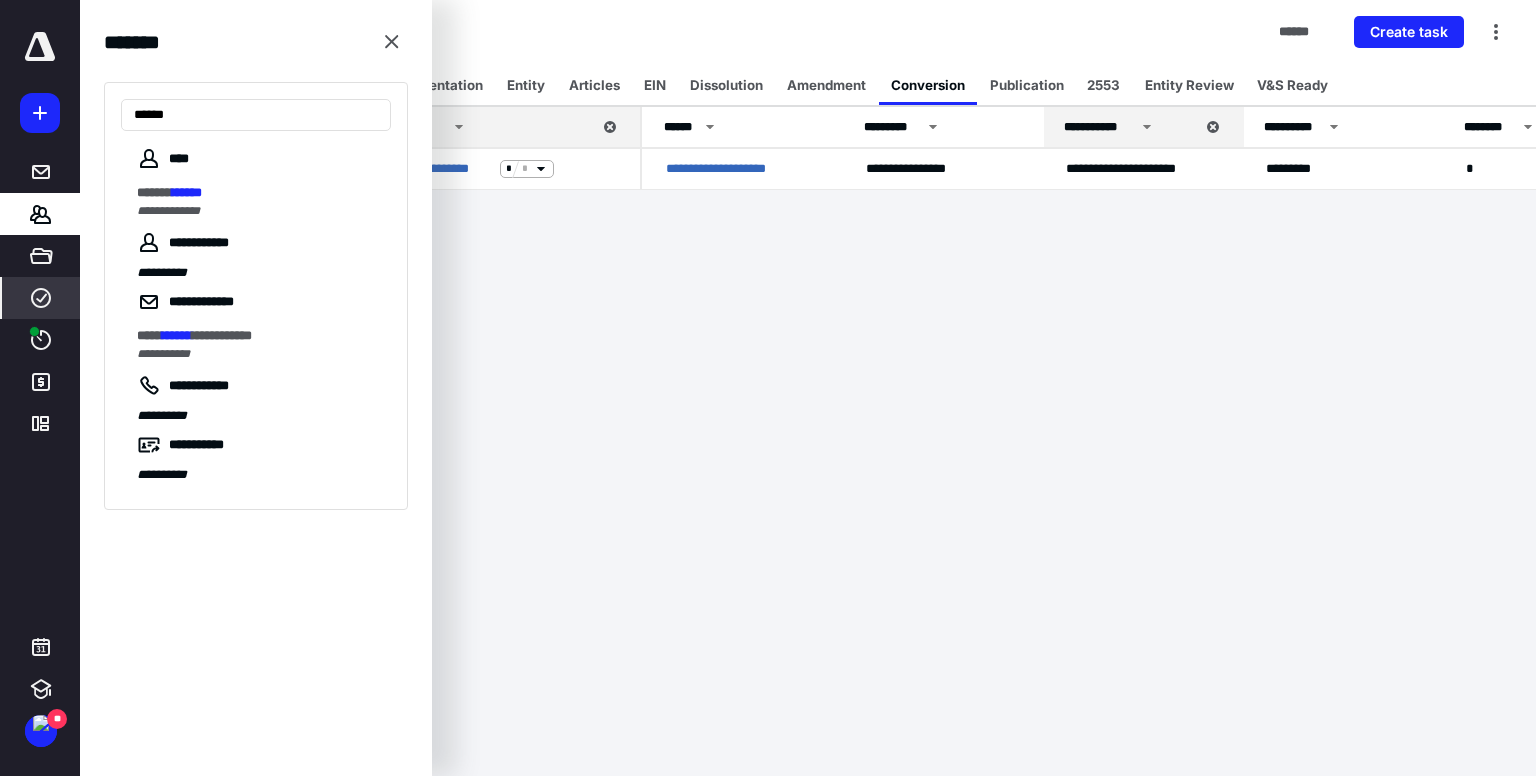 drag, startPoint x: 242, startPoint y: 207, endPoint x: 288, endPoint y: 191, distance: 48.703182 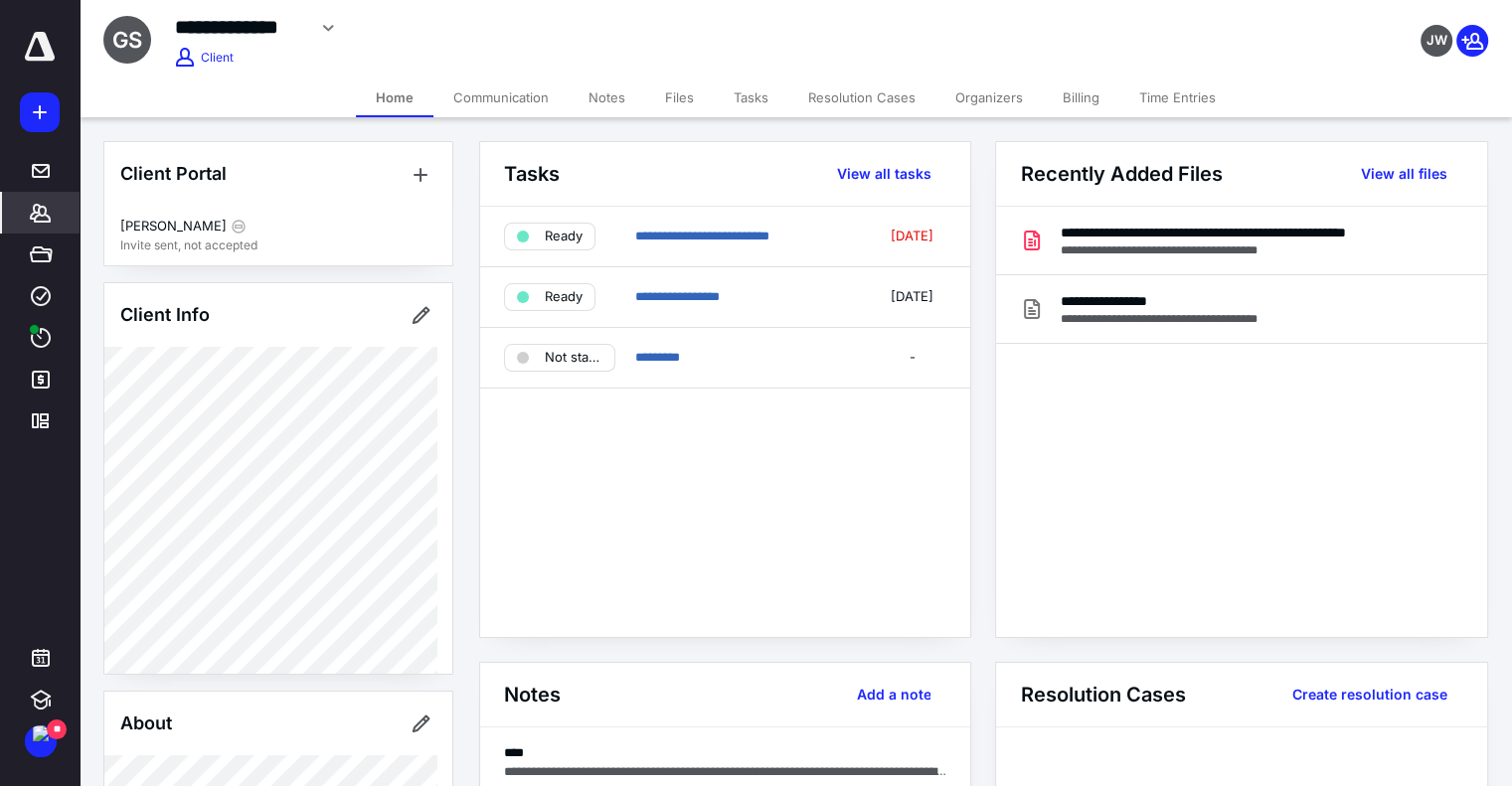 click on "Notes" at bounding box center (606, 97) 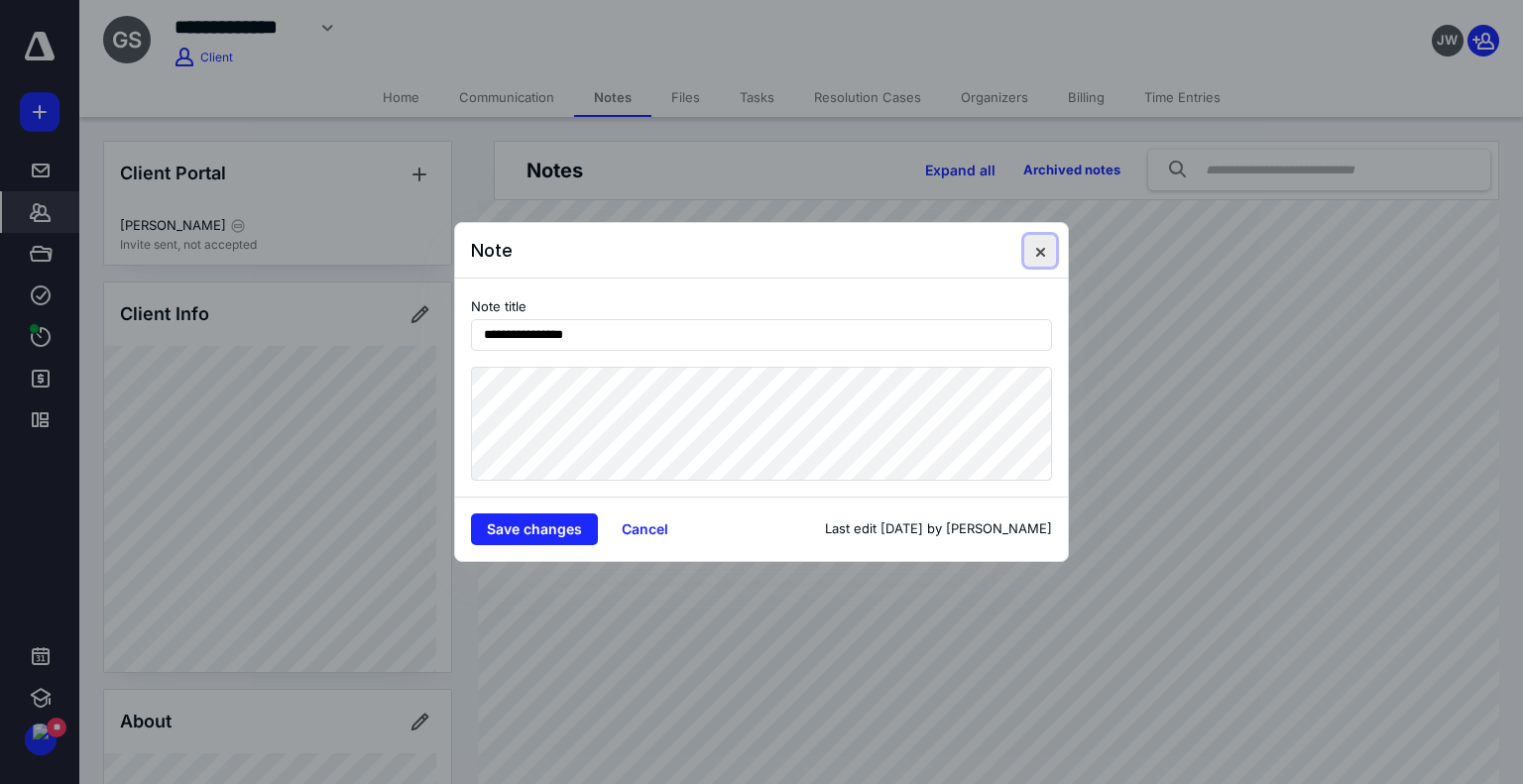 click at bounding box center [1040, 251] 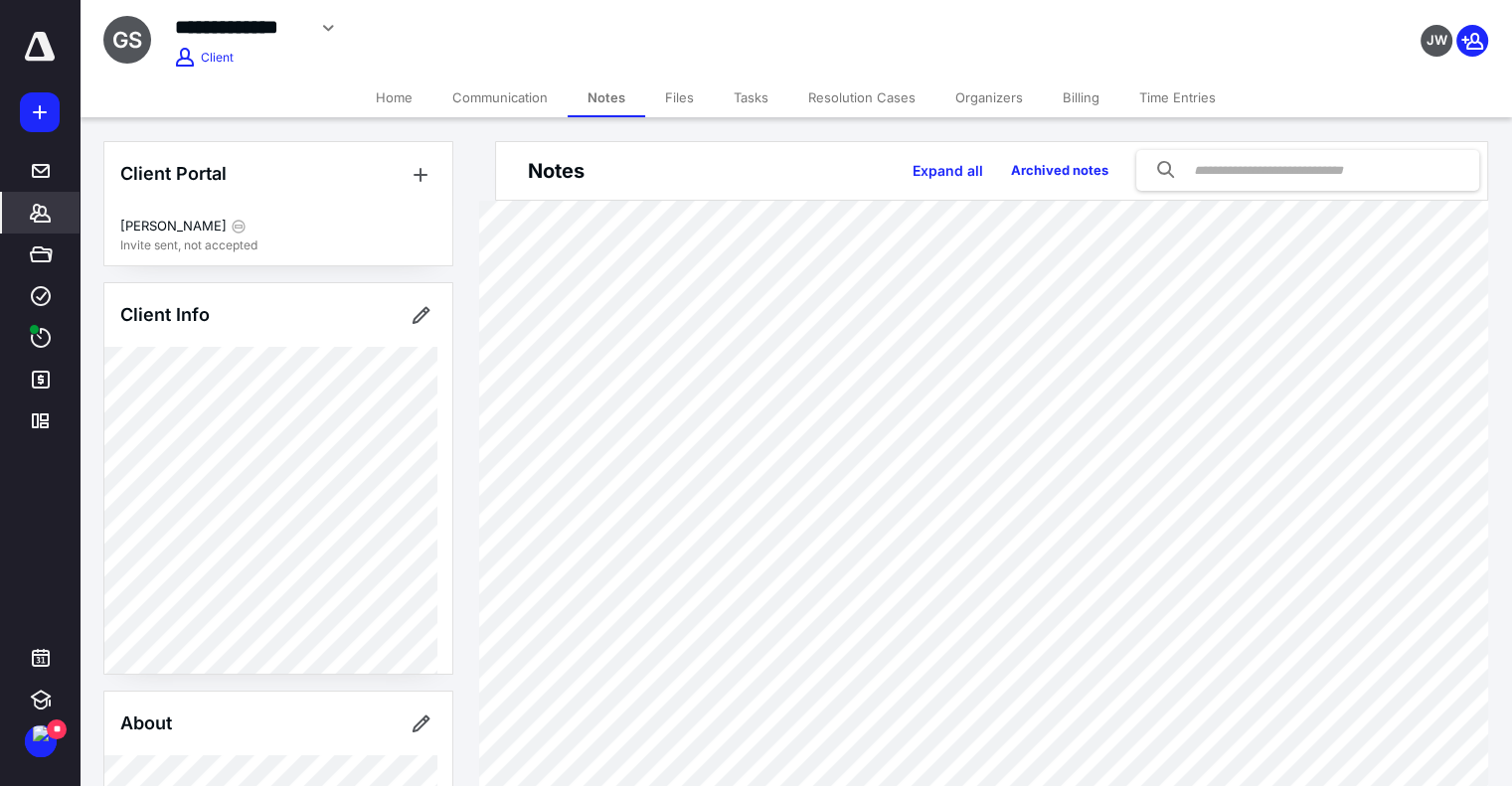 click on "Files" at bounding box center (679, 97) 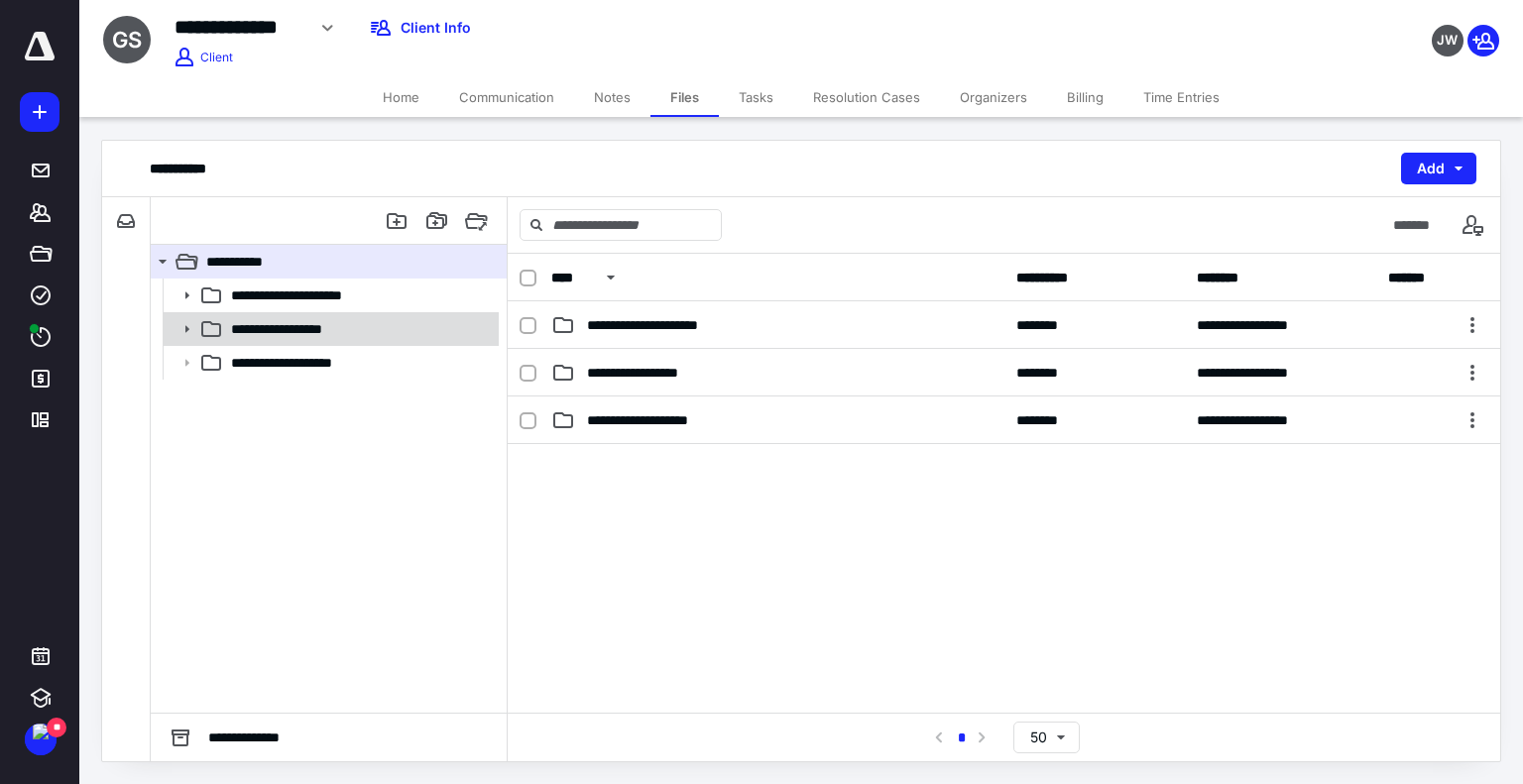 click 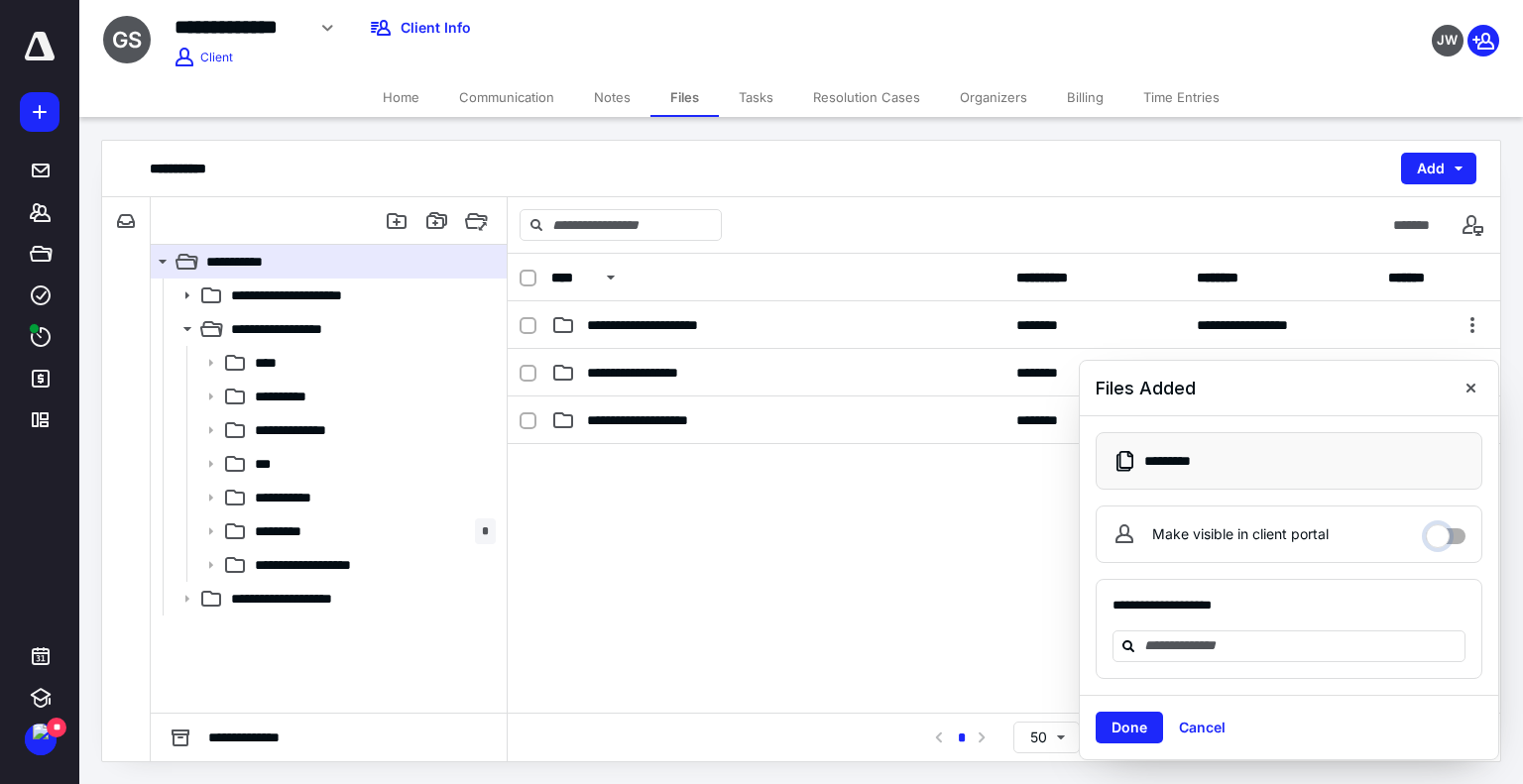 click on "Make visible in client portal" at bounding box center [1446, 531] 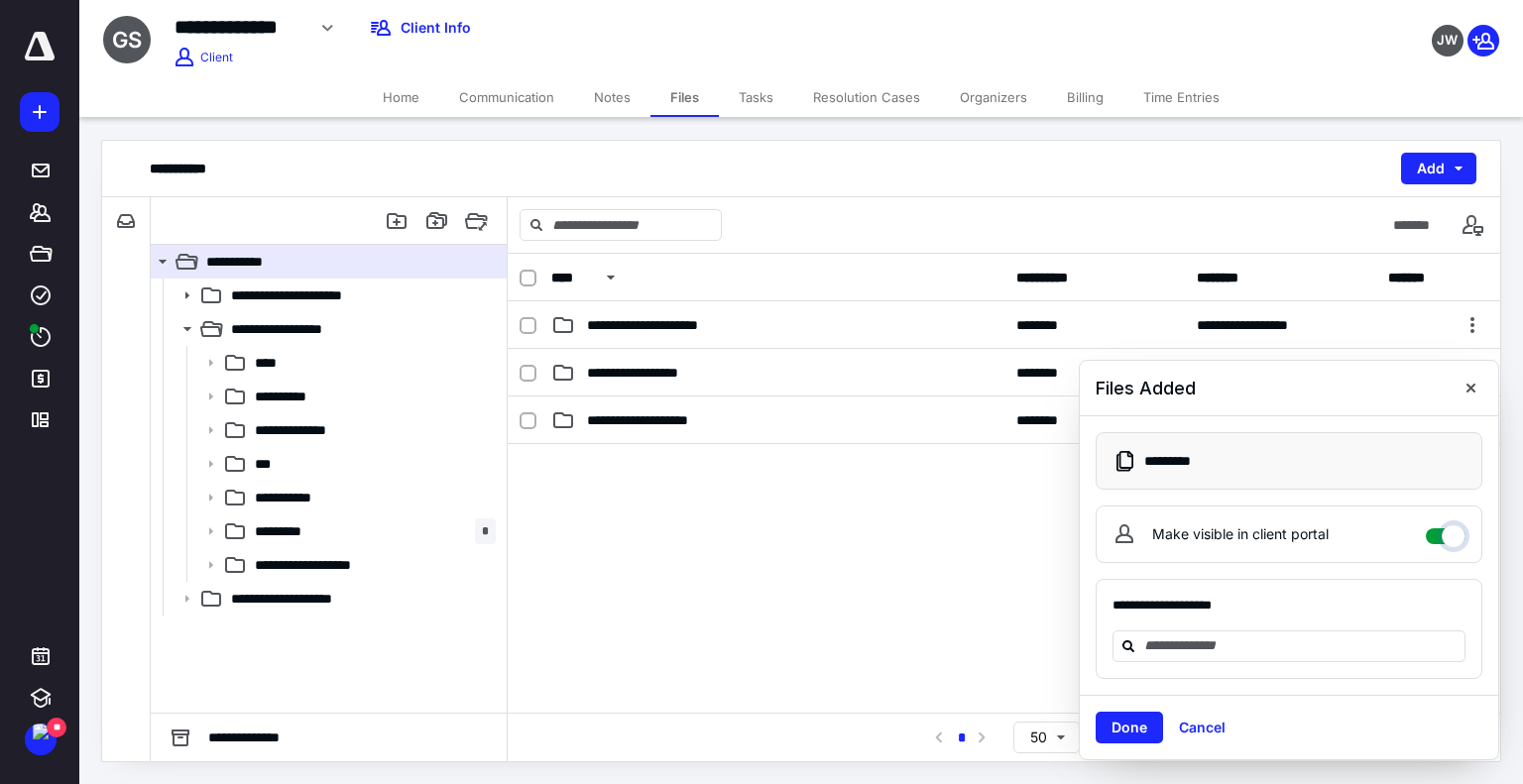 checkbox on "****" 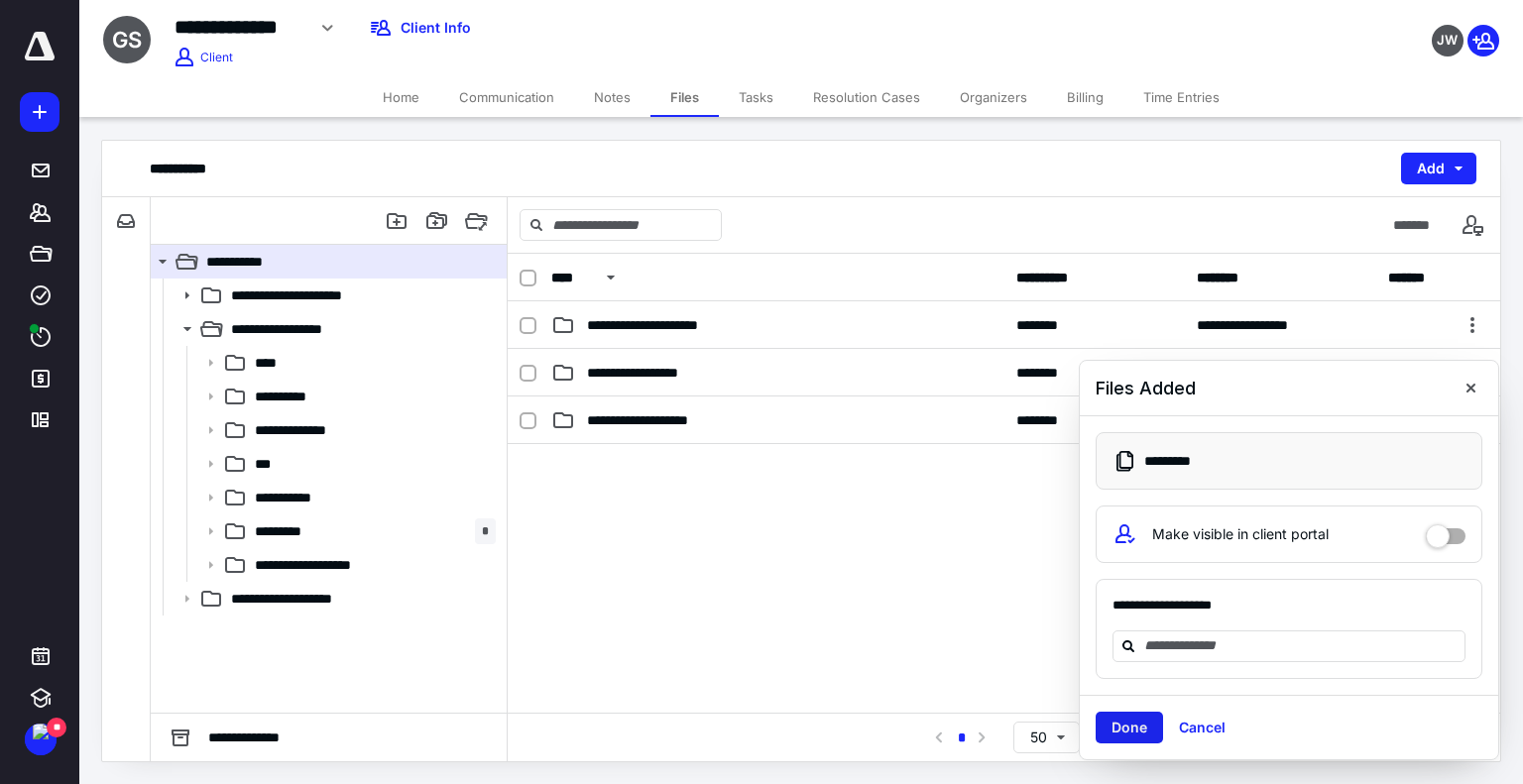 click on "Done" at bounding box center [1129, 728] 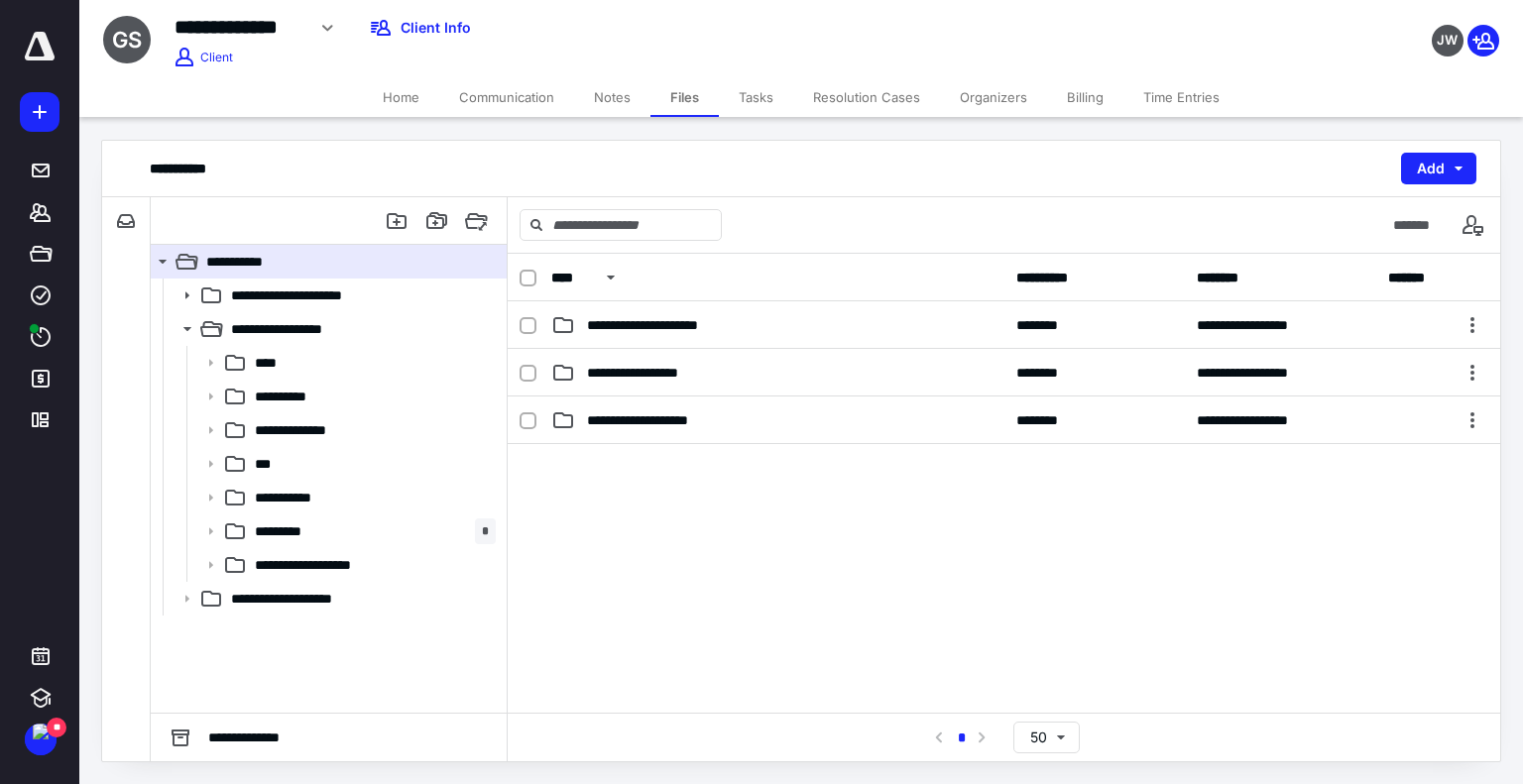 click on "Tasks" at bounding box center (756, 97) 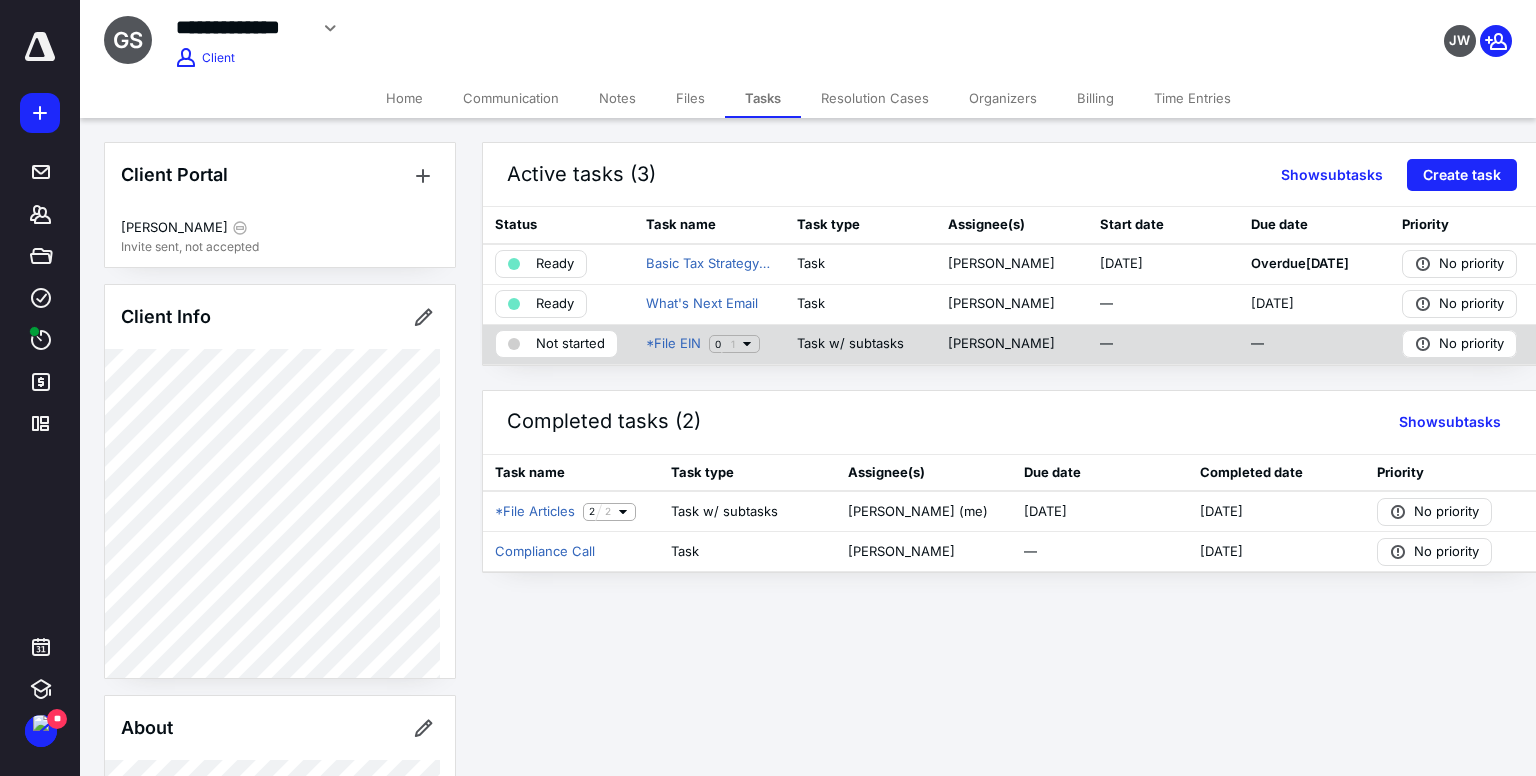 click on "Not started" at bounding box center [556, 344] 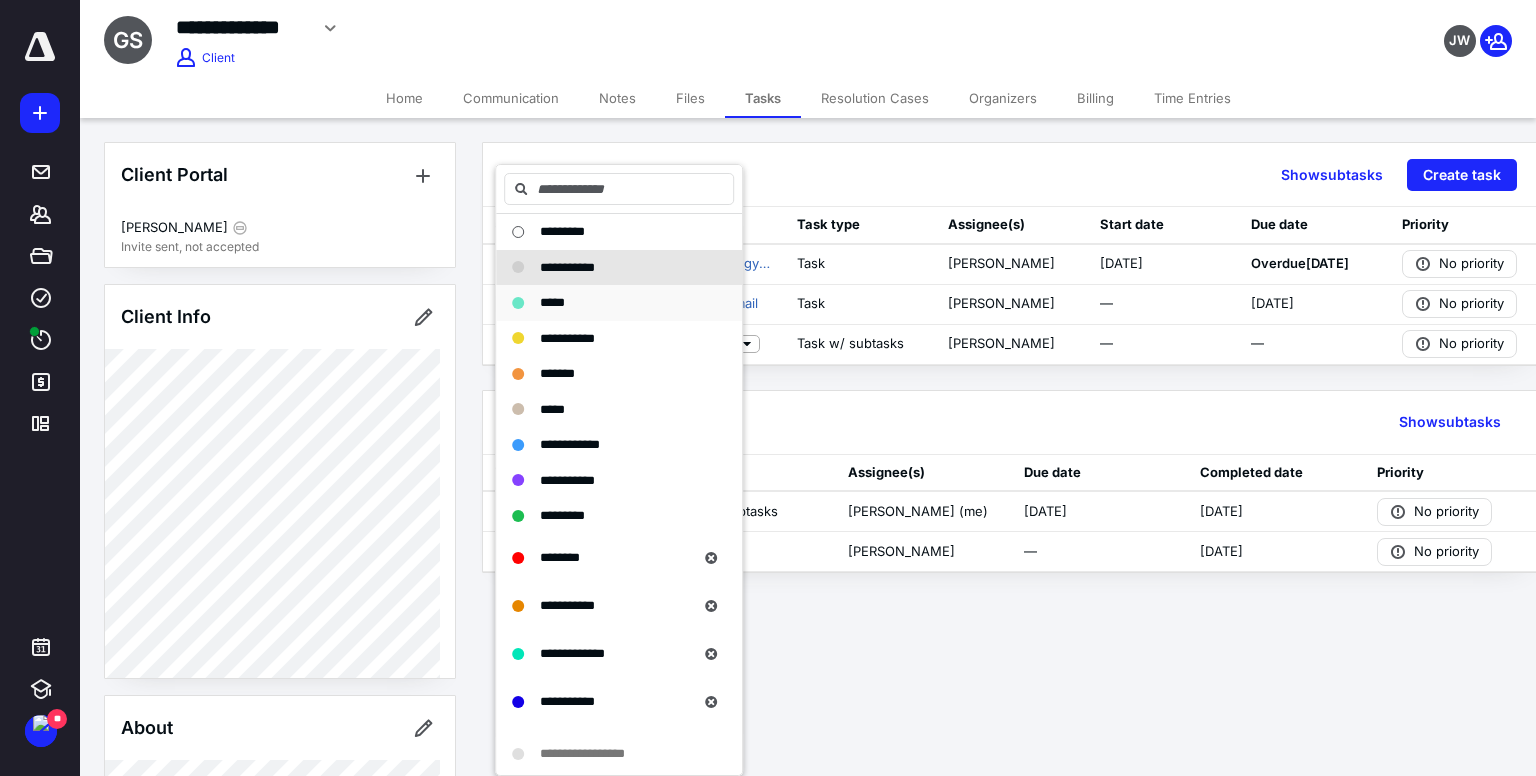 click on "*****" at bounding box center (607, 303) 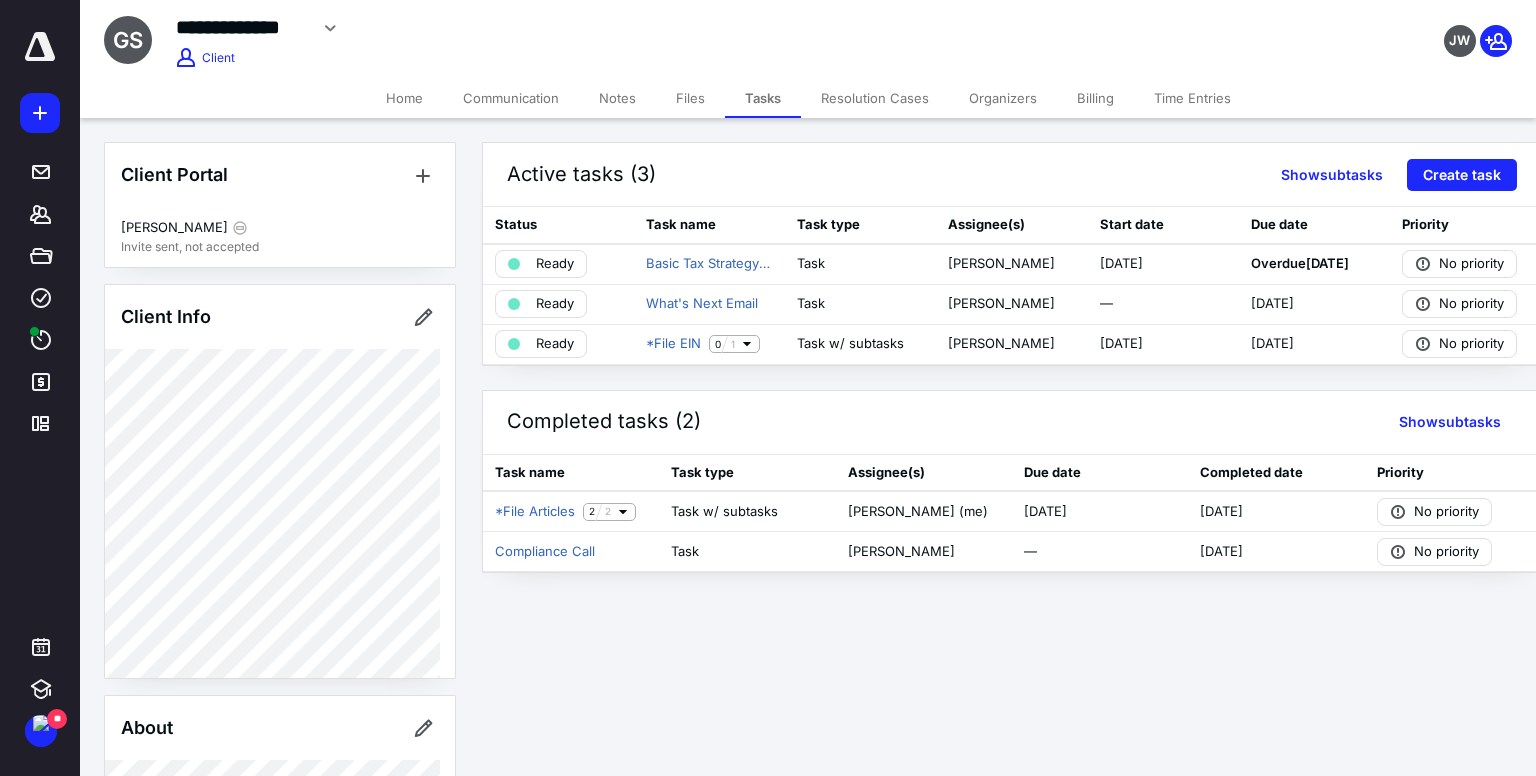 click on "Notes" at bounding box center [617, 98] 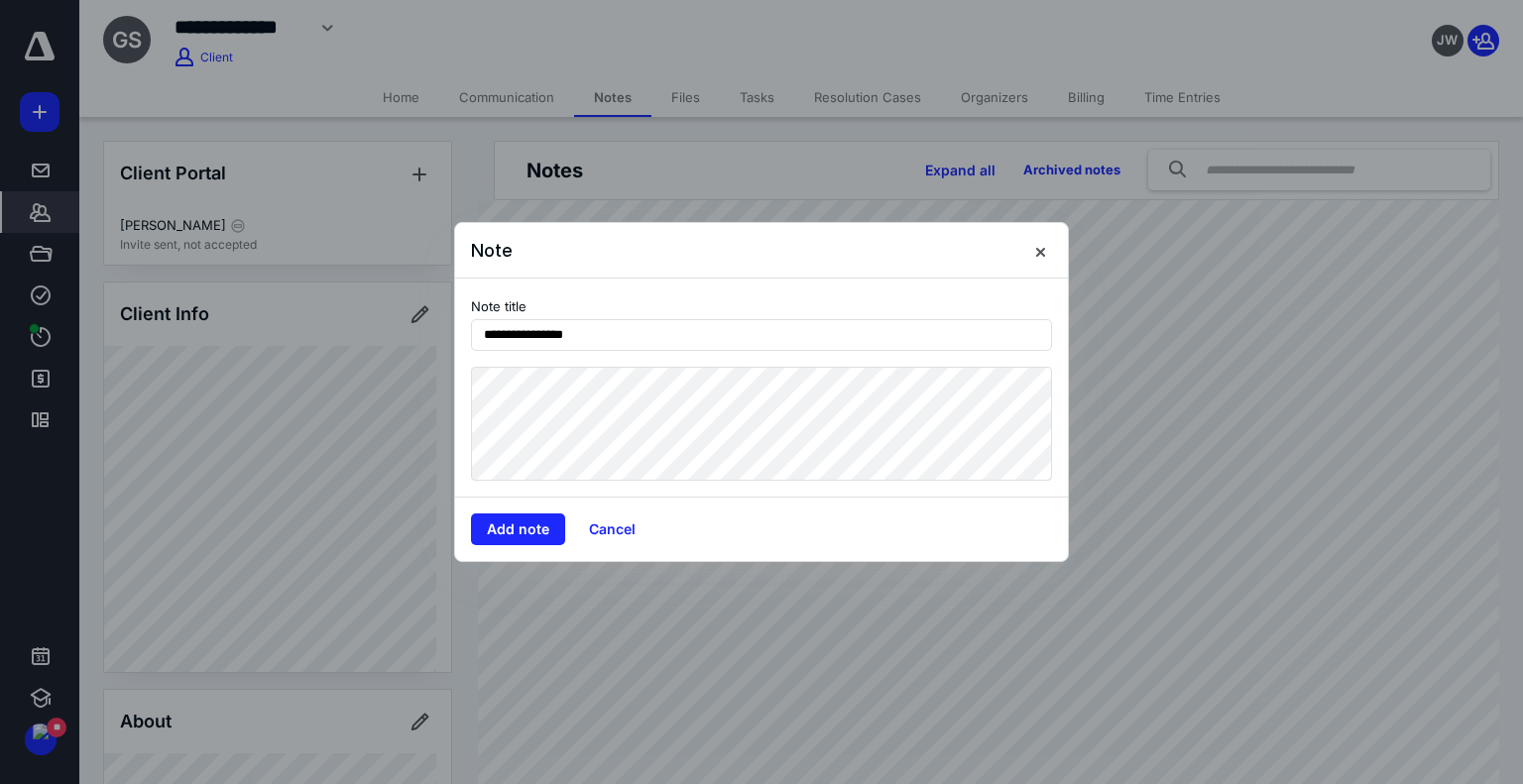 type on "**********" 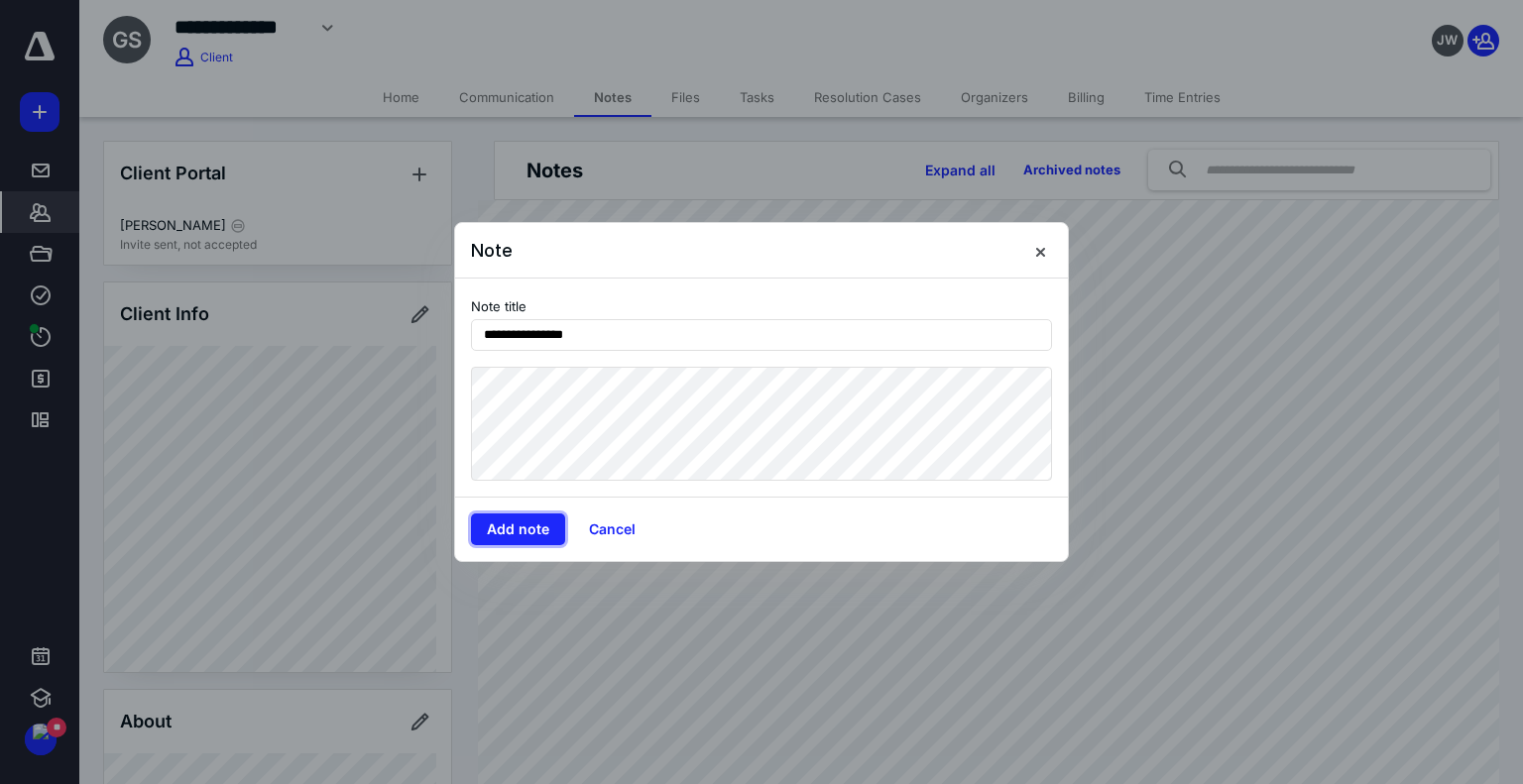 type 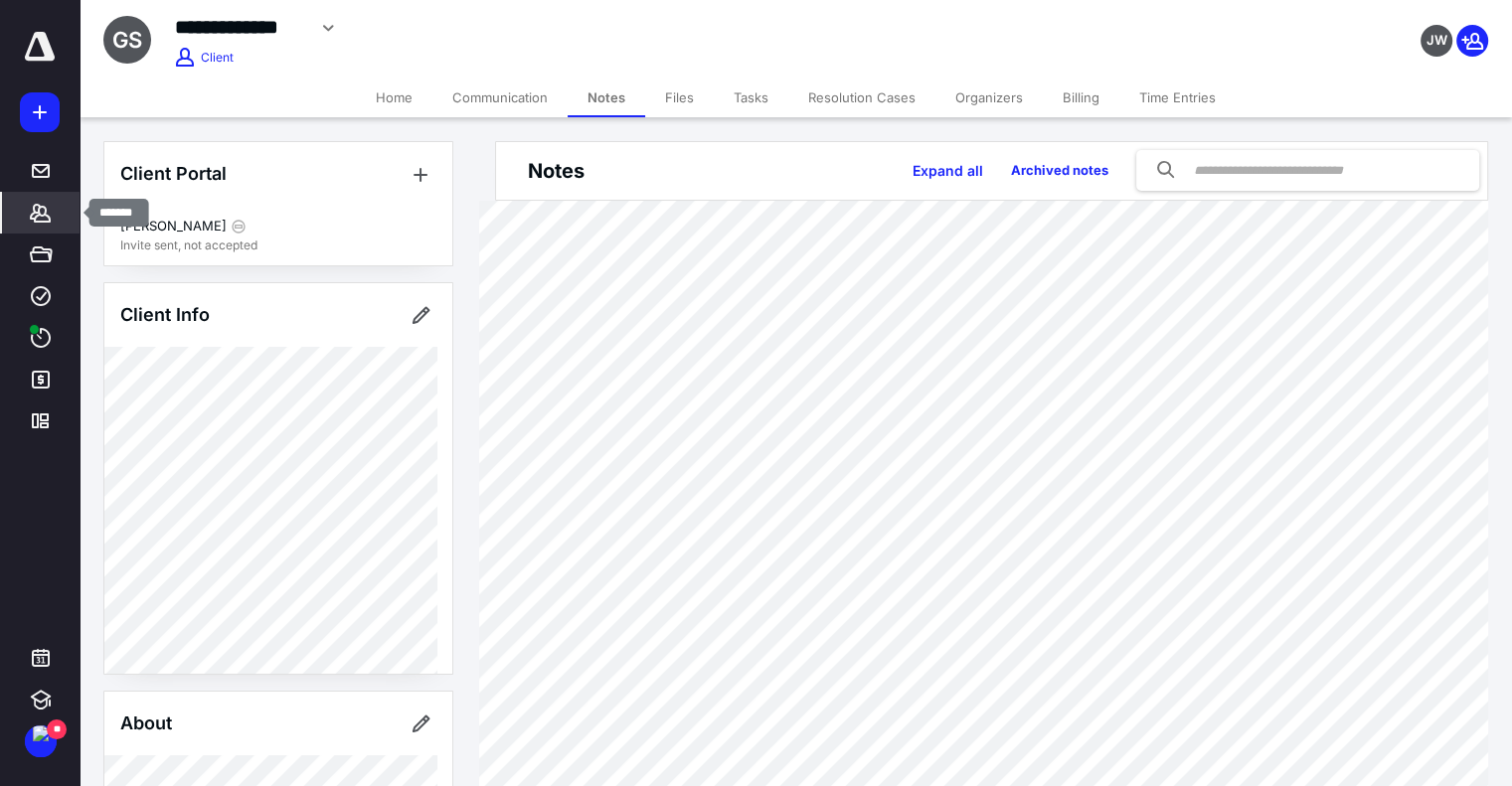 click 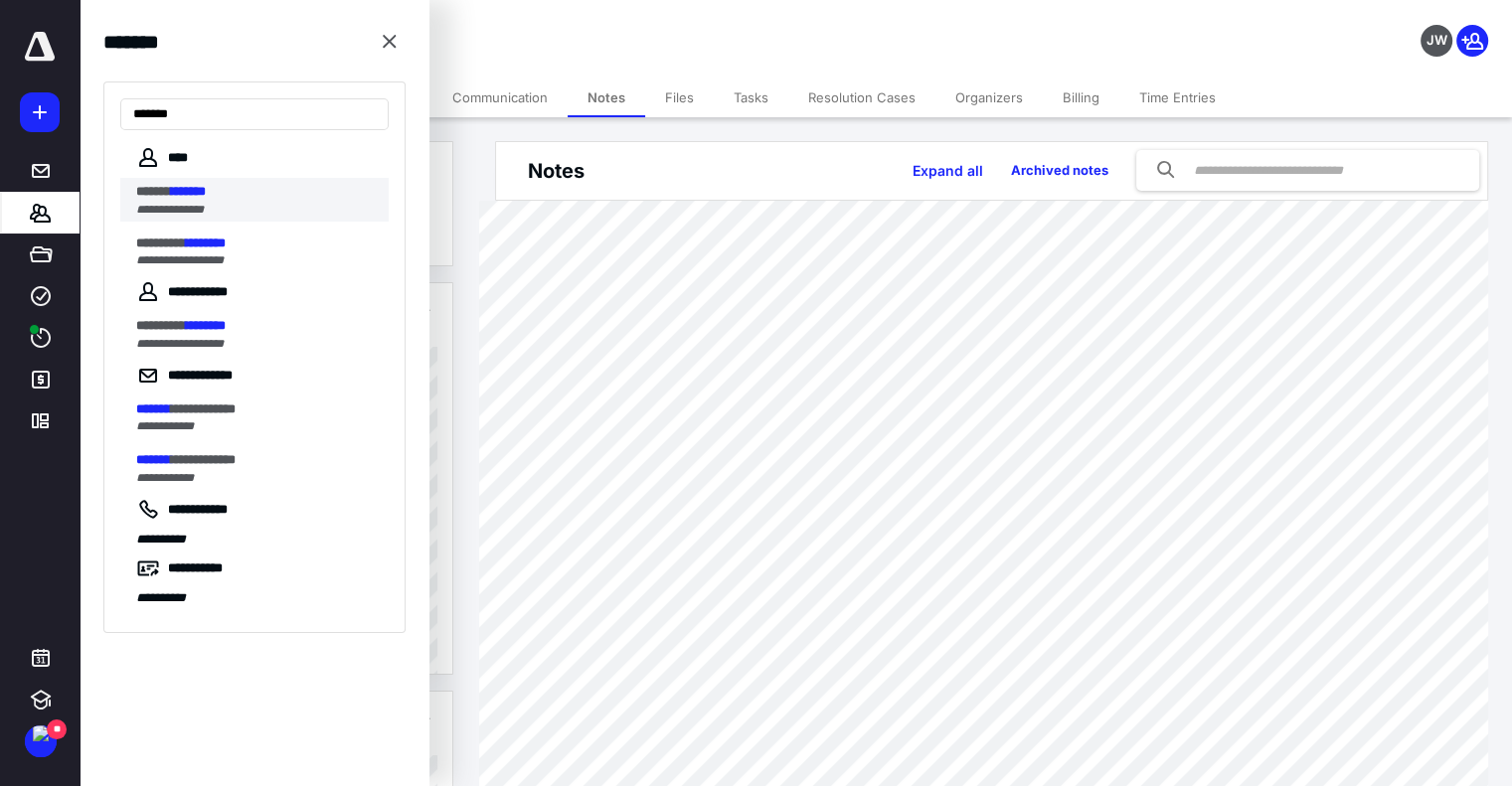 type on "*******" 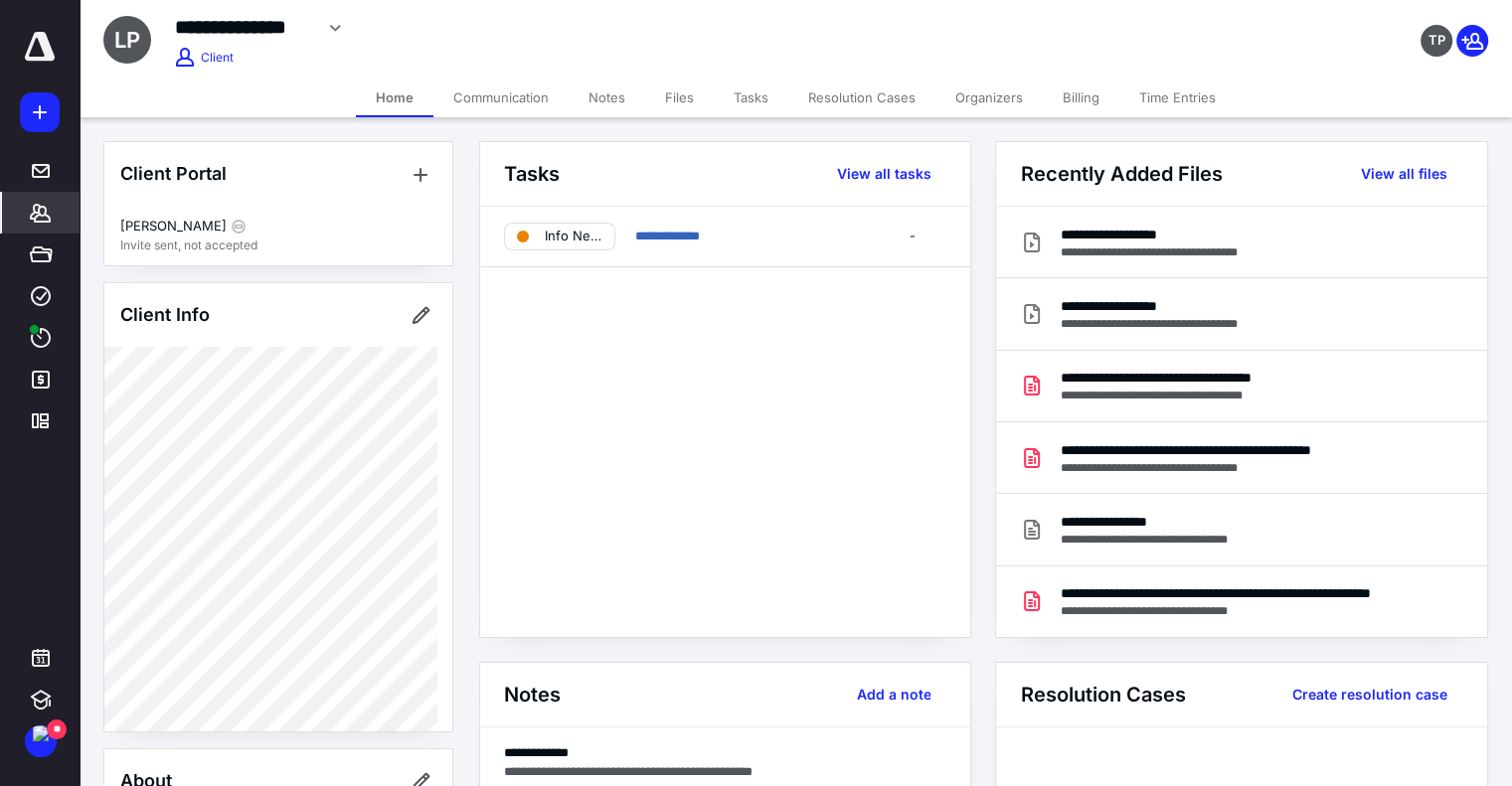 click on "Files" at bounding box center (679, 97) 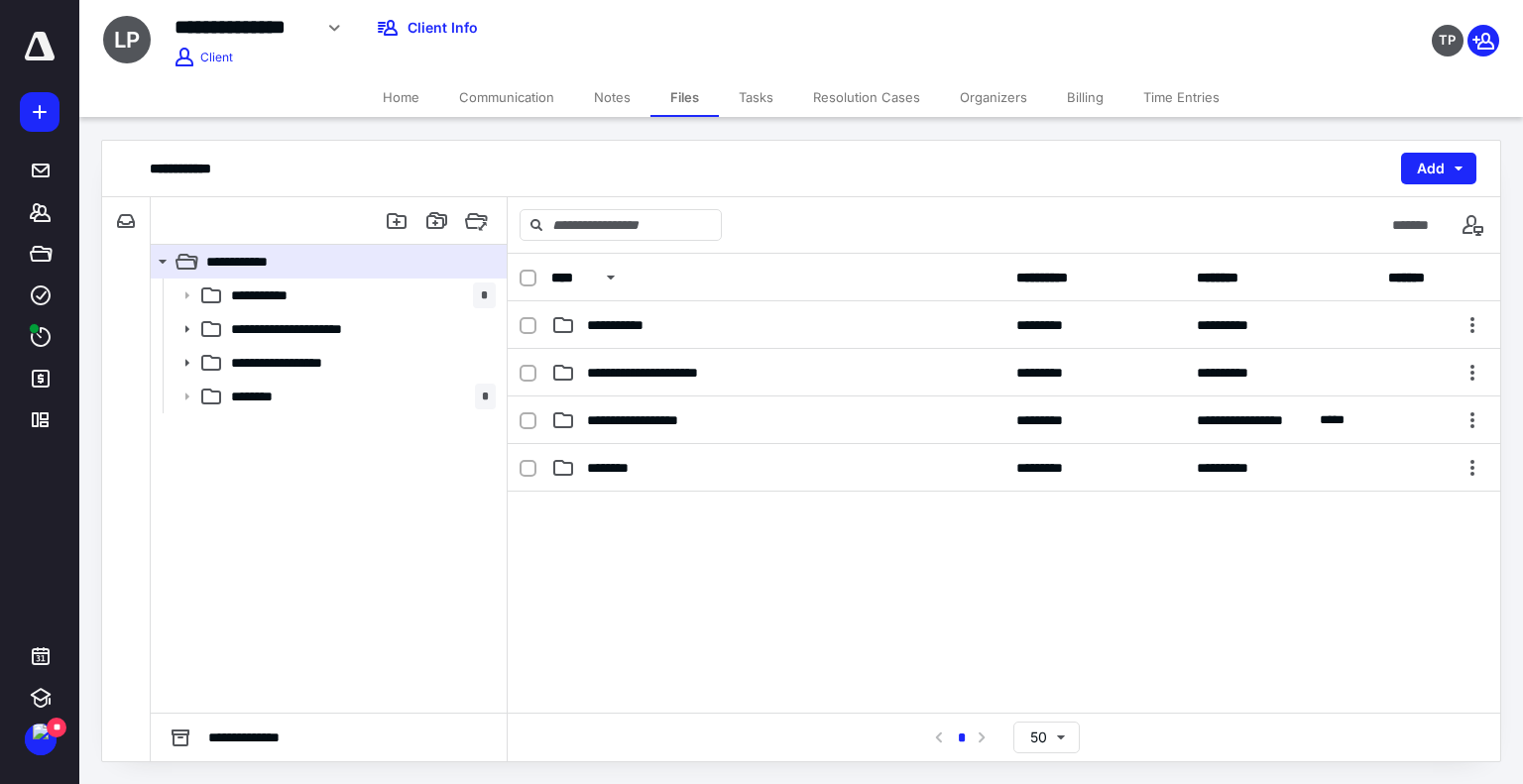 click on "Notes" at bounding box center [612, 97] 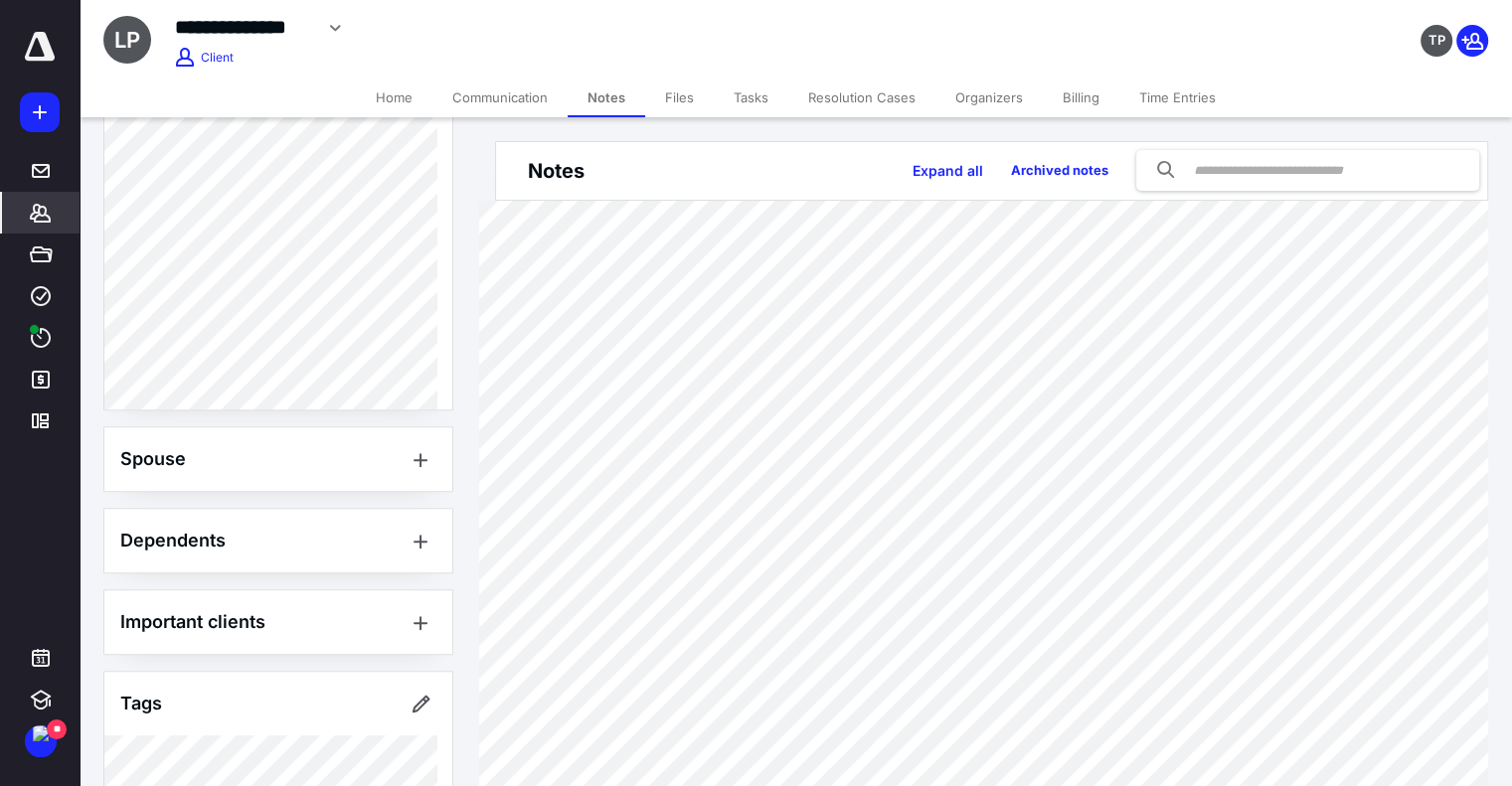 scroll, scrollTop: 871, scrollLeft: 0, axis: vertical 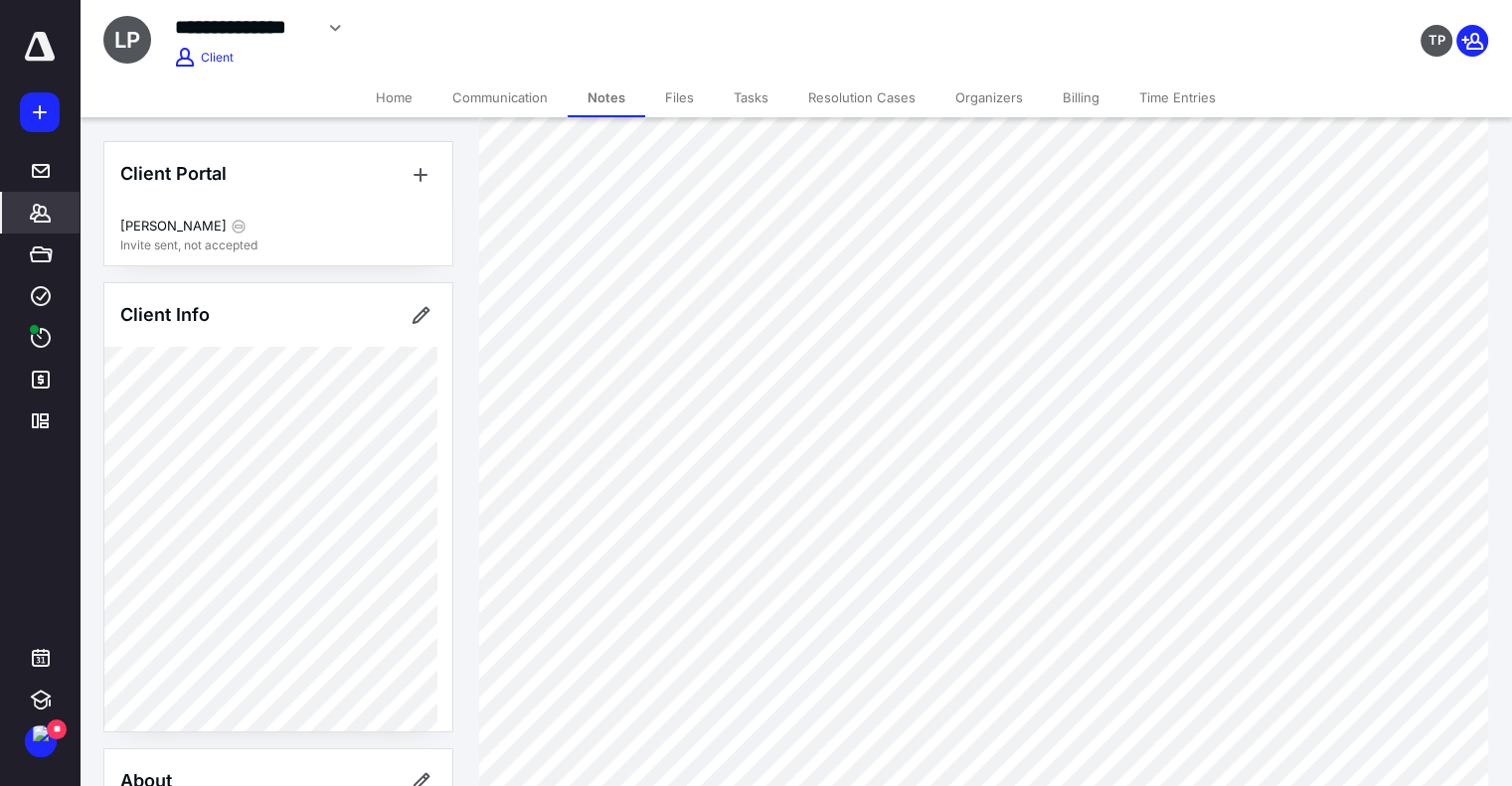 click on "Notes" at bounding box center (606, 97) 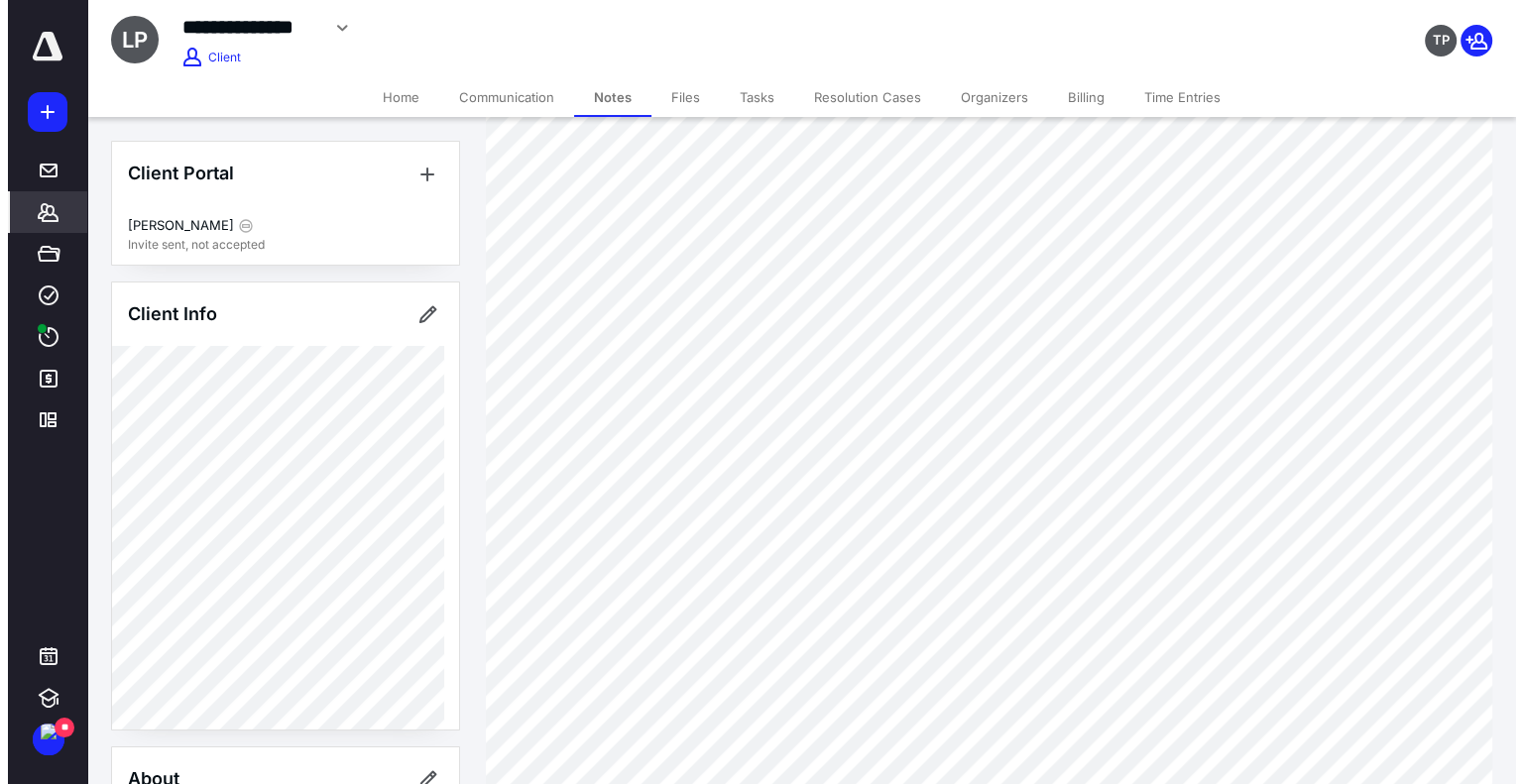 scroll, scrollTop: 0, scrollLeft: 0, axis: both 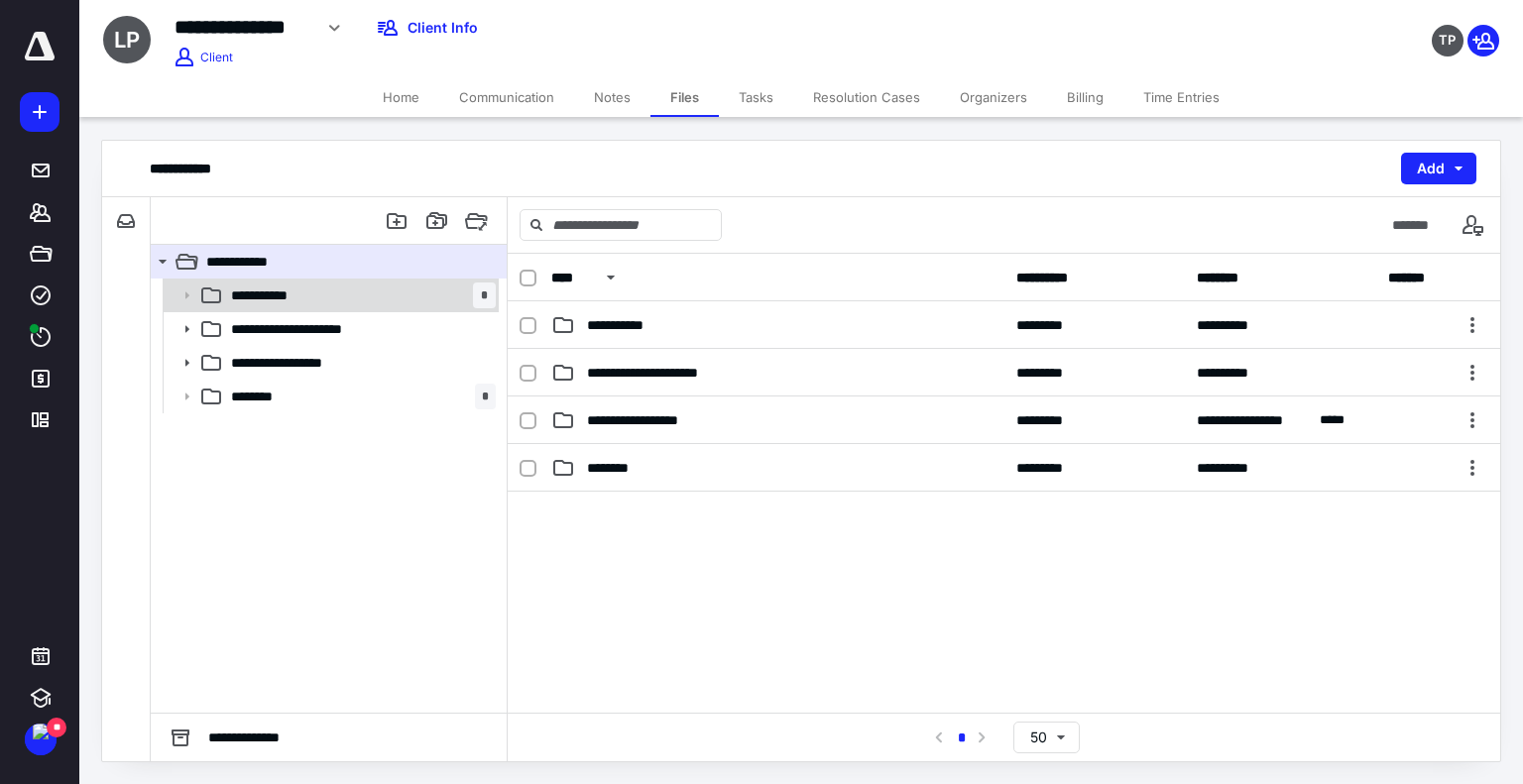 click 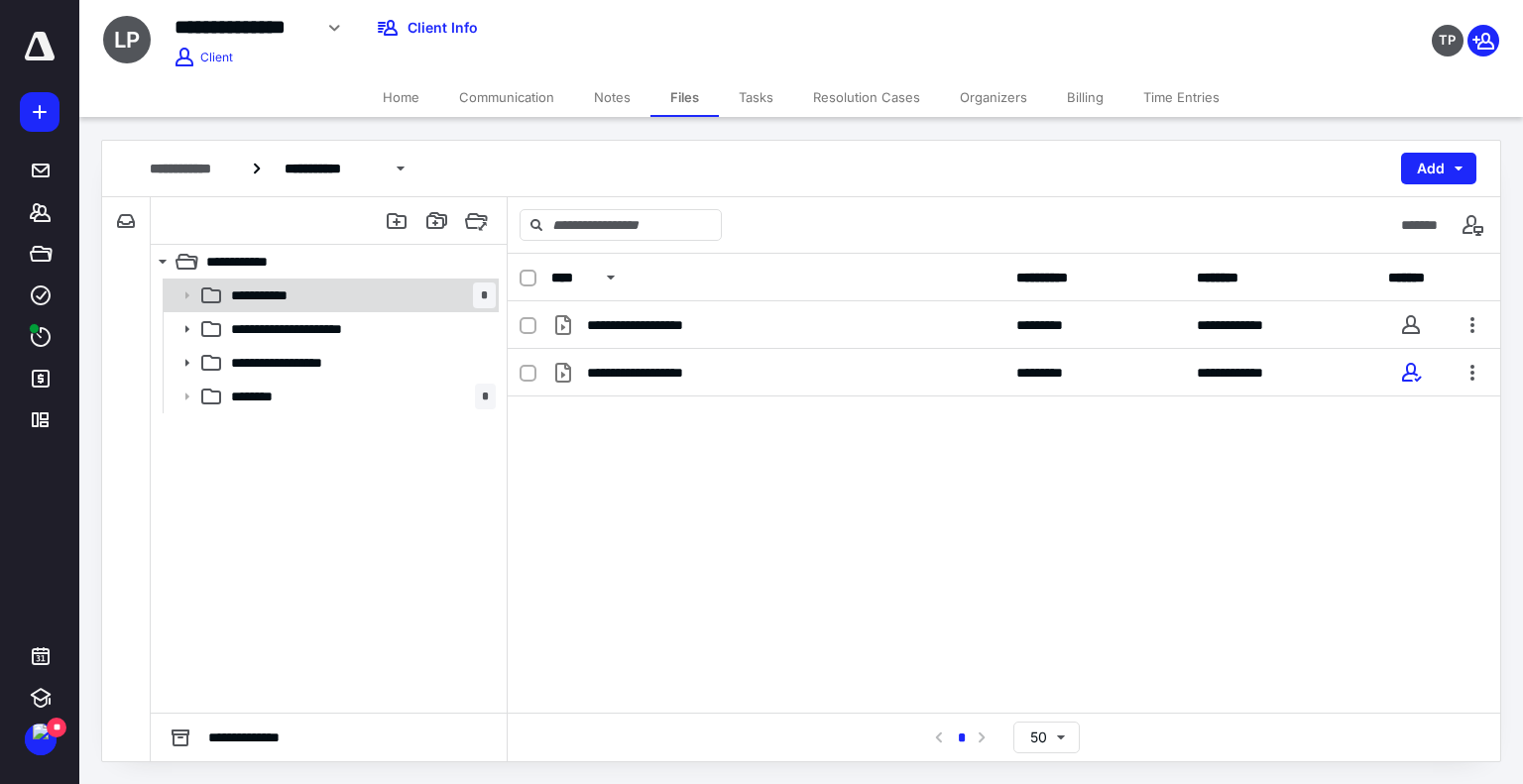 click 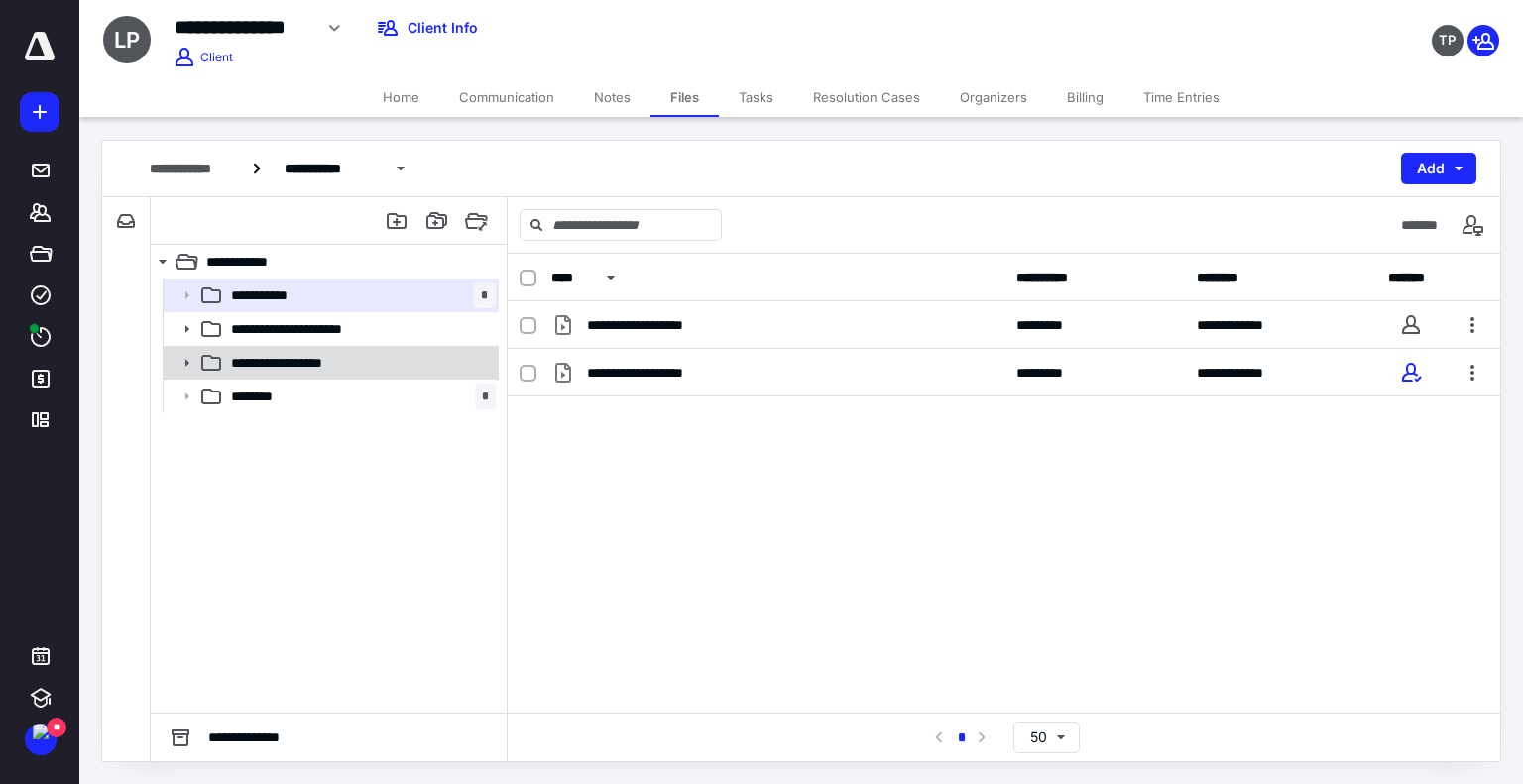 click 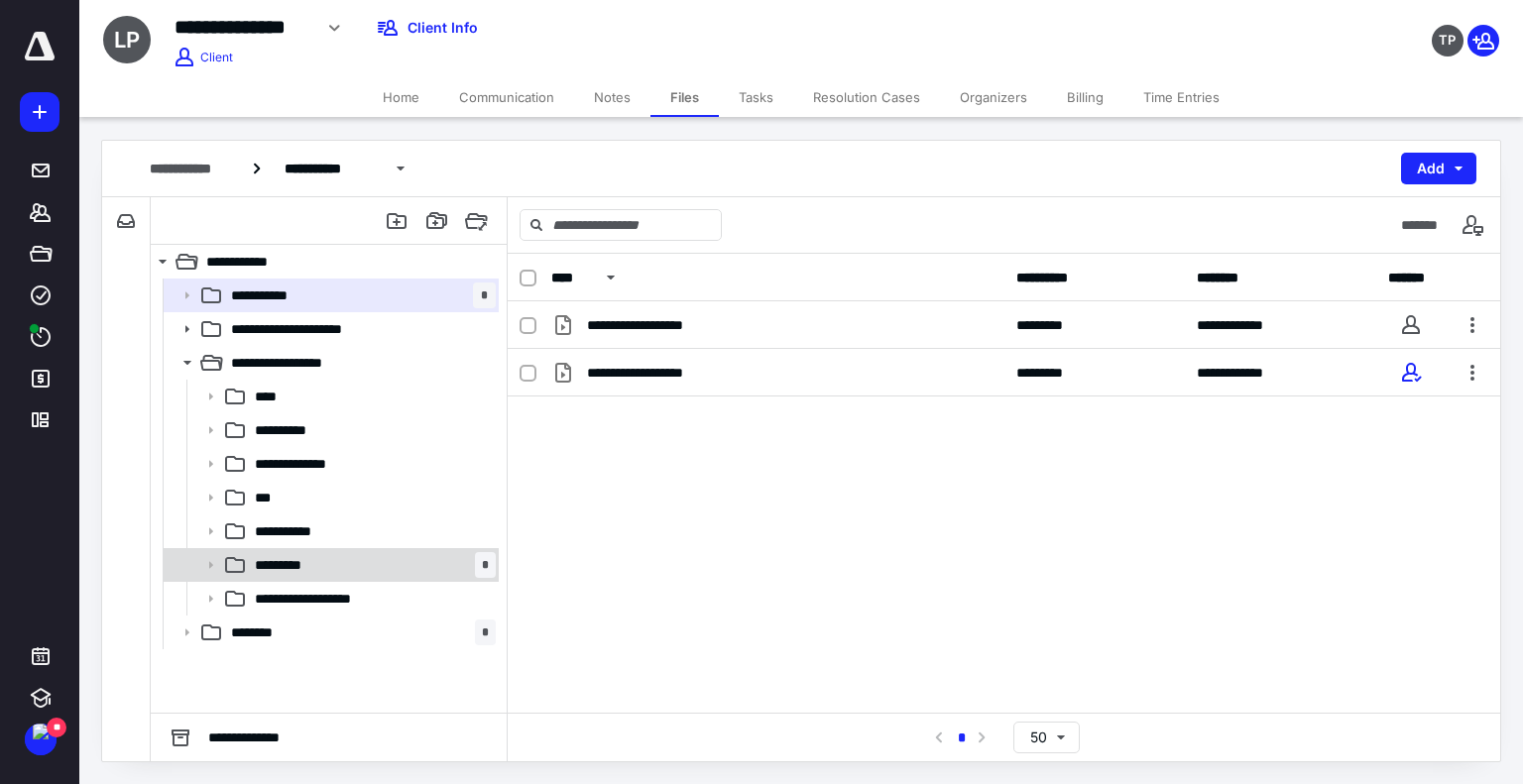 click on "********* *" at bounding box center (371, 565) 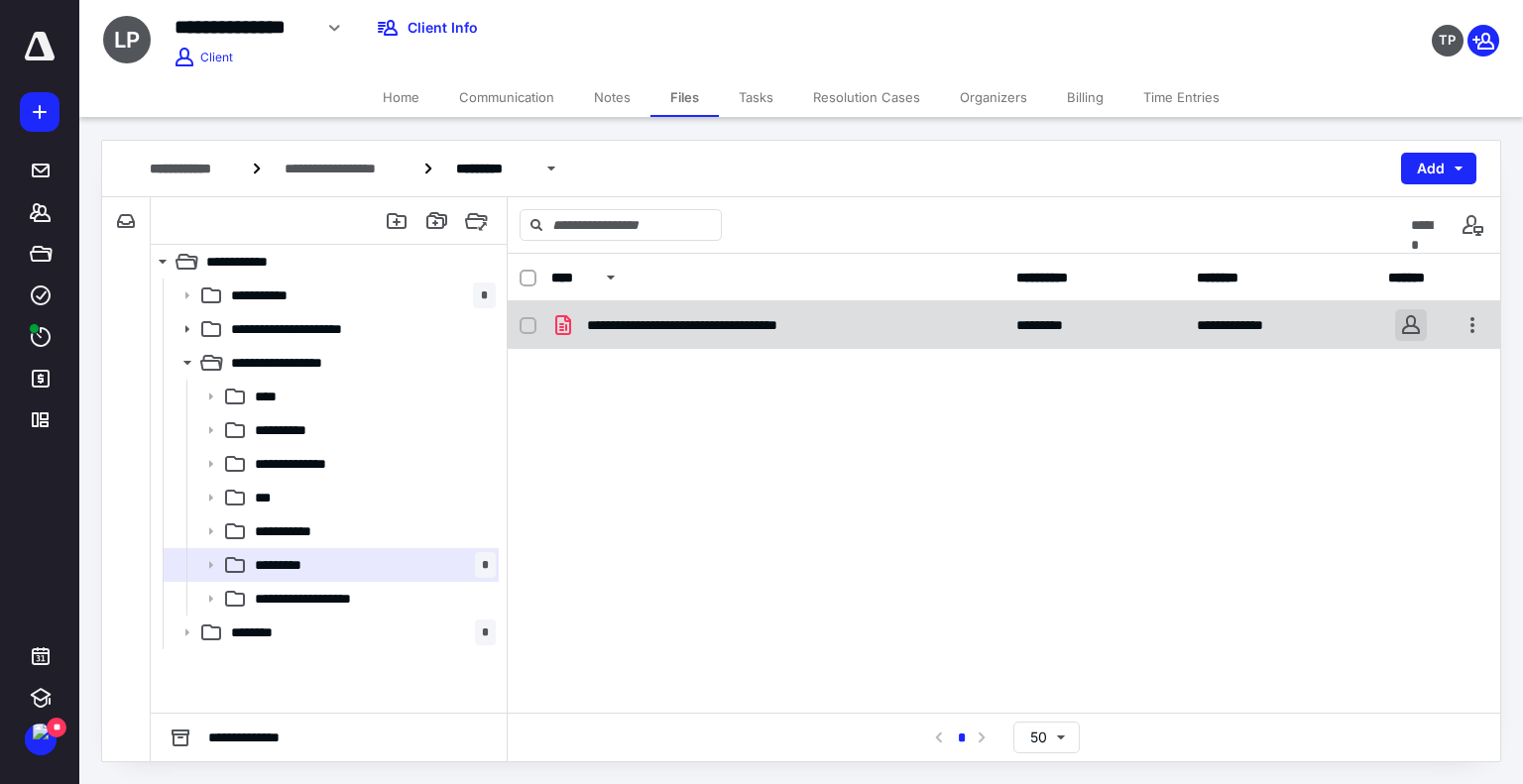 click at bounding box center [1411, 325] 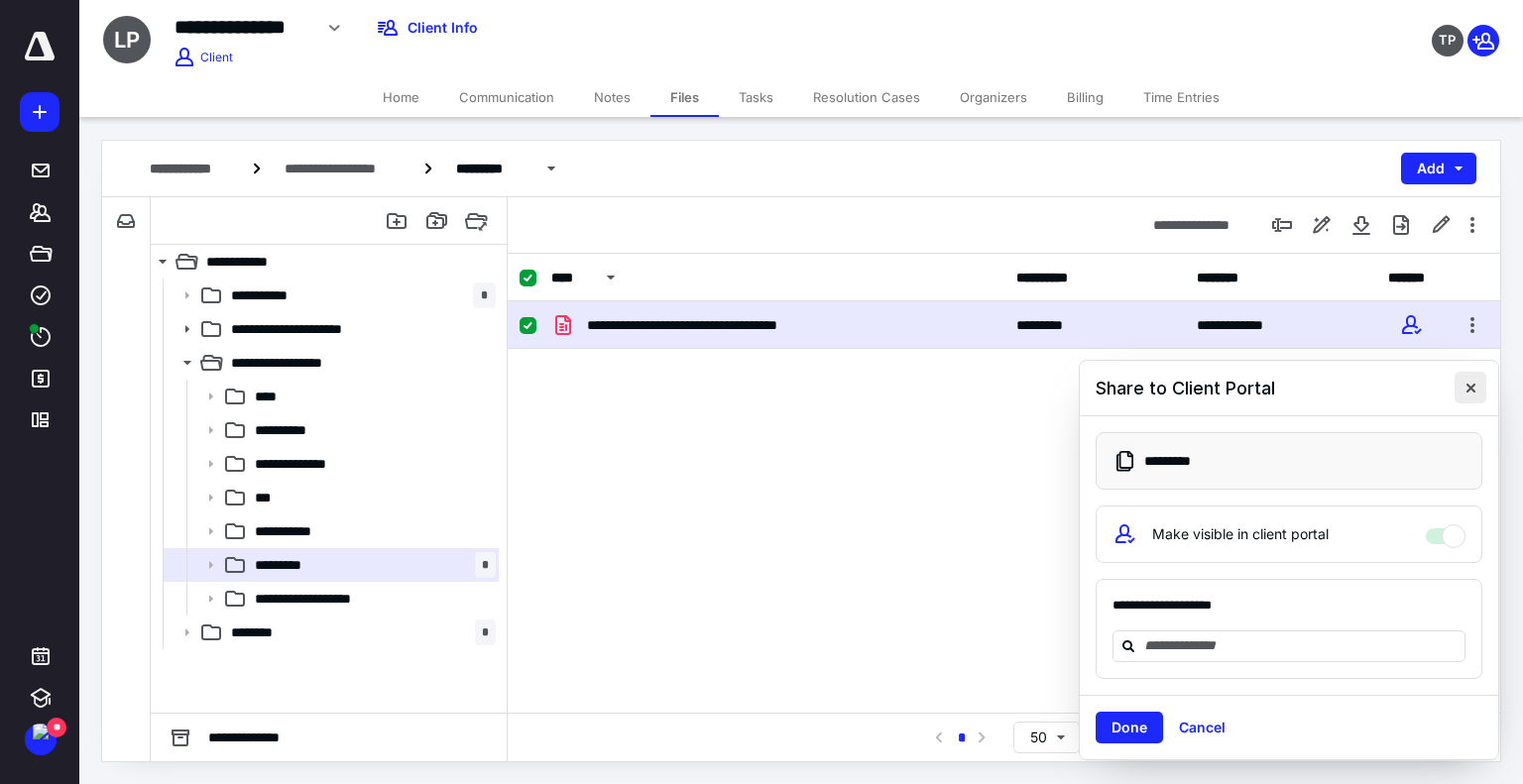 click at bounding box center [1470, 388] 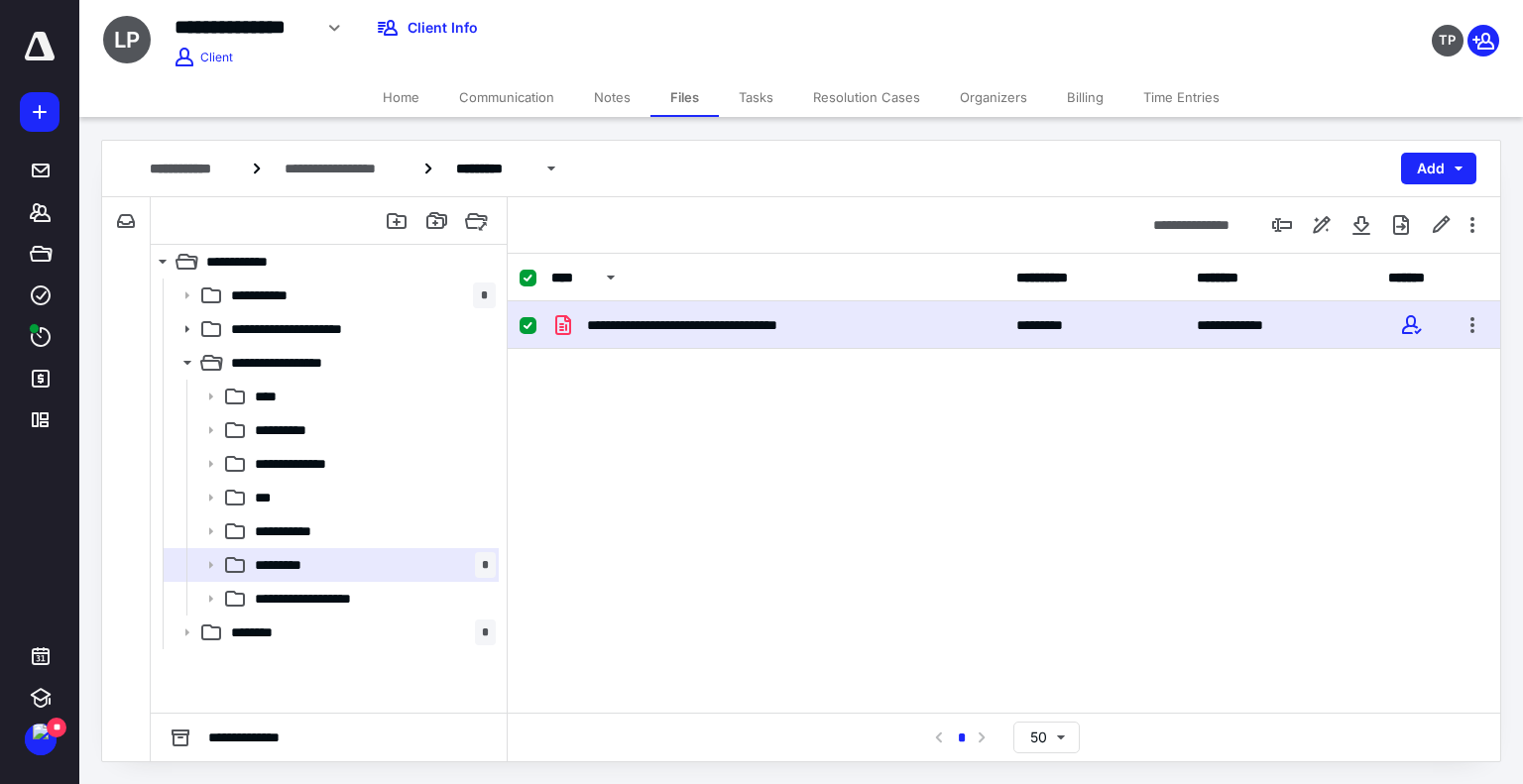 click on "**********" at bounding box center [1003, 450] 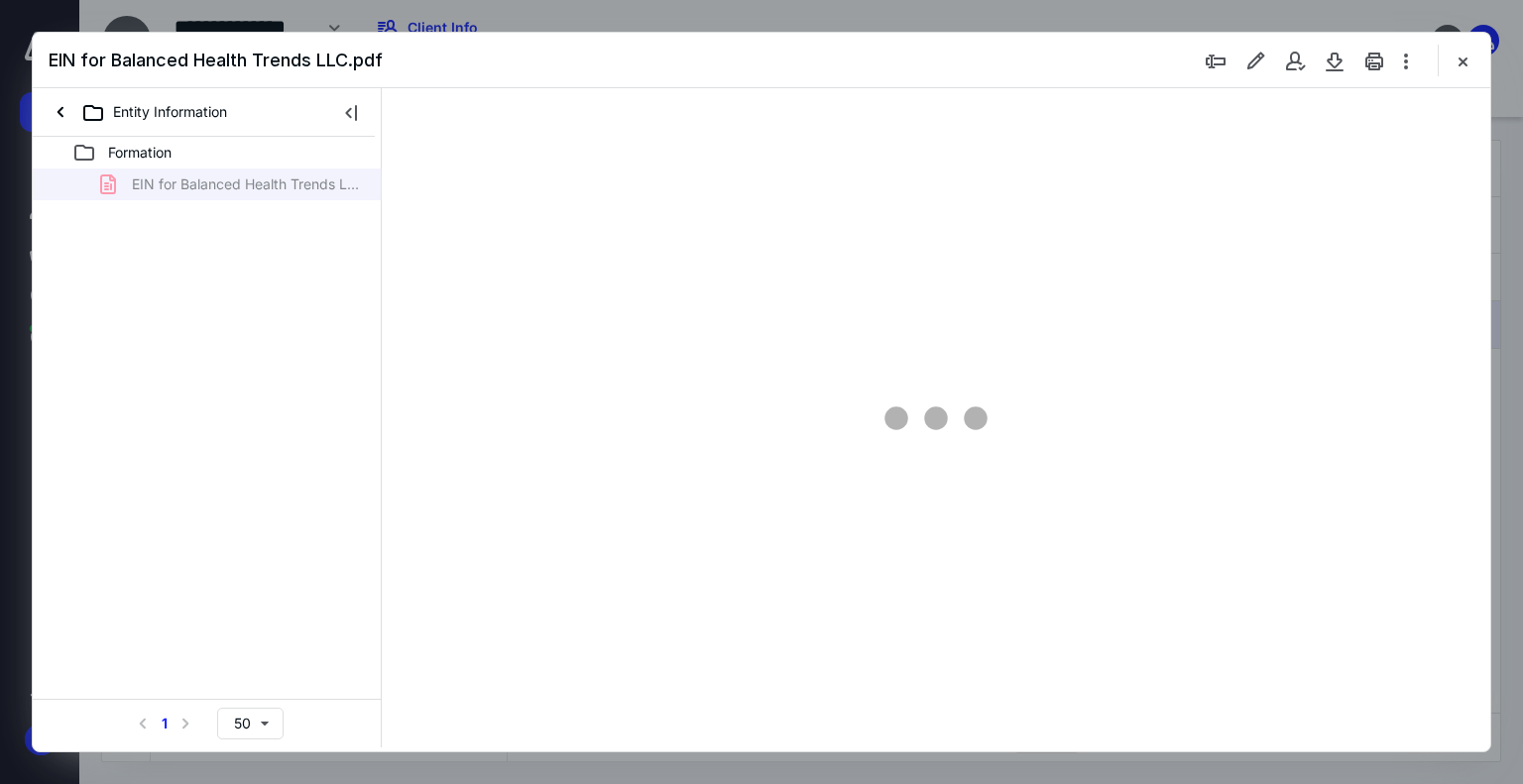 scroll, scrollTop: 0, scrollLeft: 0, axis: both 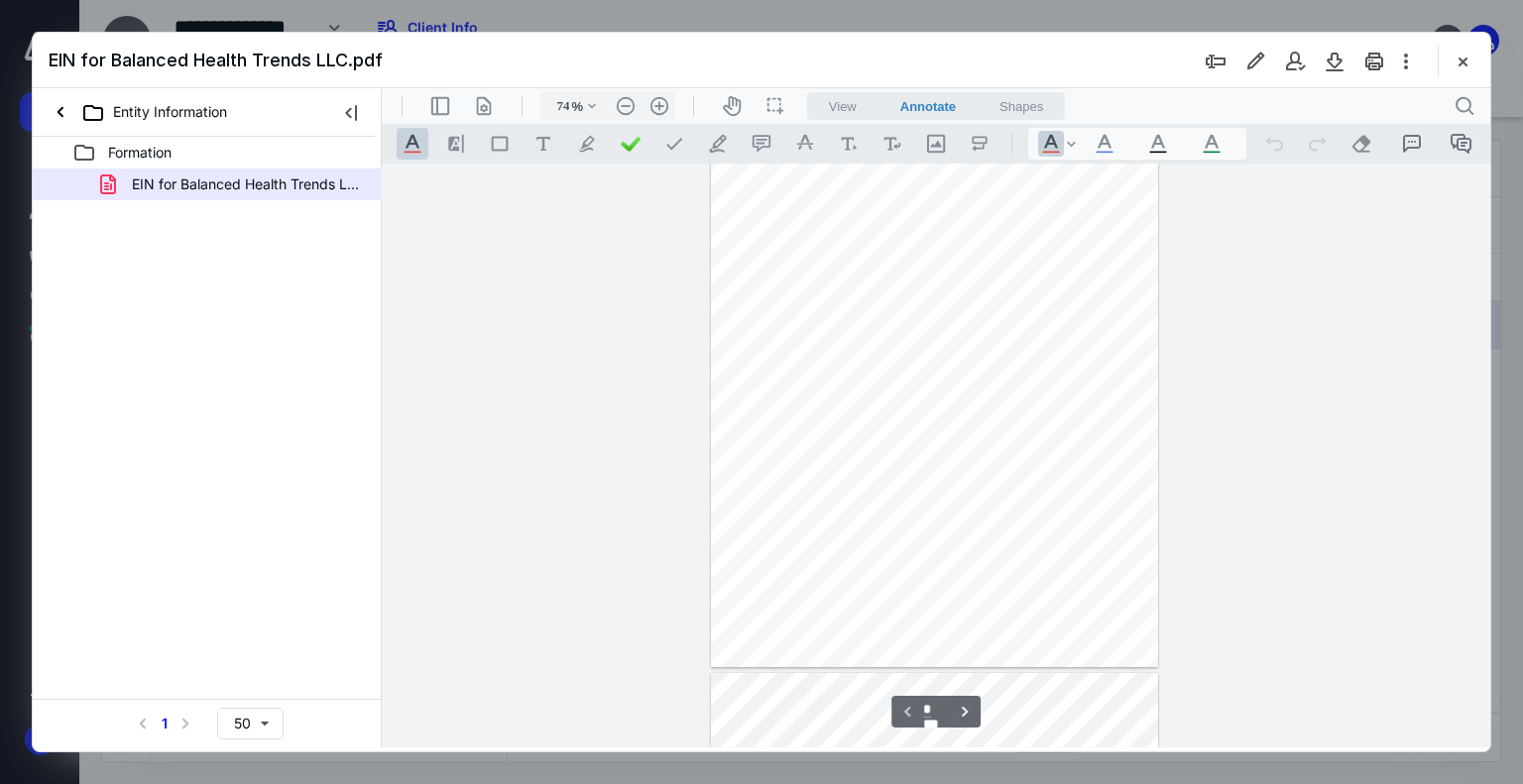 type on "178" 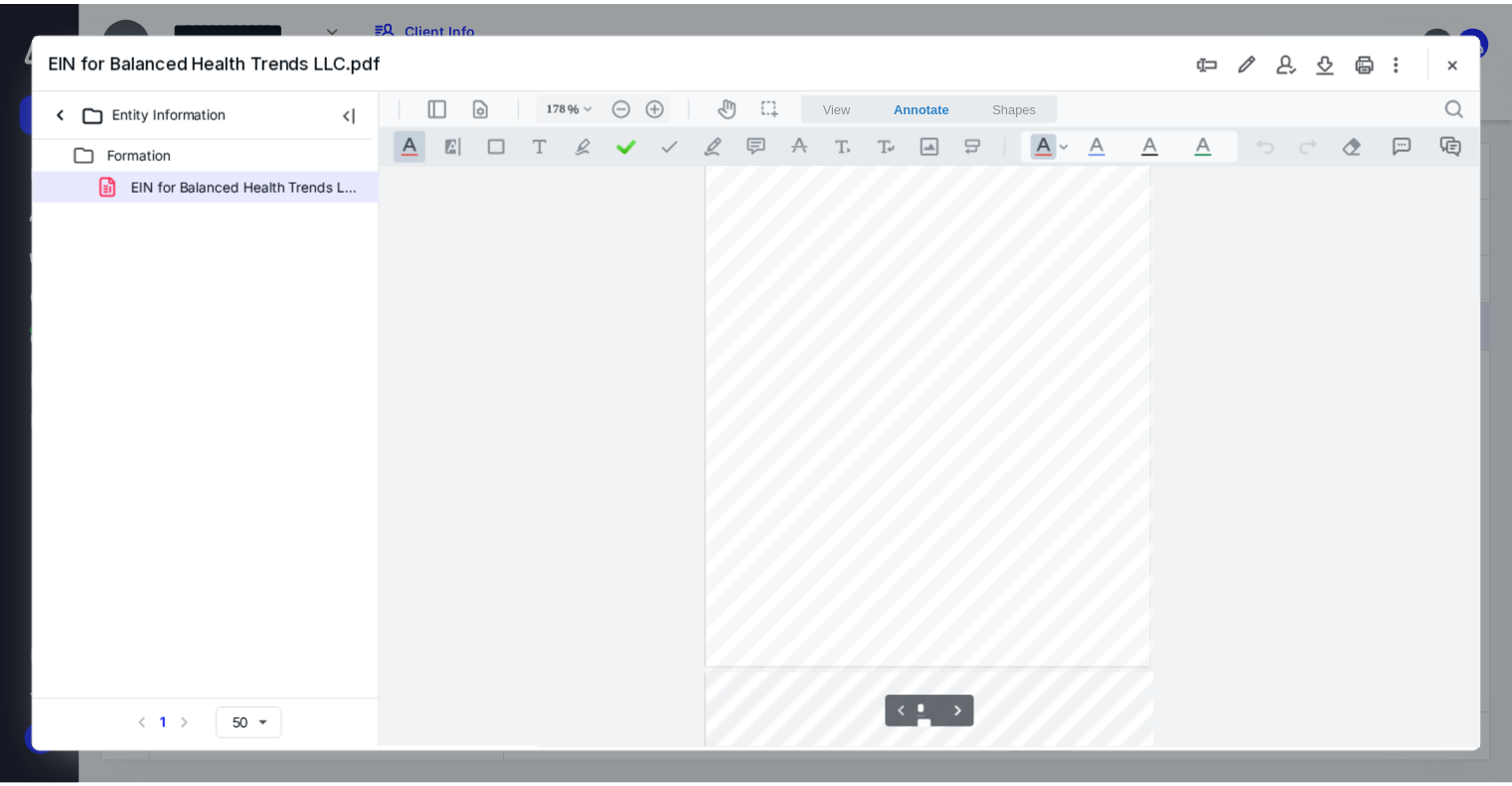 scroll, scrollTop: 190, scrollLeft: 0, axis: vertical 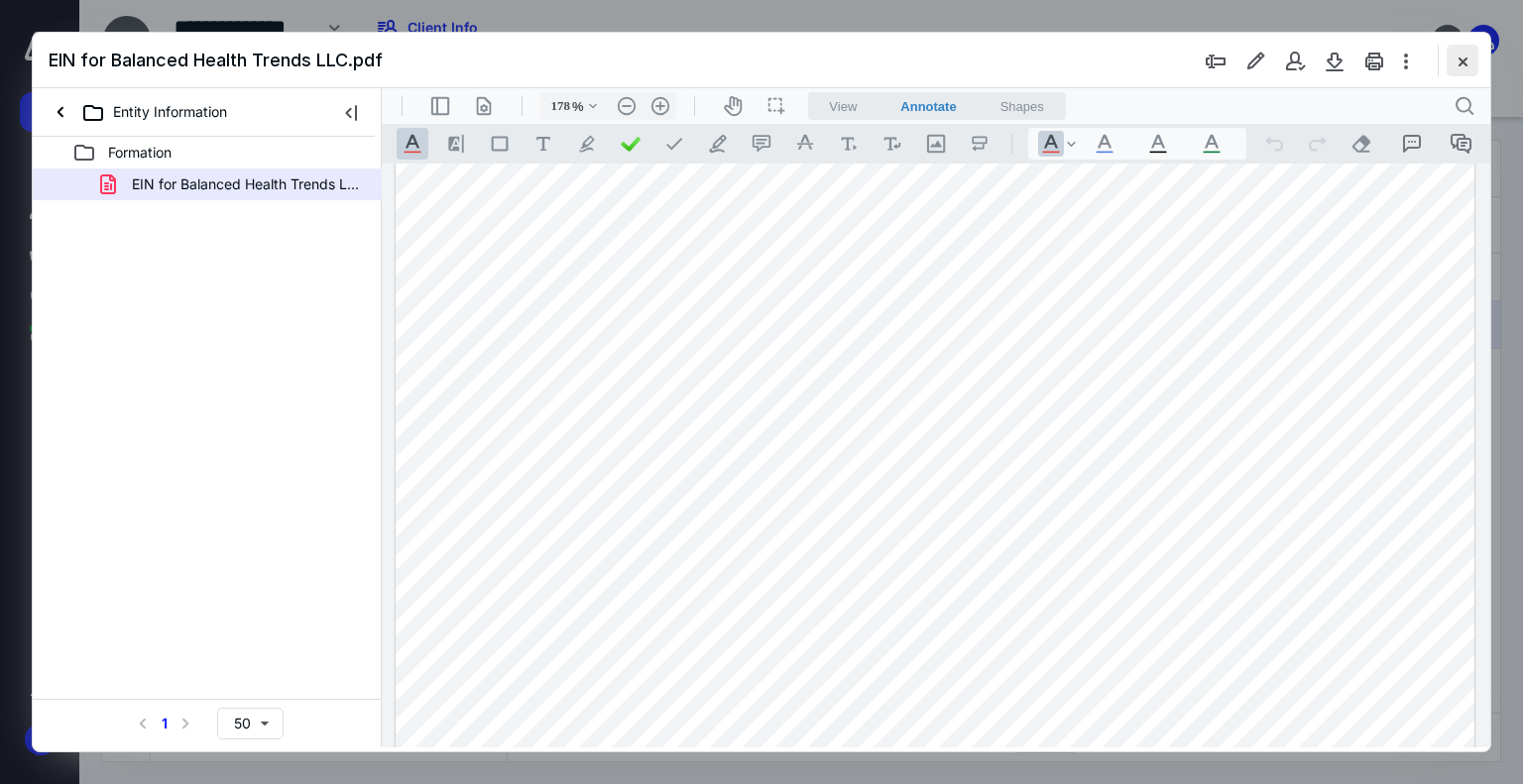 click at bounding box center (1463, 60) 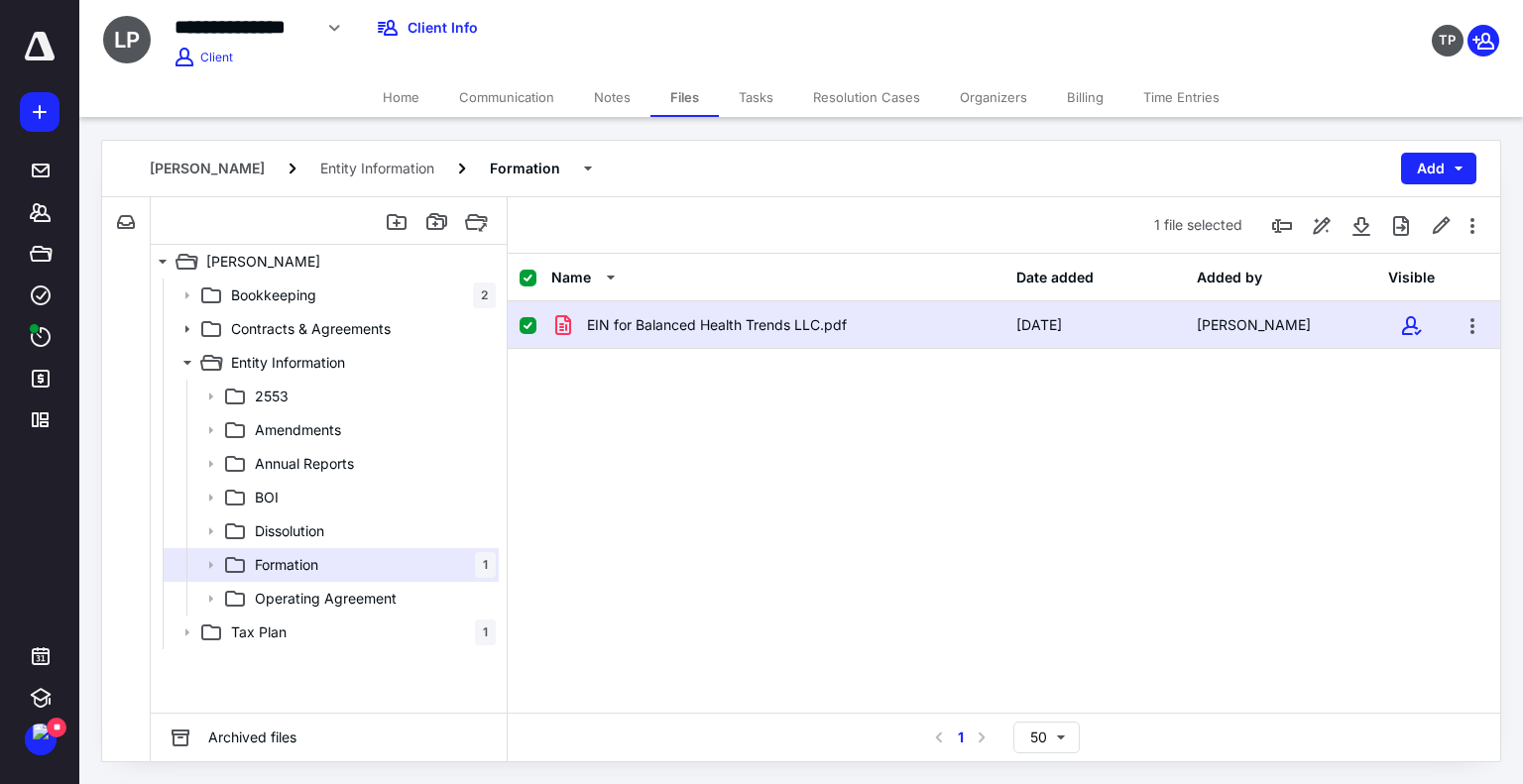 click on "Notes" at bounding box center [612, 97] 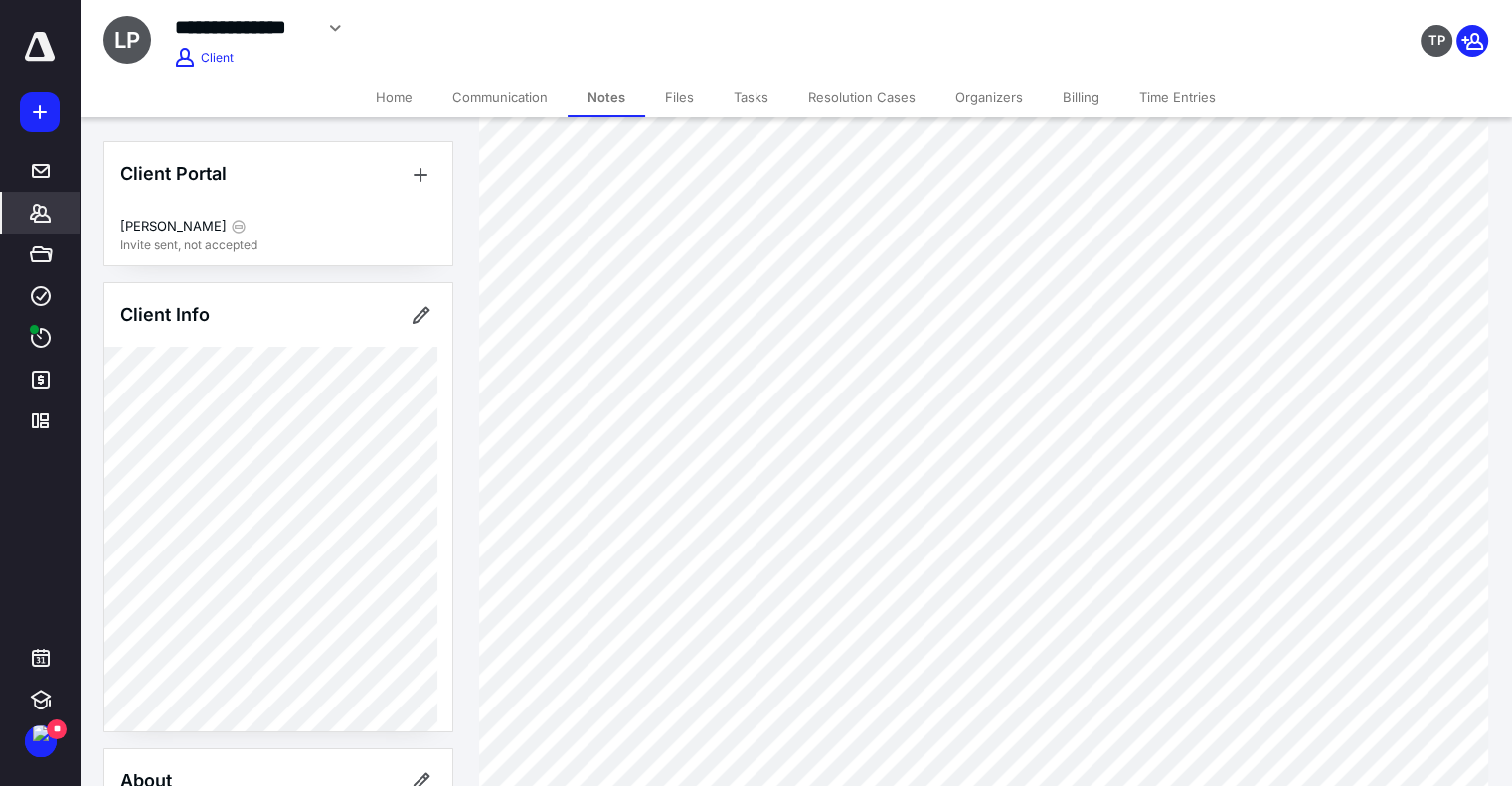 scroll, scrollTop: 4237, scrollLeft: 0, axis: vertical 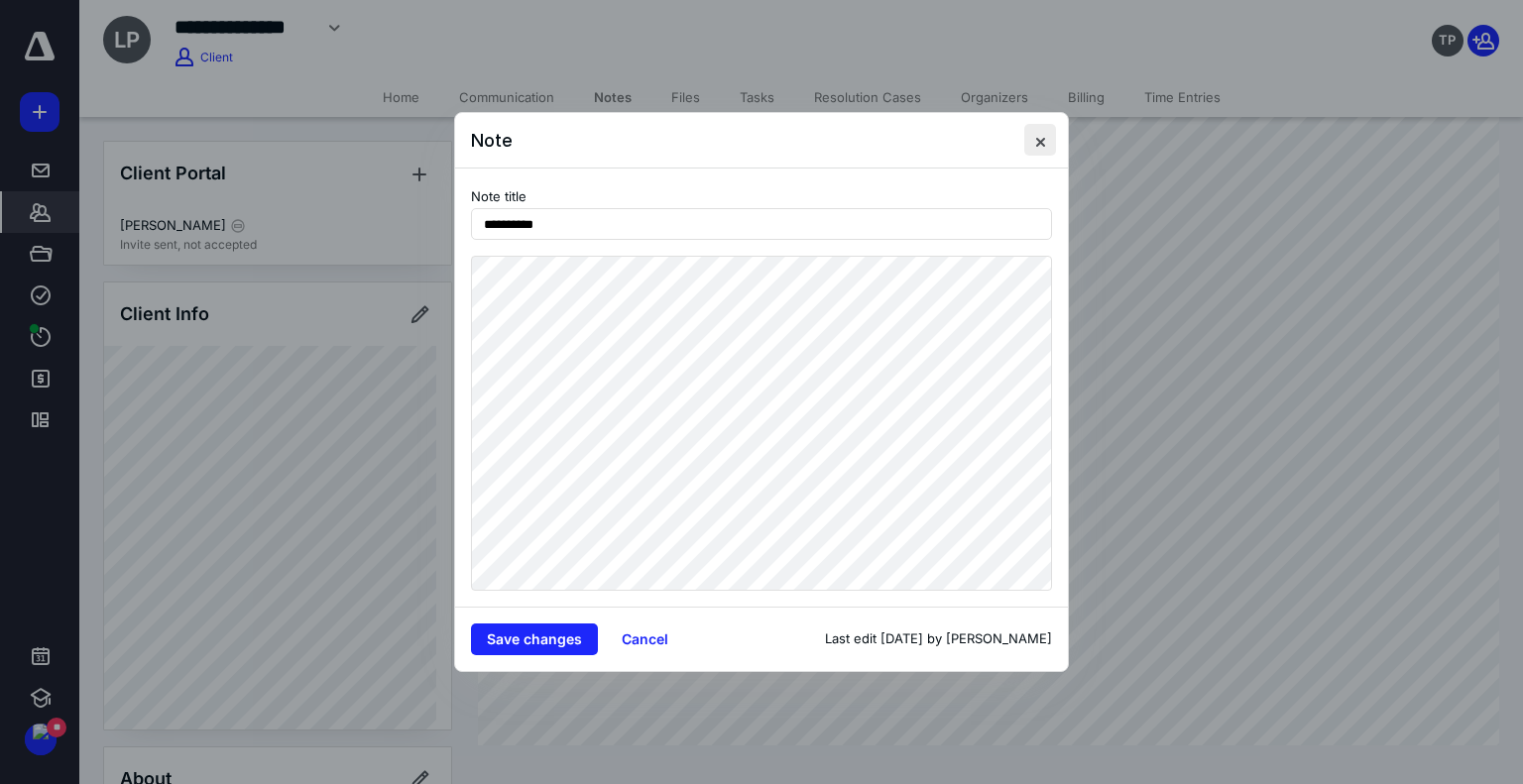 click at bounding box center [1040, 140] 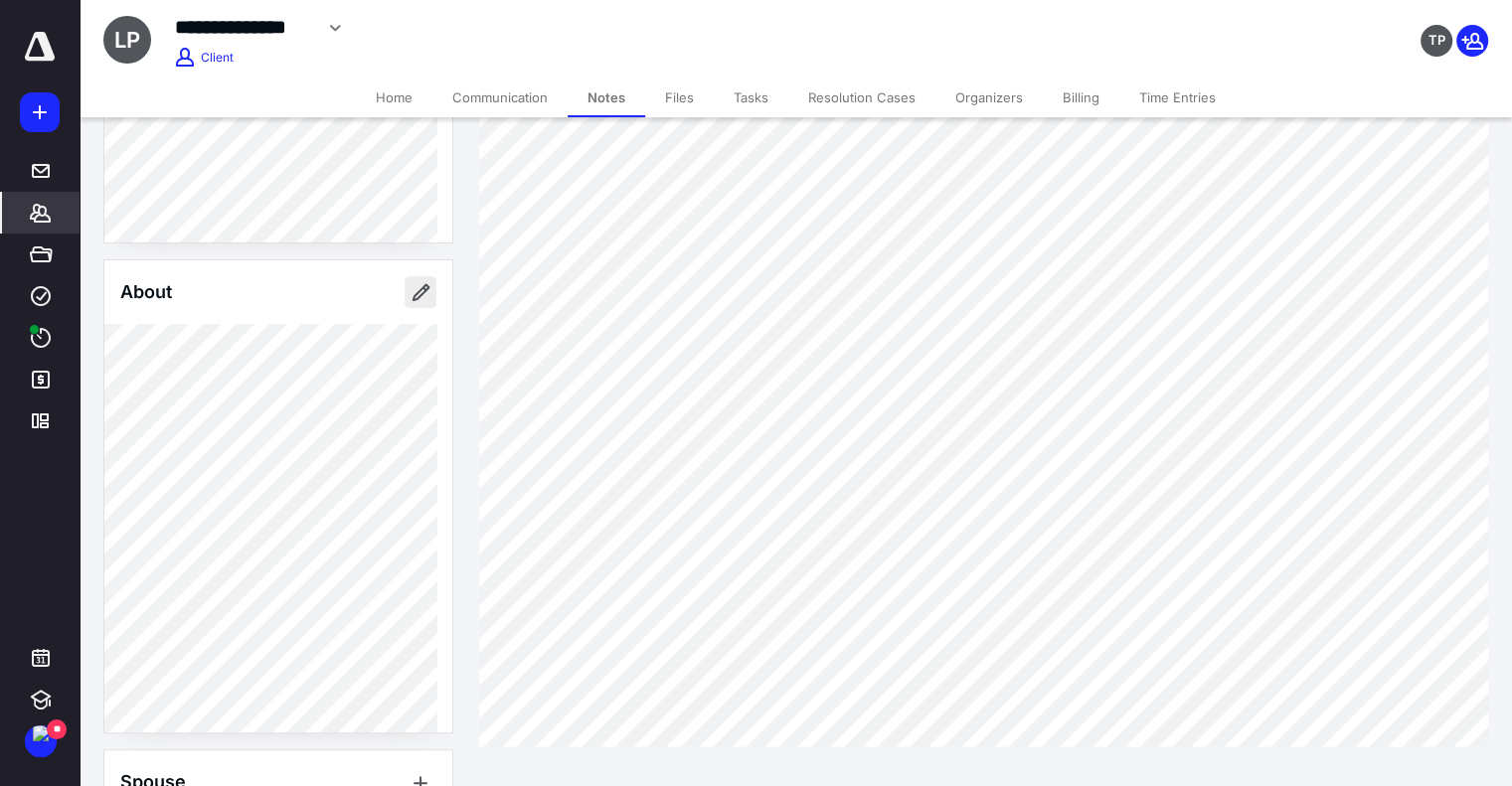 scroll, scrollTop: 497, scrollLeft: 0, axis: vertical 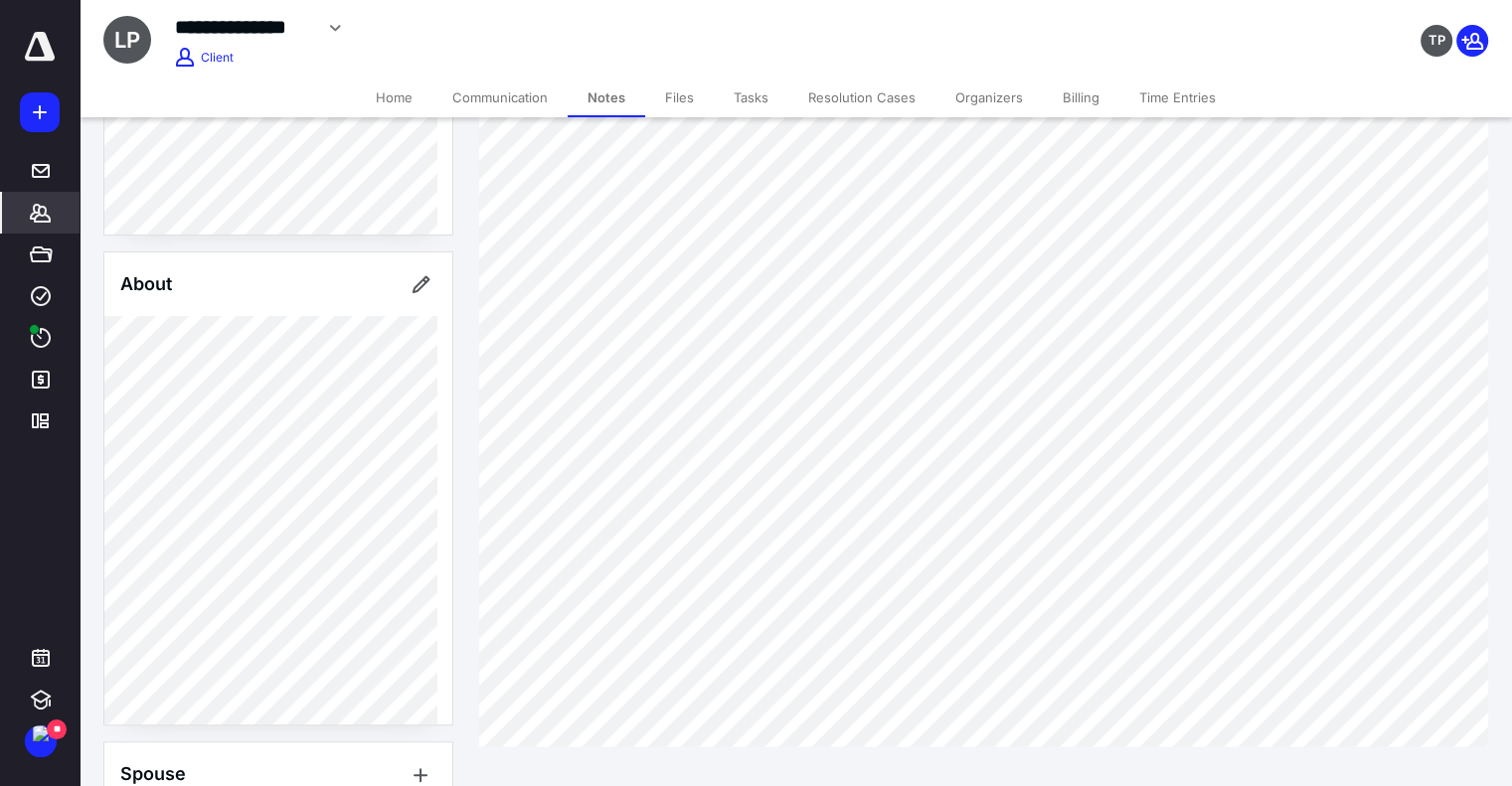 click on "Files" at bounding box center [679, 97] 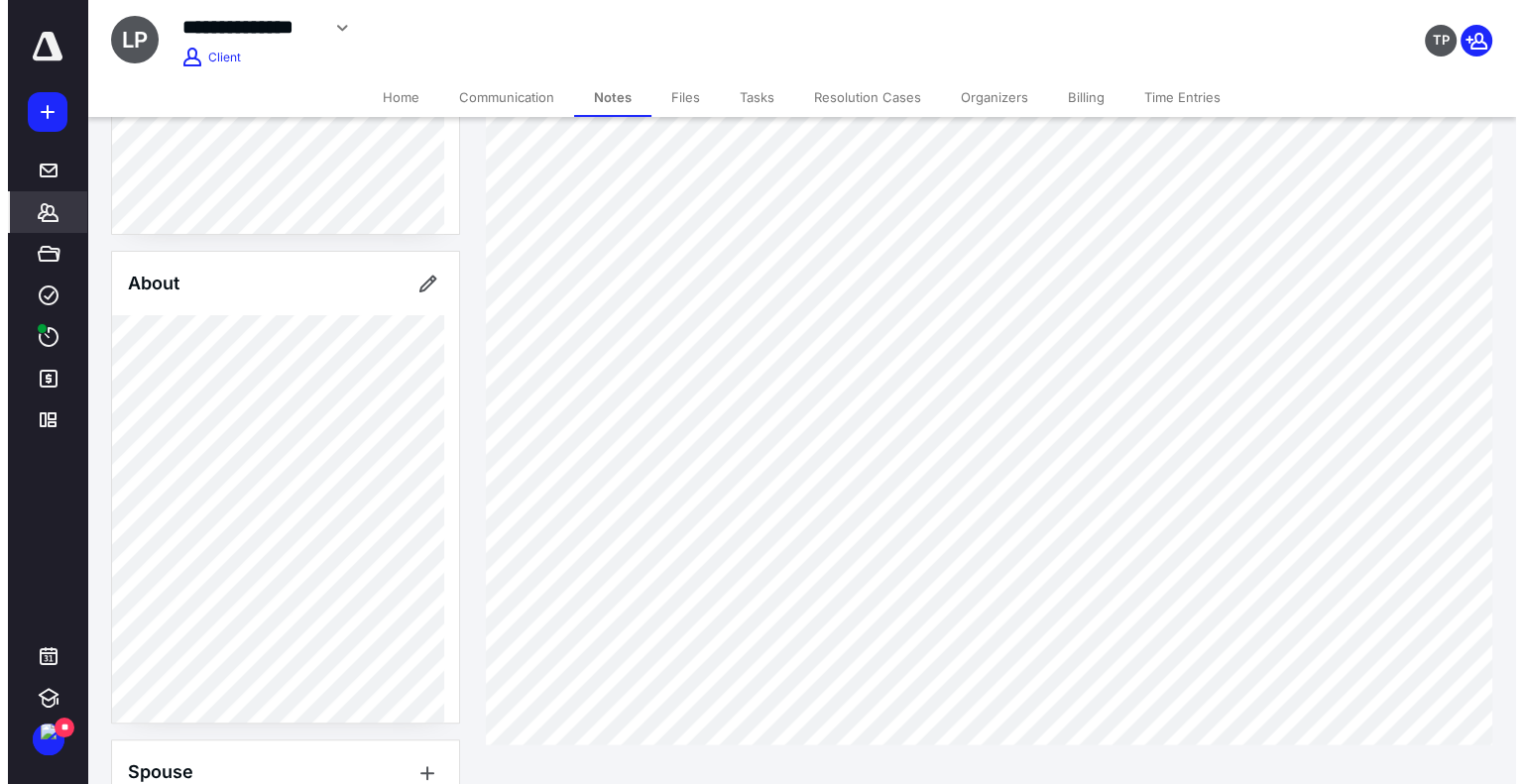 scroll, scrollTop: 0, scrollLeft: 0, axis: both 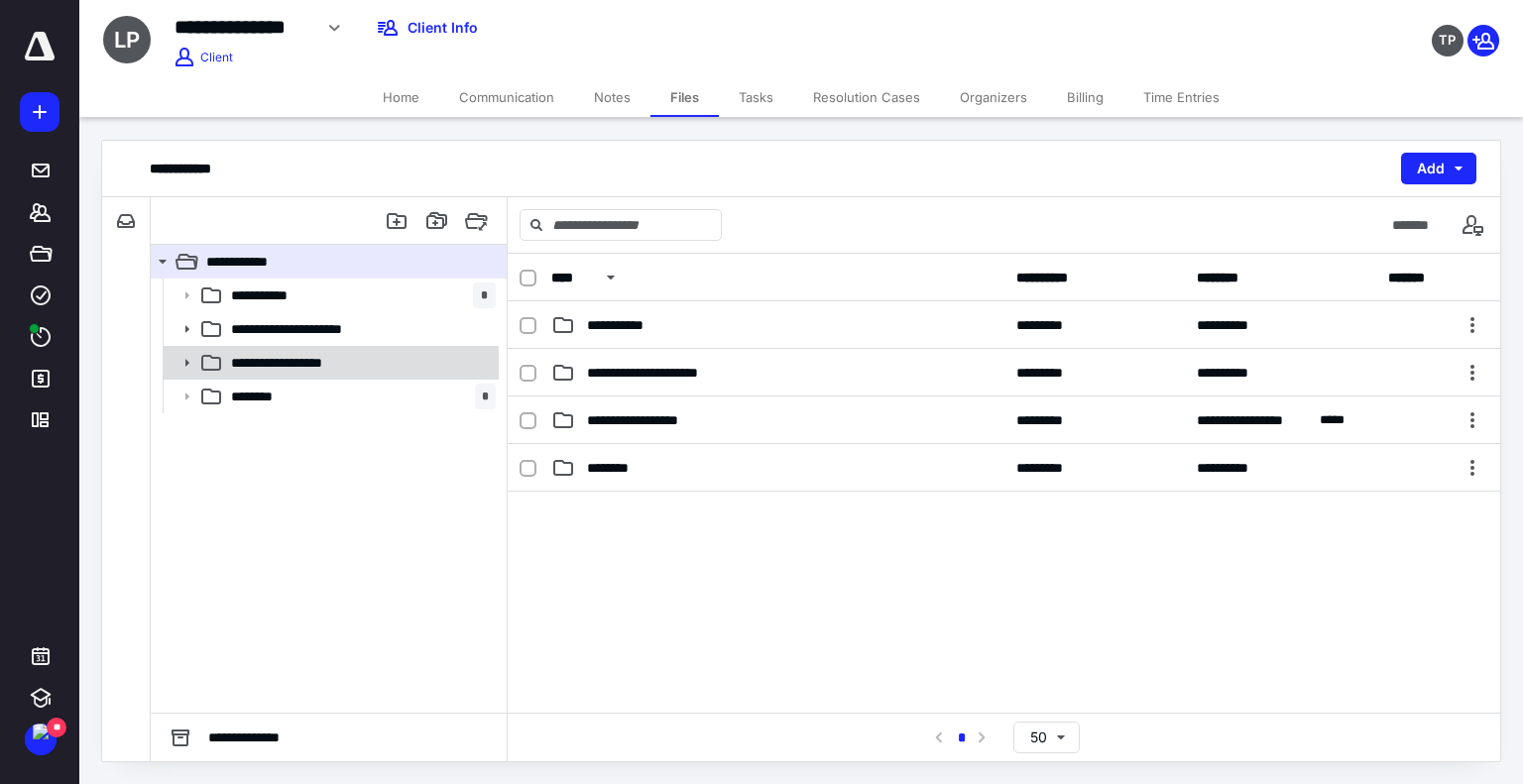 click 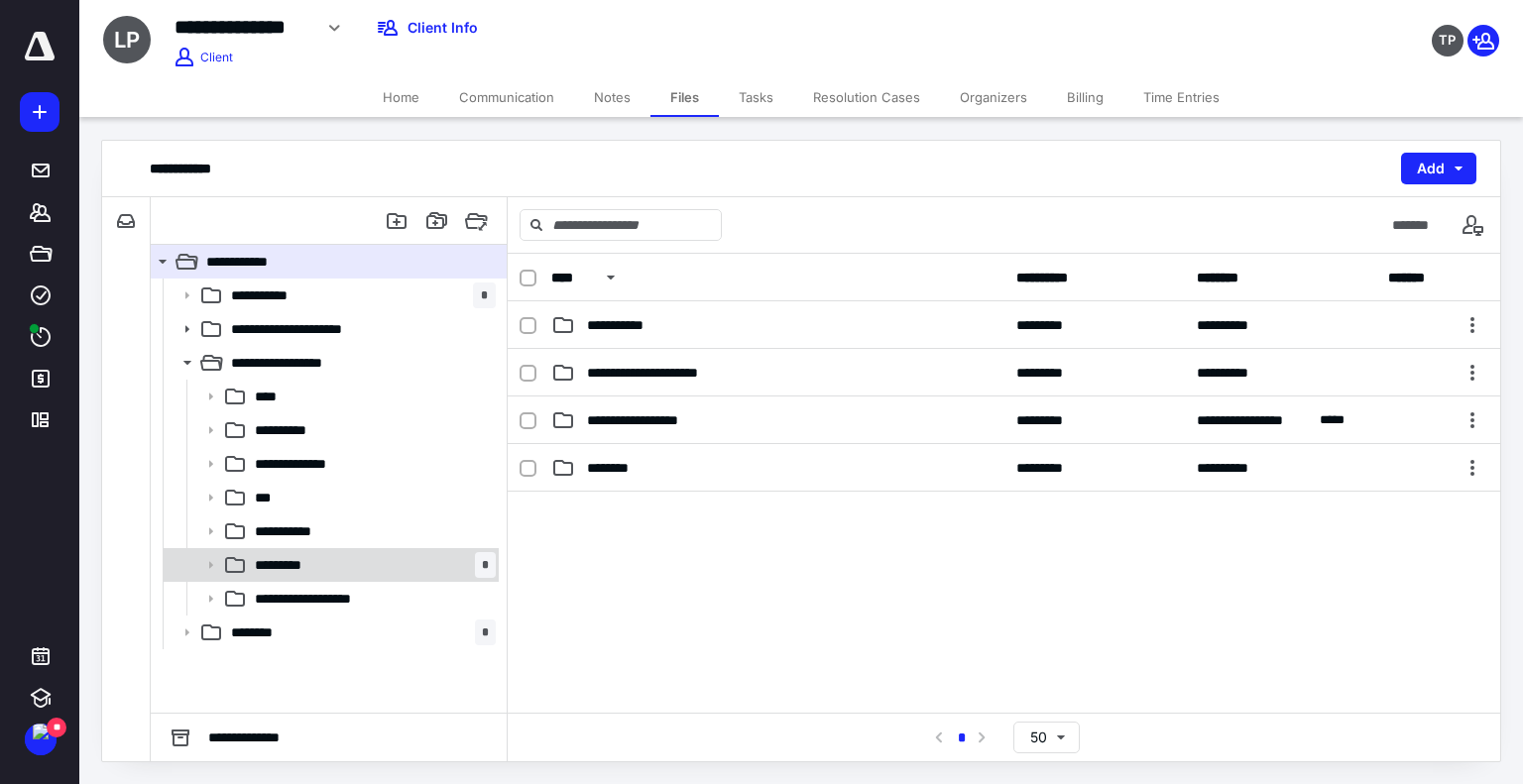 click on "*********" at bounding box center (288, 565) 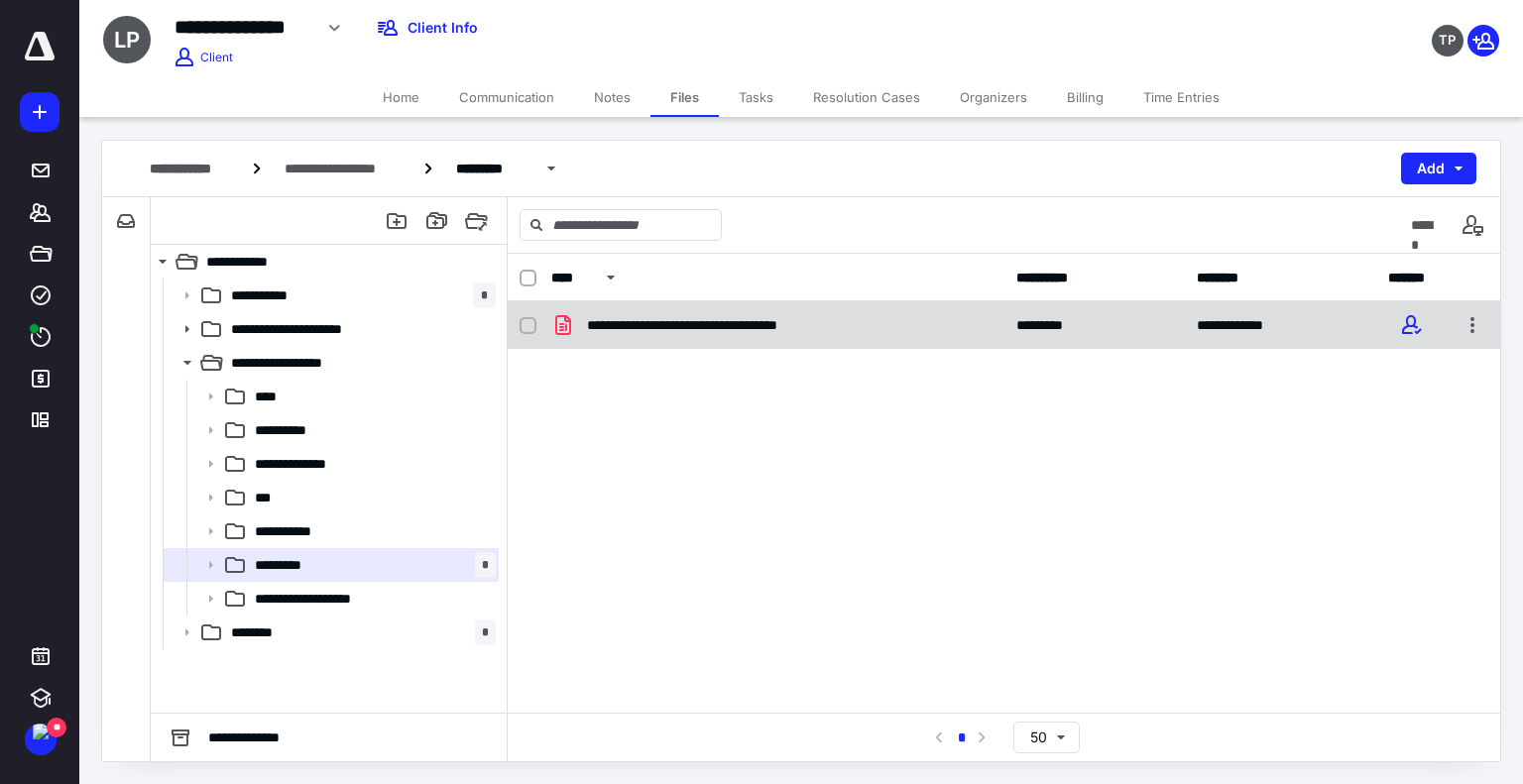 click on "**********" at bounding box center (717, 325) 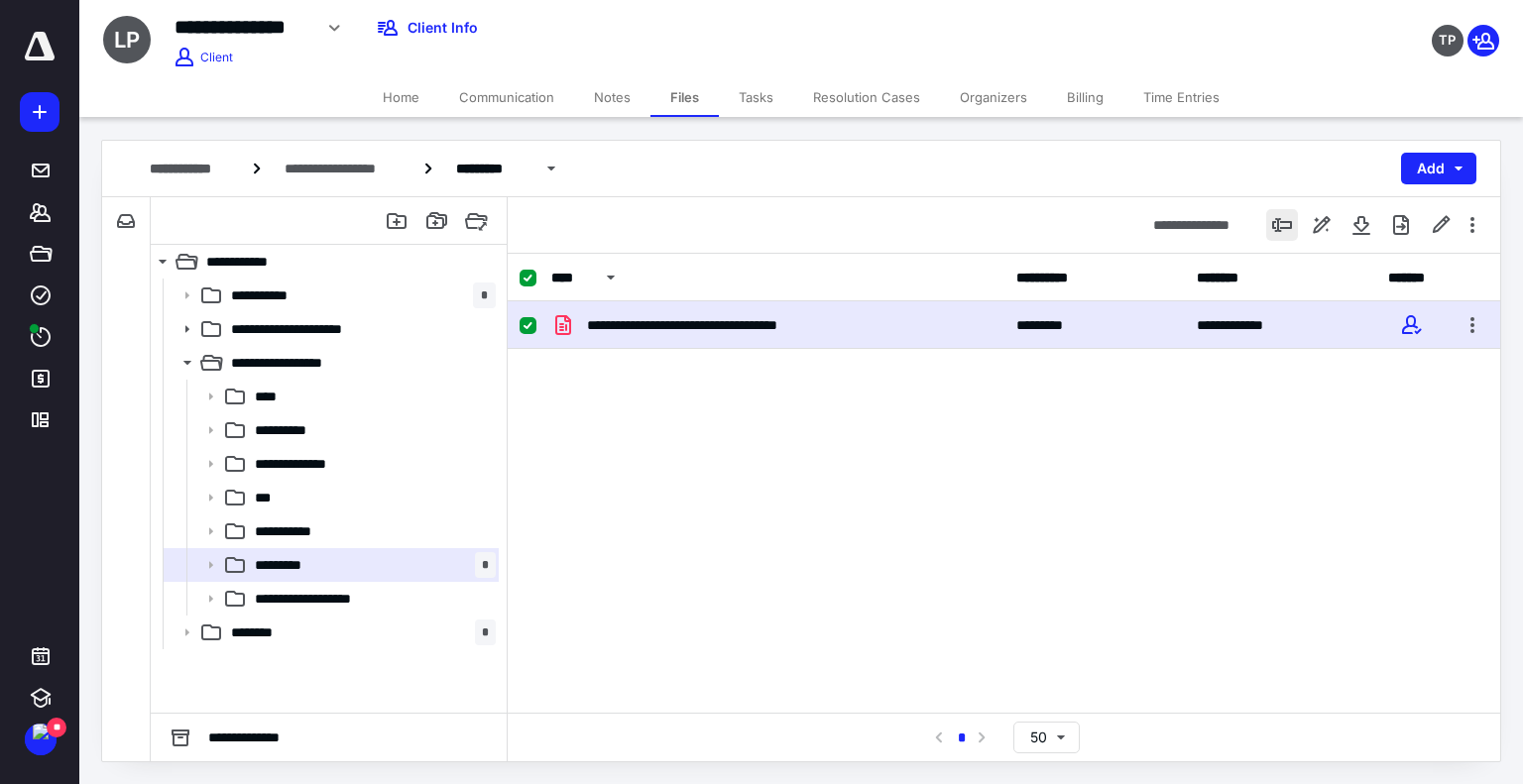 click at bounding box center (1282, 225) 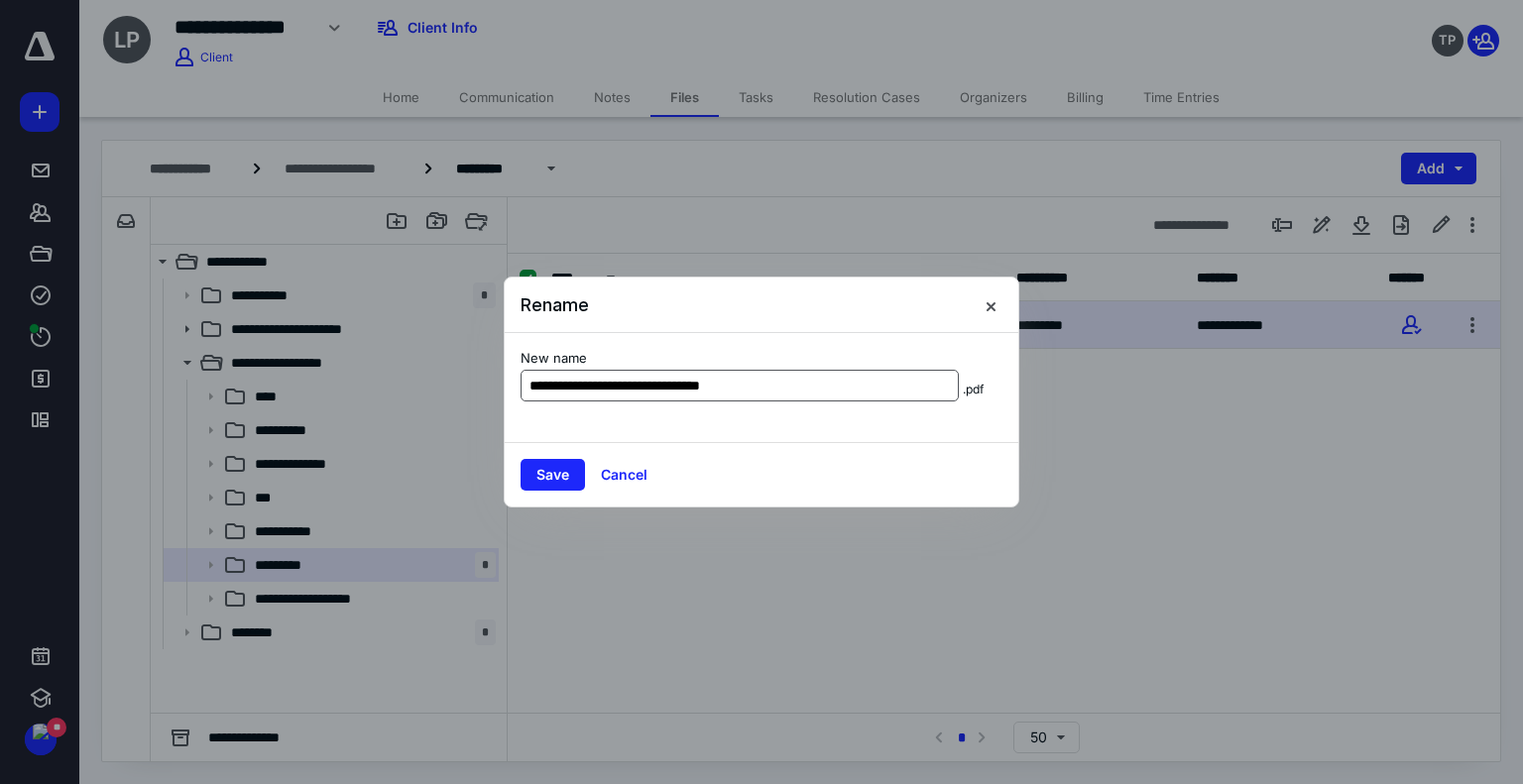click on "**********" at bounding box center (740, 386) 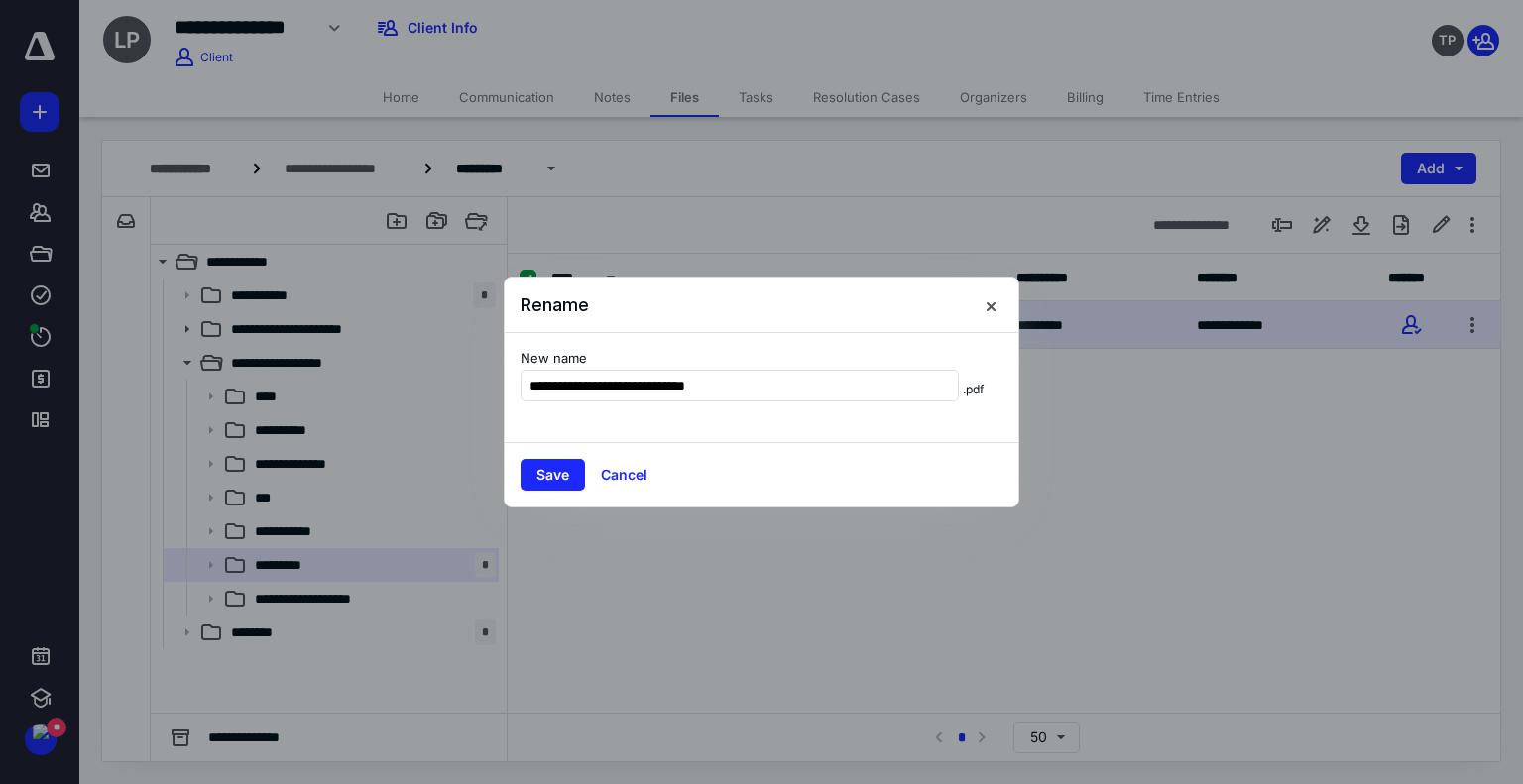 type on "**********" 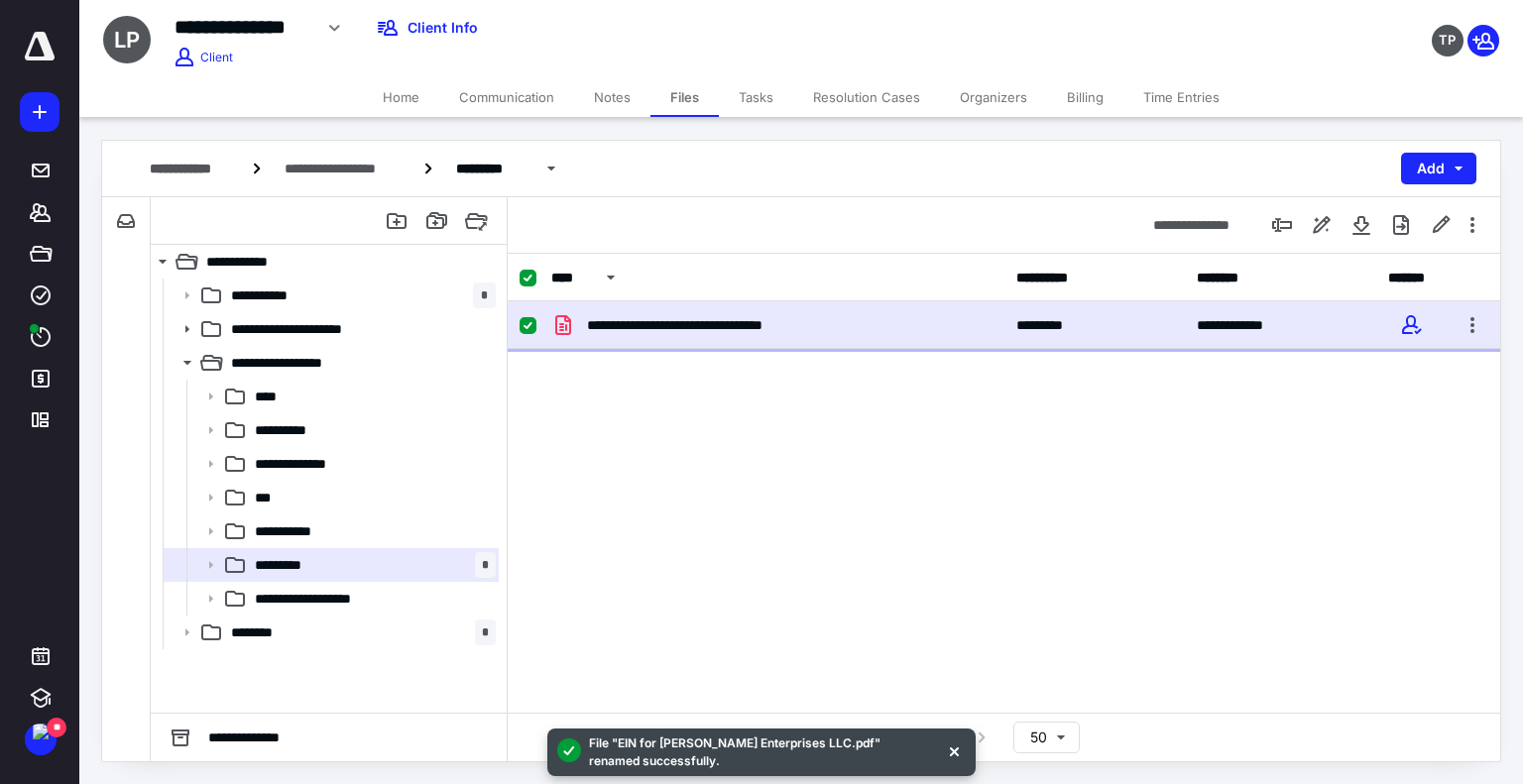click on "**********" at bounding box center (702, 325) 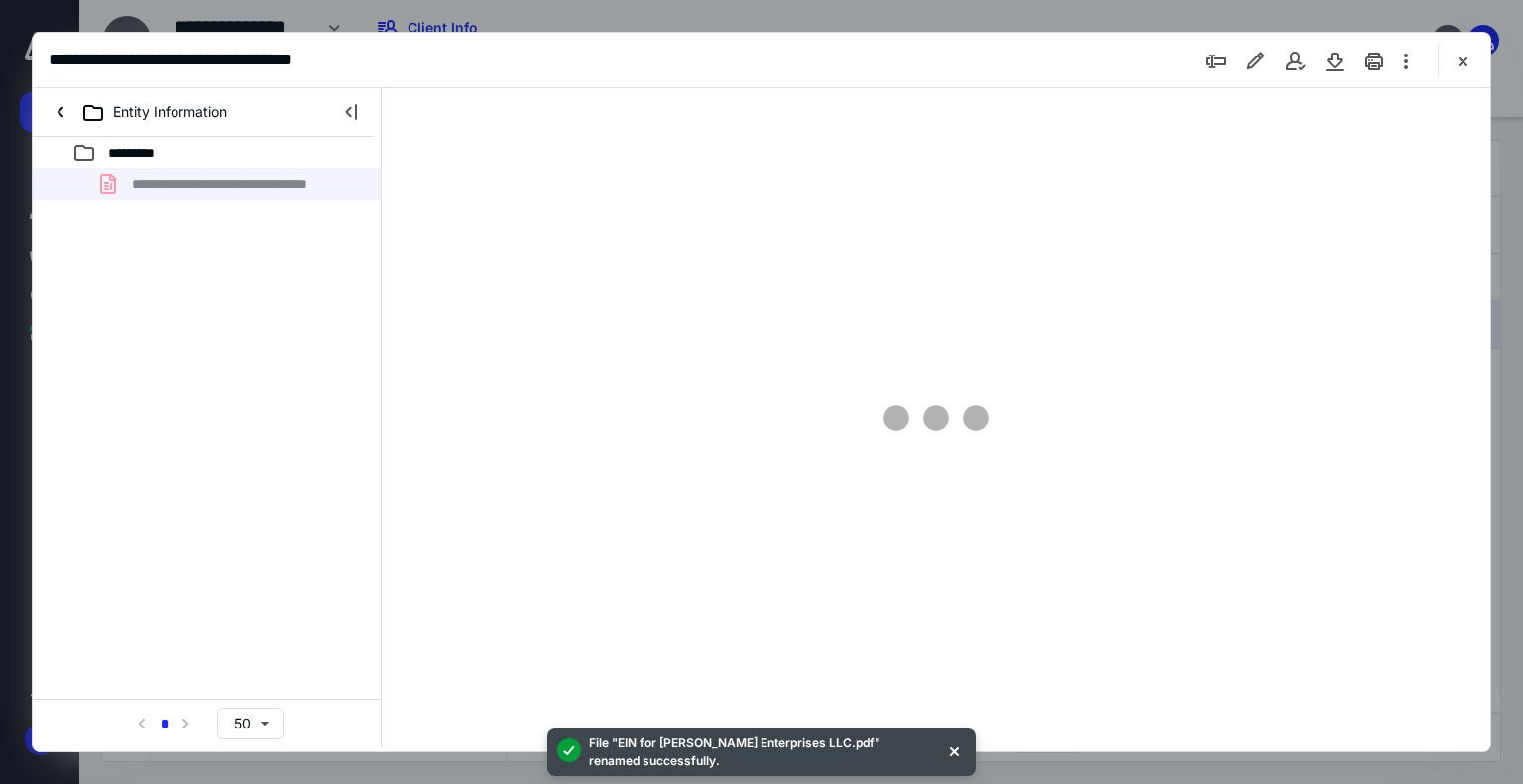 scroll, scrollTop: 0, scrollLeft: 0, axis: both 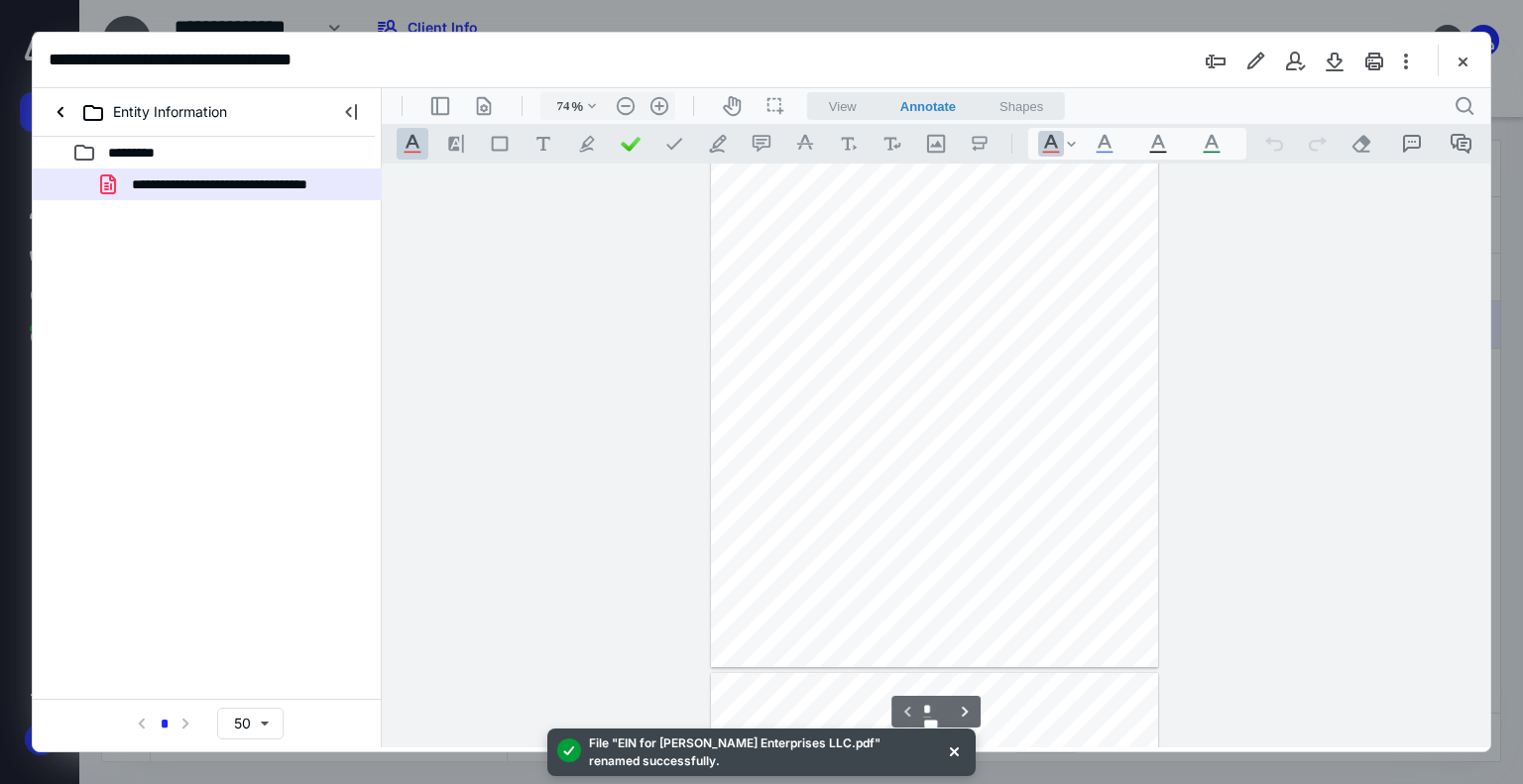 type on "178" 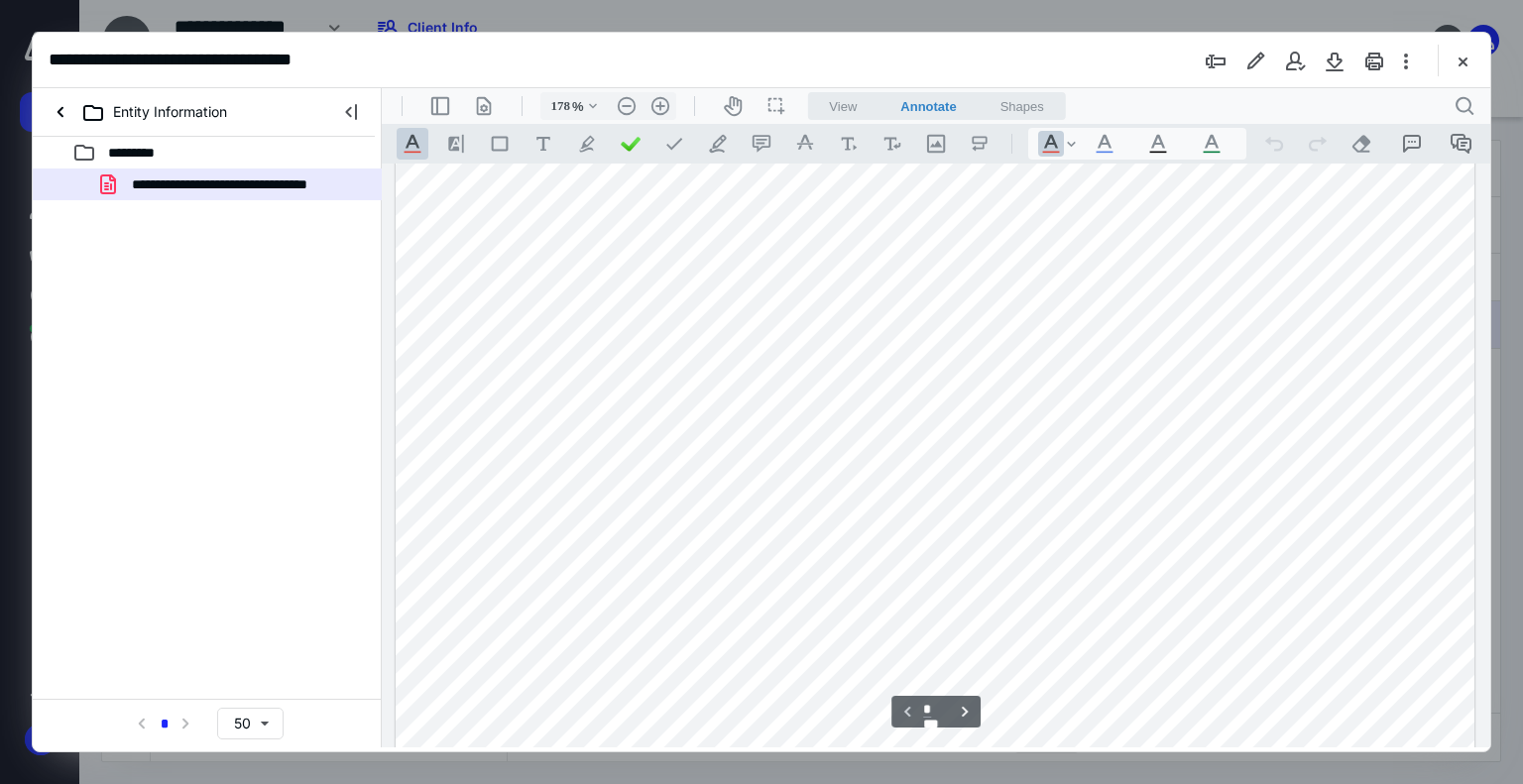 scroll, scrollTop: 90, scrollLeft: 0, axis: vertical 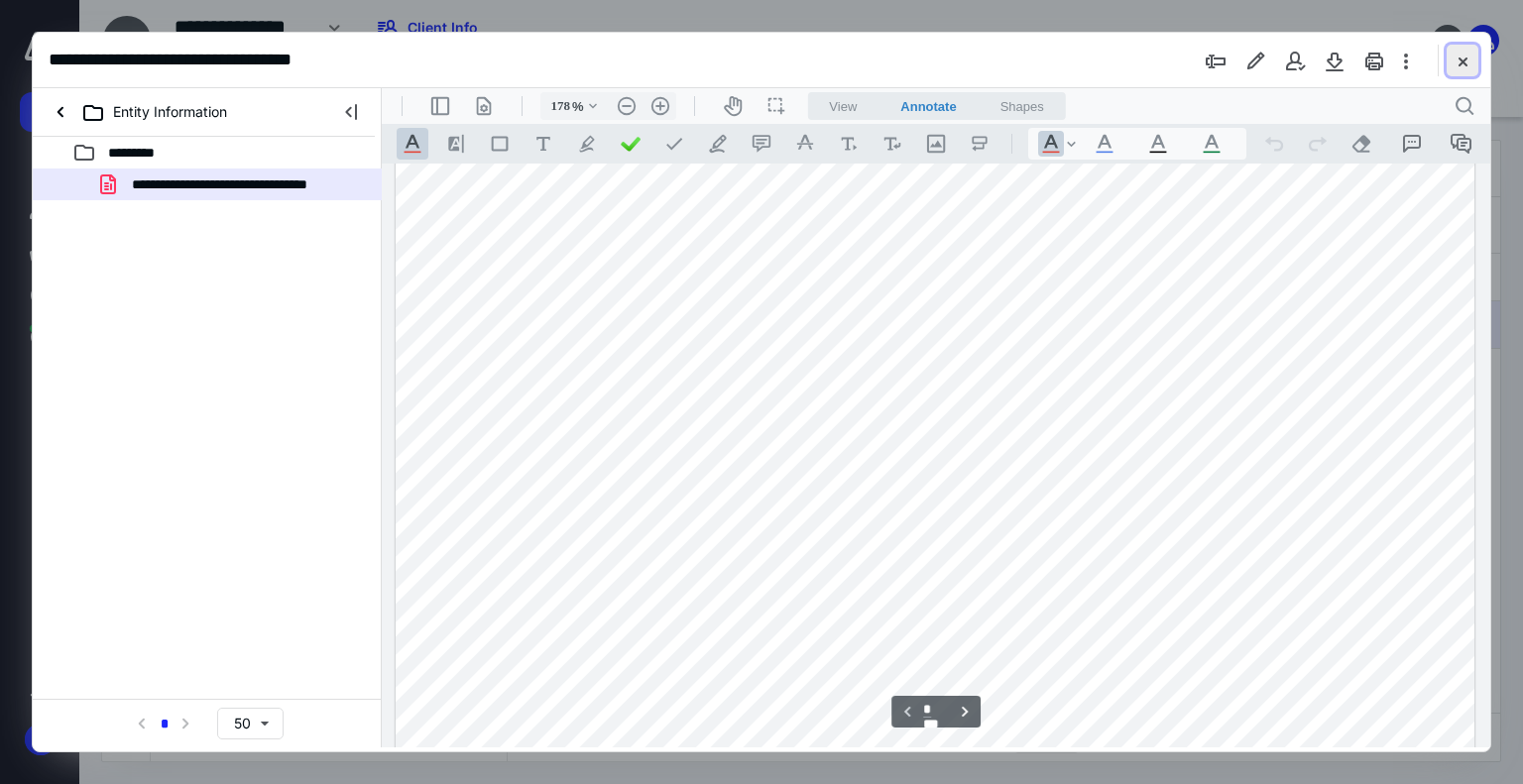 click at bounding box center [1463, 60] 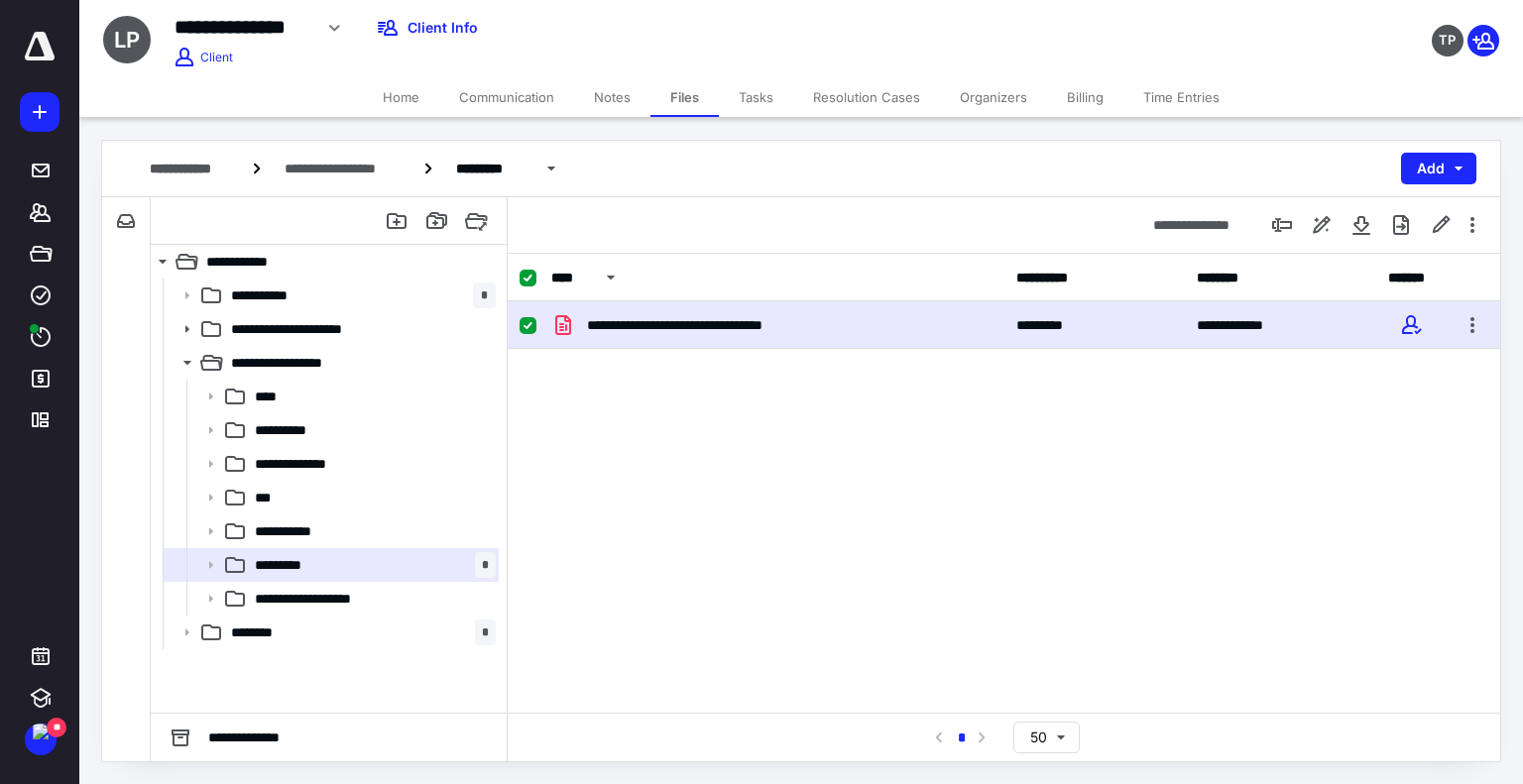 click on "**********" at bounding box center (1003, 450) 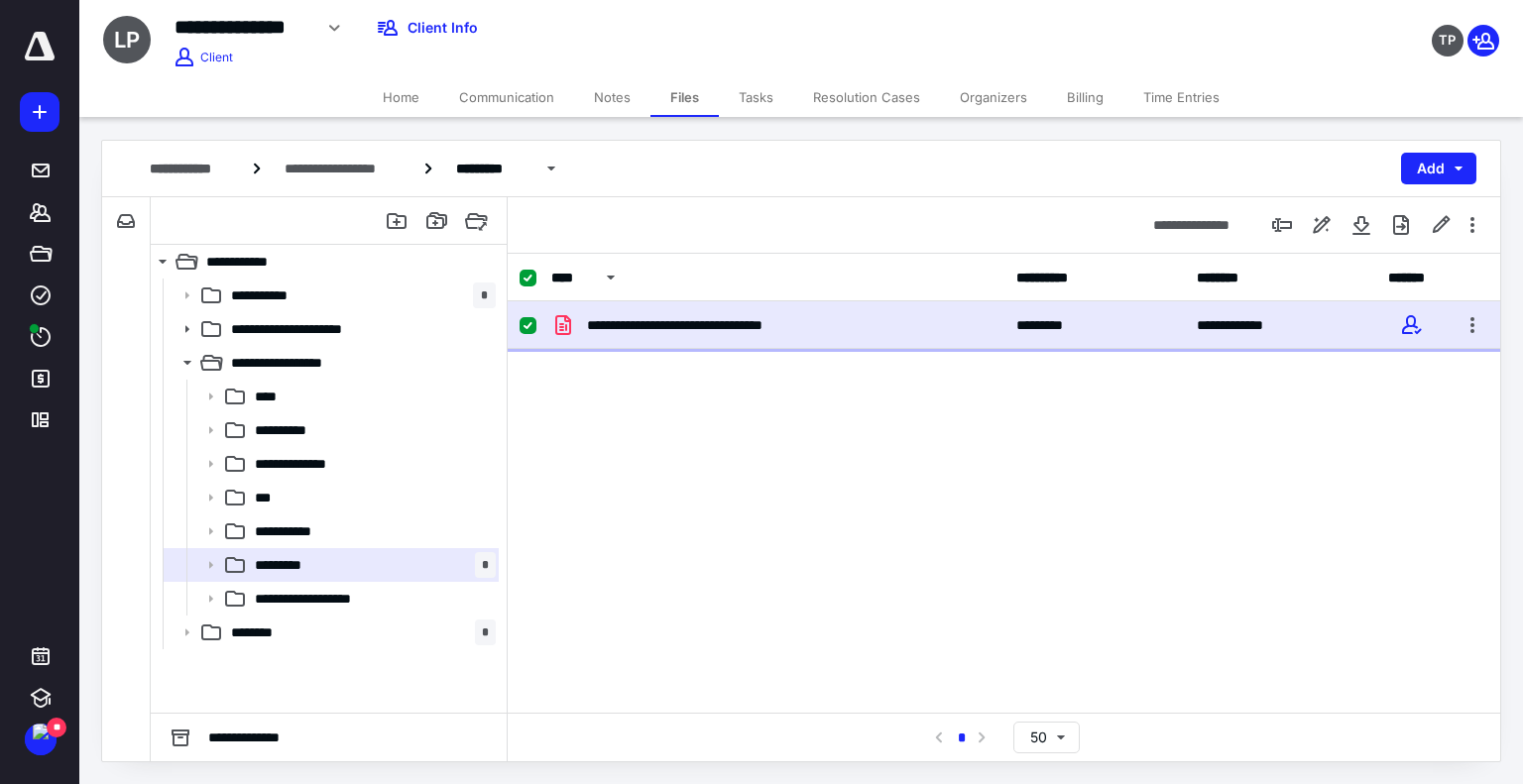 click on "**********" at bounding box center [702, 325] 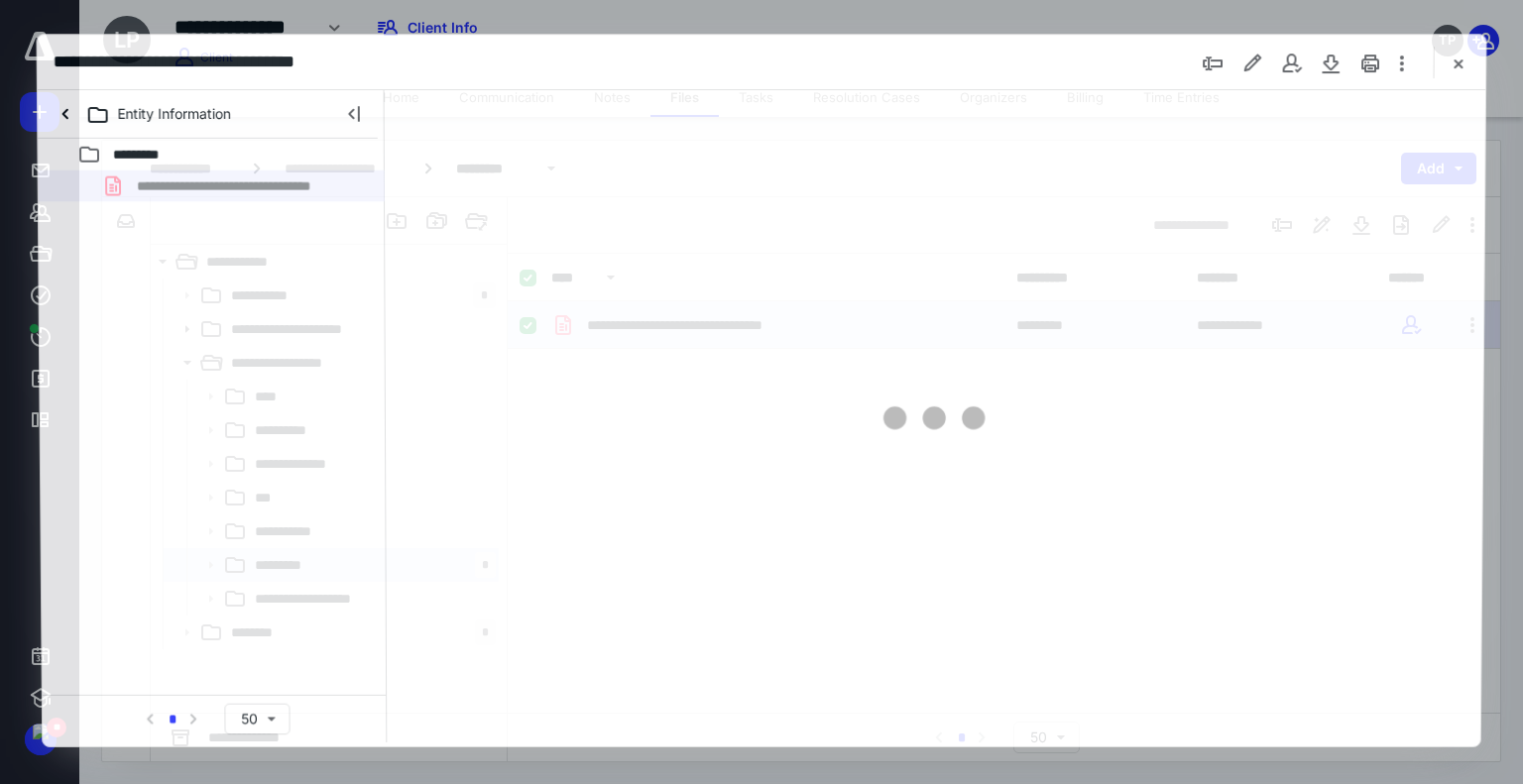 scroll, scrollTop: 0, scrollLeft: 0, axis: both 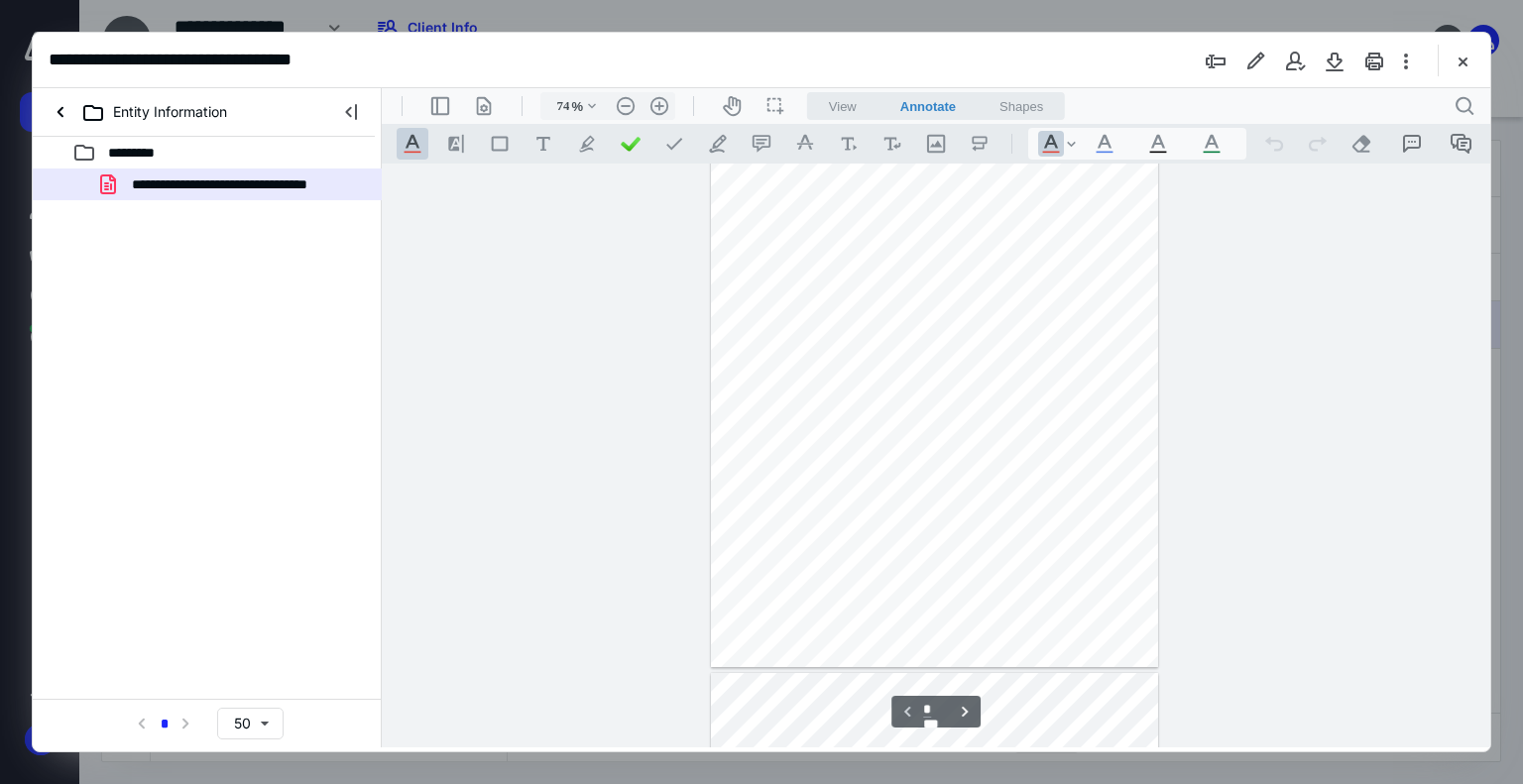 type on "178" 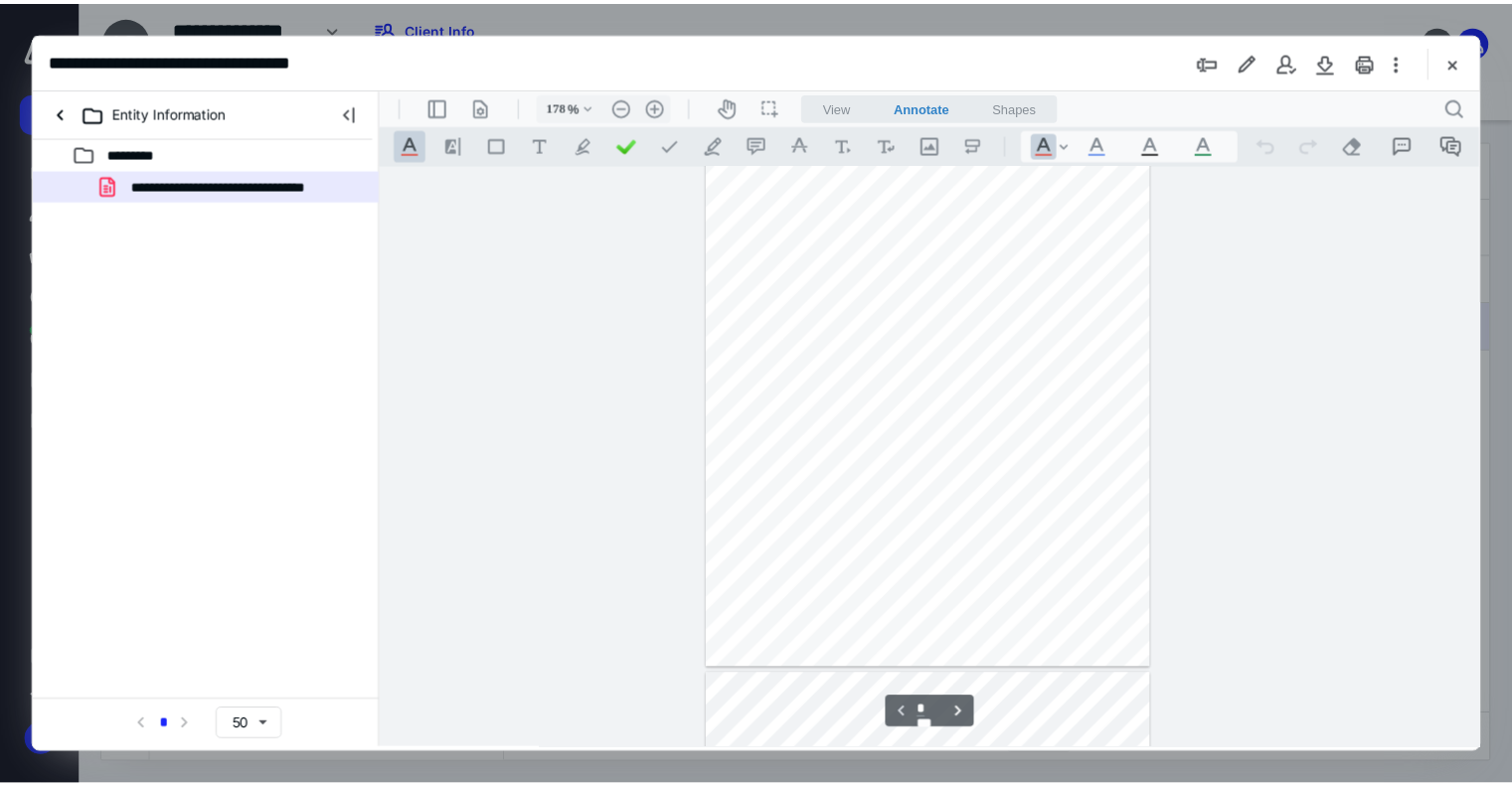 scroll, scrollTop: 190, scrollLeft: 0, axis: vertical 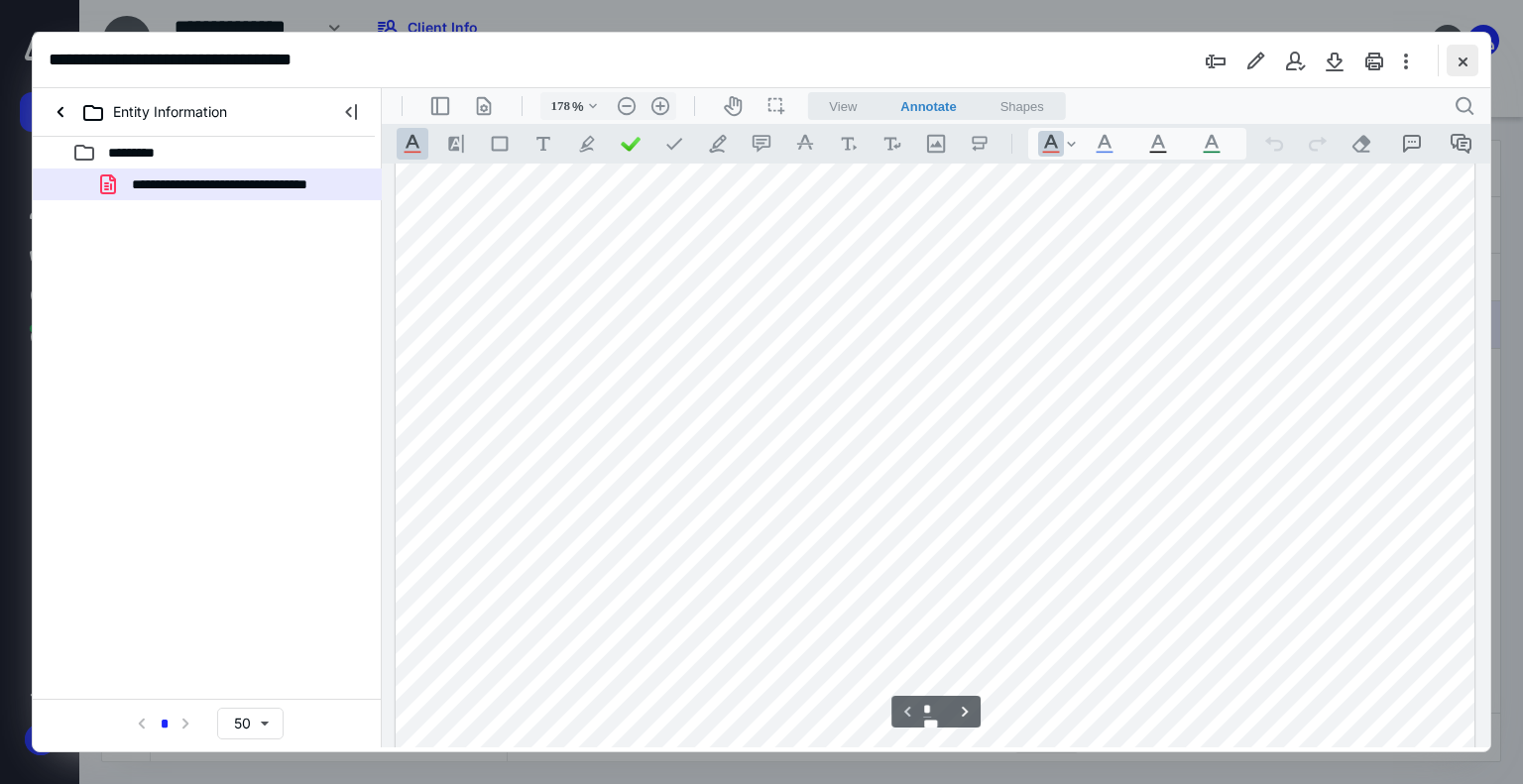 click on "**********" at bounding box center (762, 60) 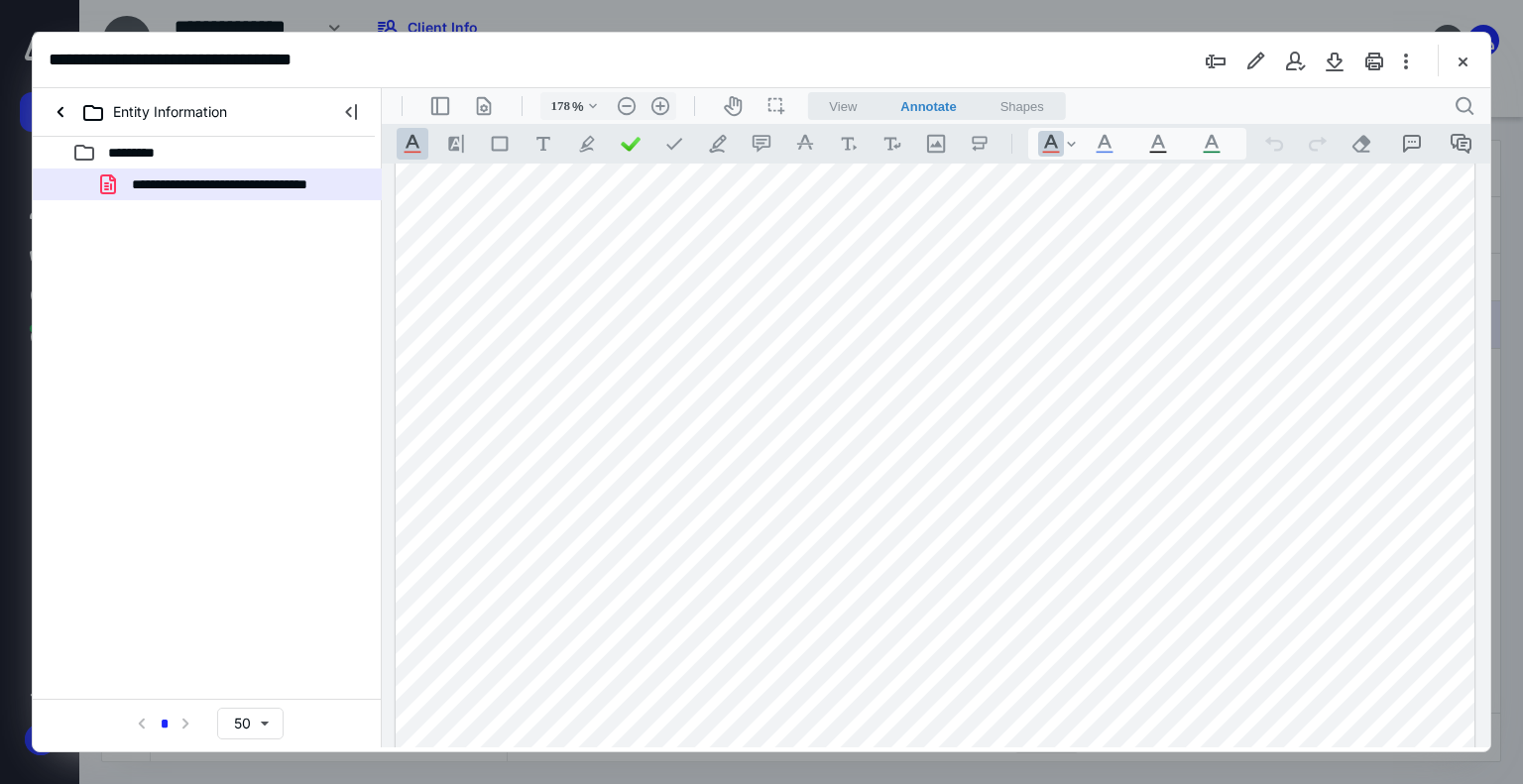 click at bounding box center [935, 679] 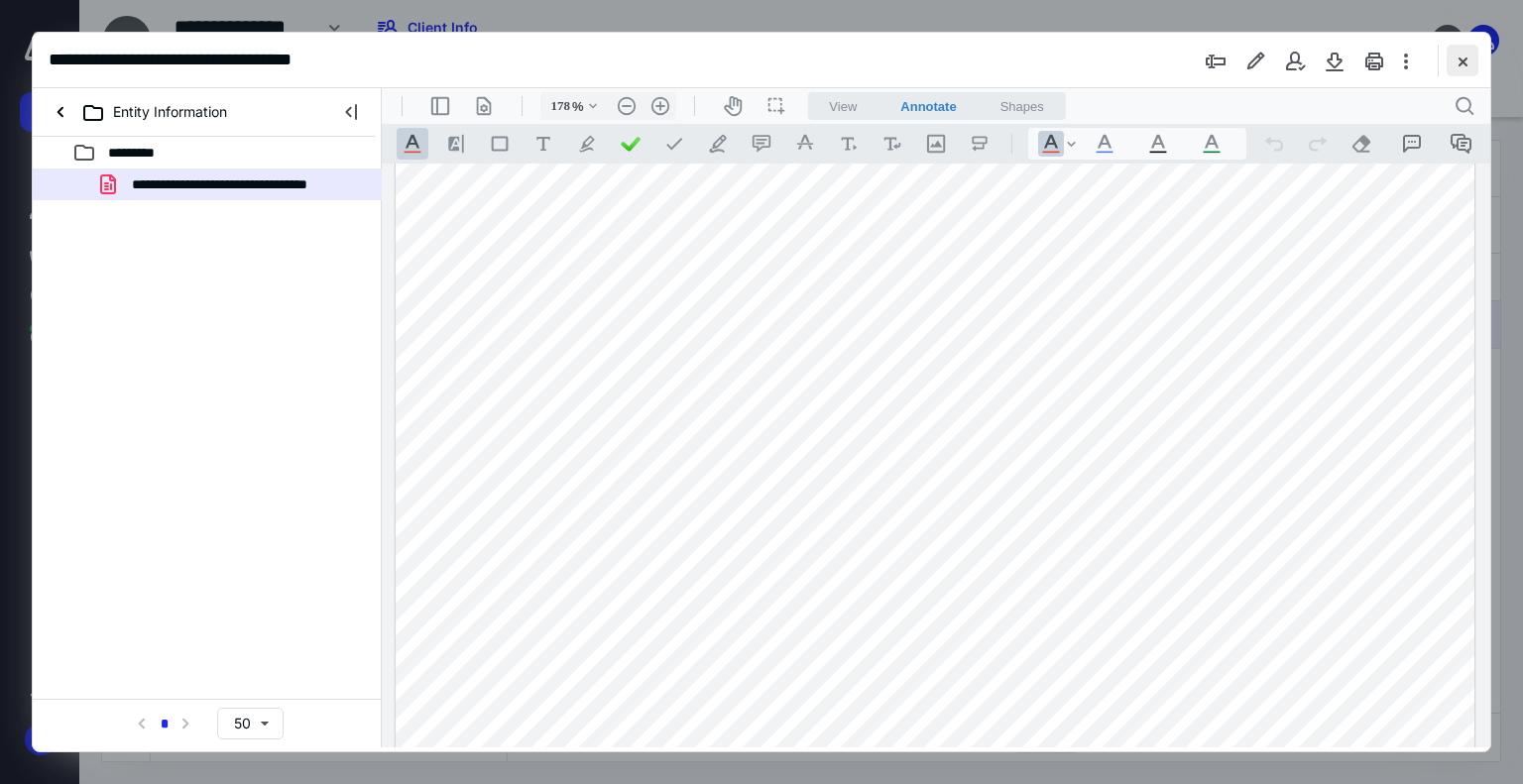 click at bounding box center [1463, 60] 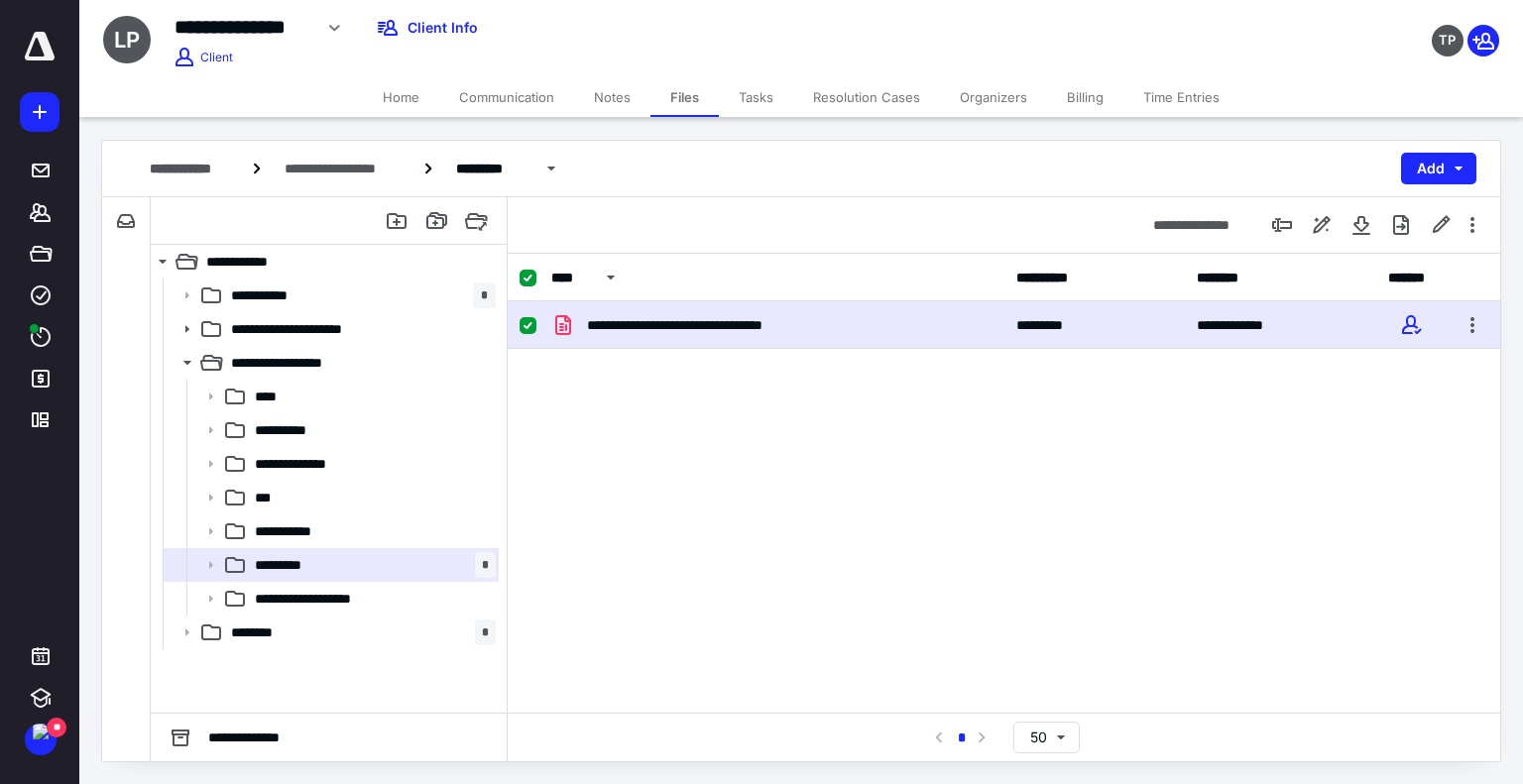 click on "Notes" at bounding box center [612, 97] 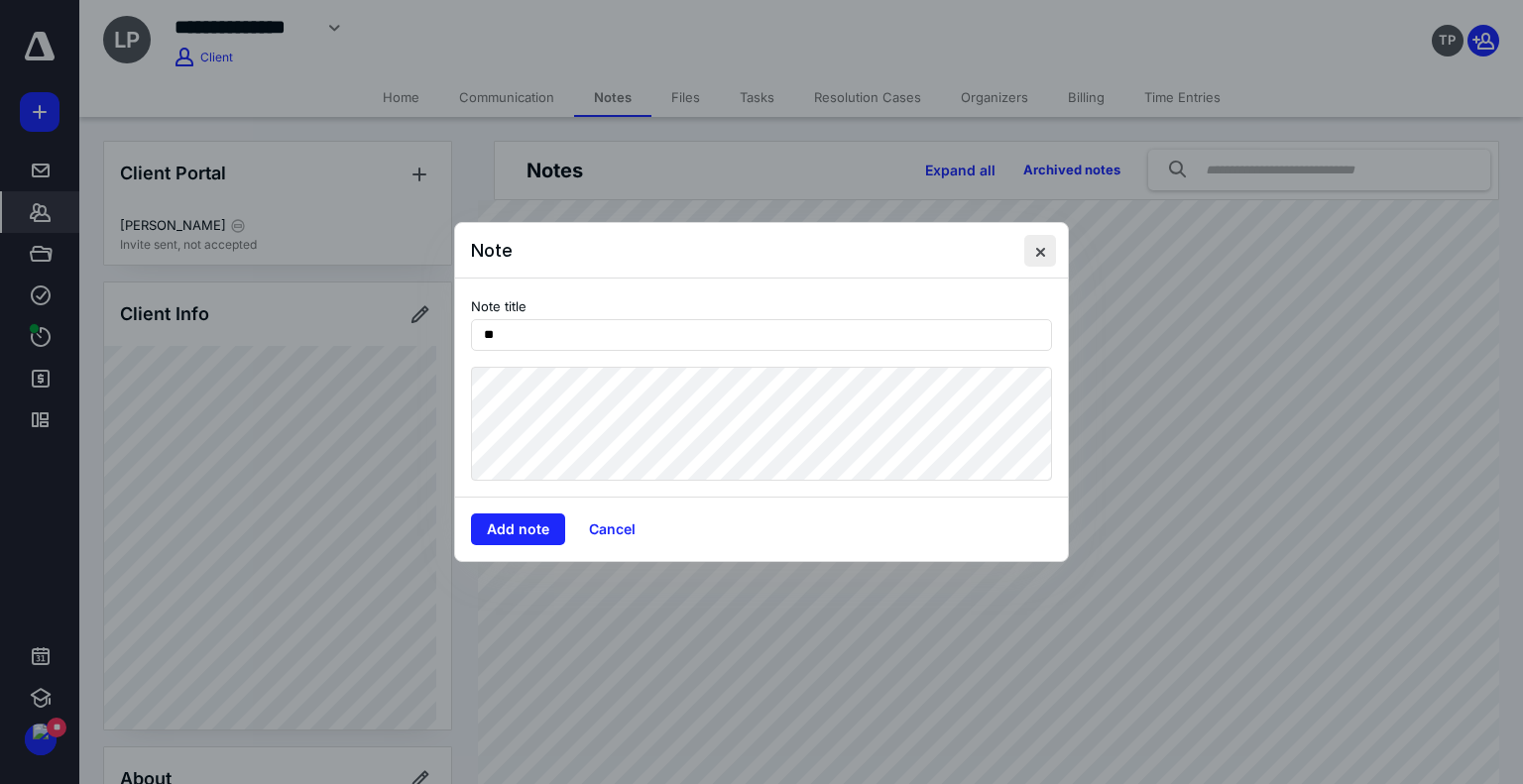 type on "**" 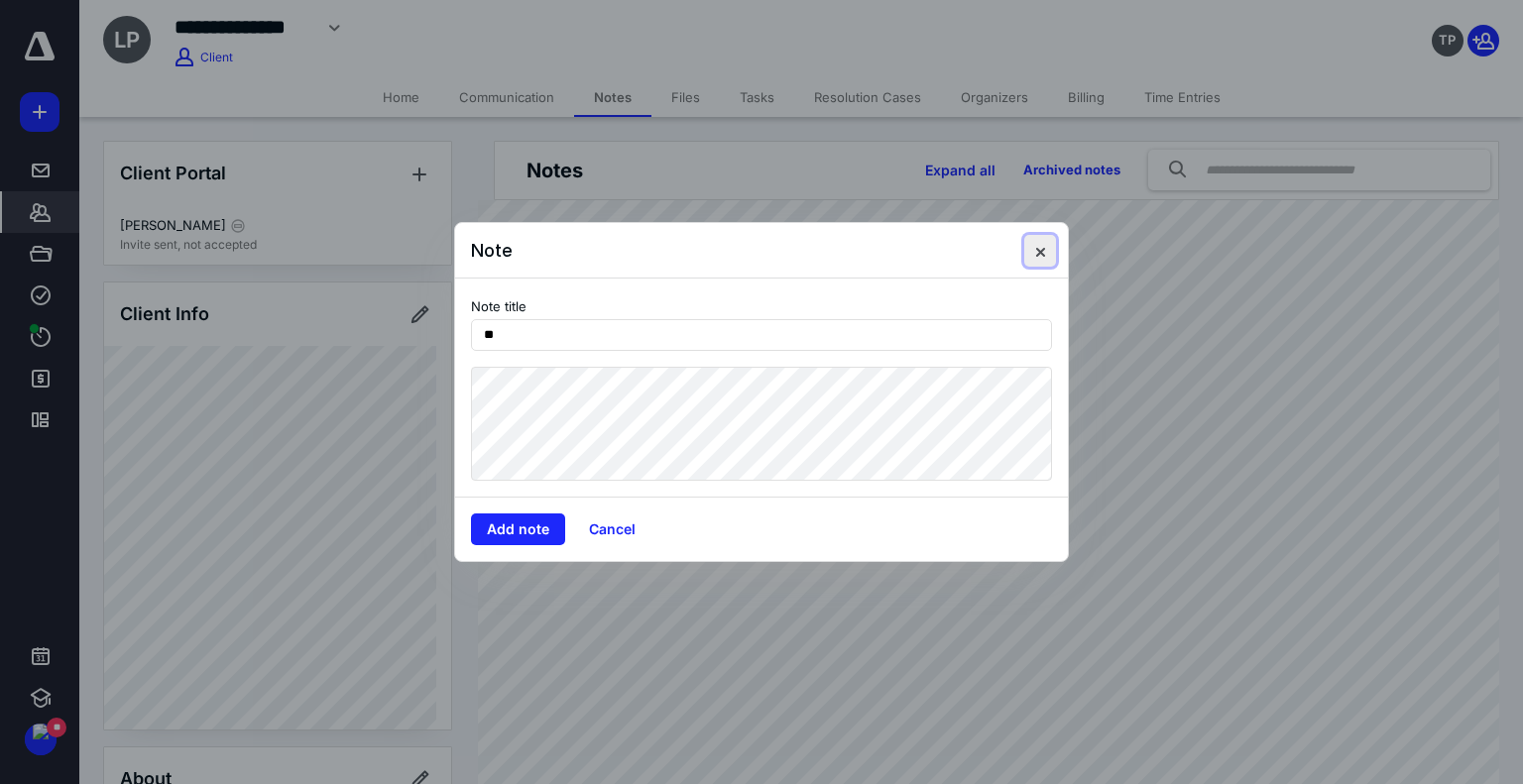 click at bounding box center (1040, 251) 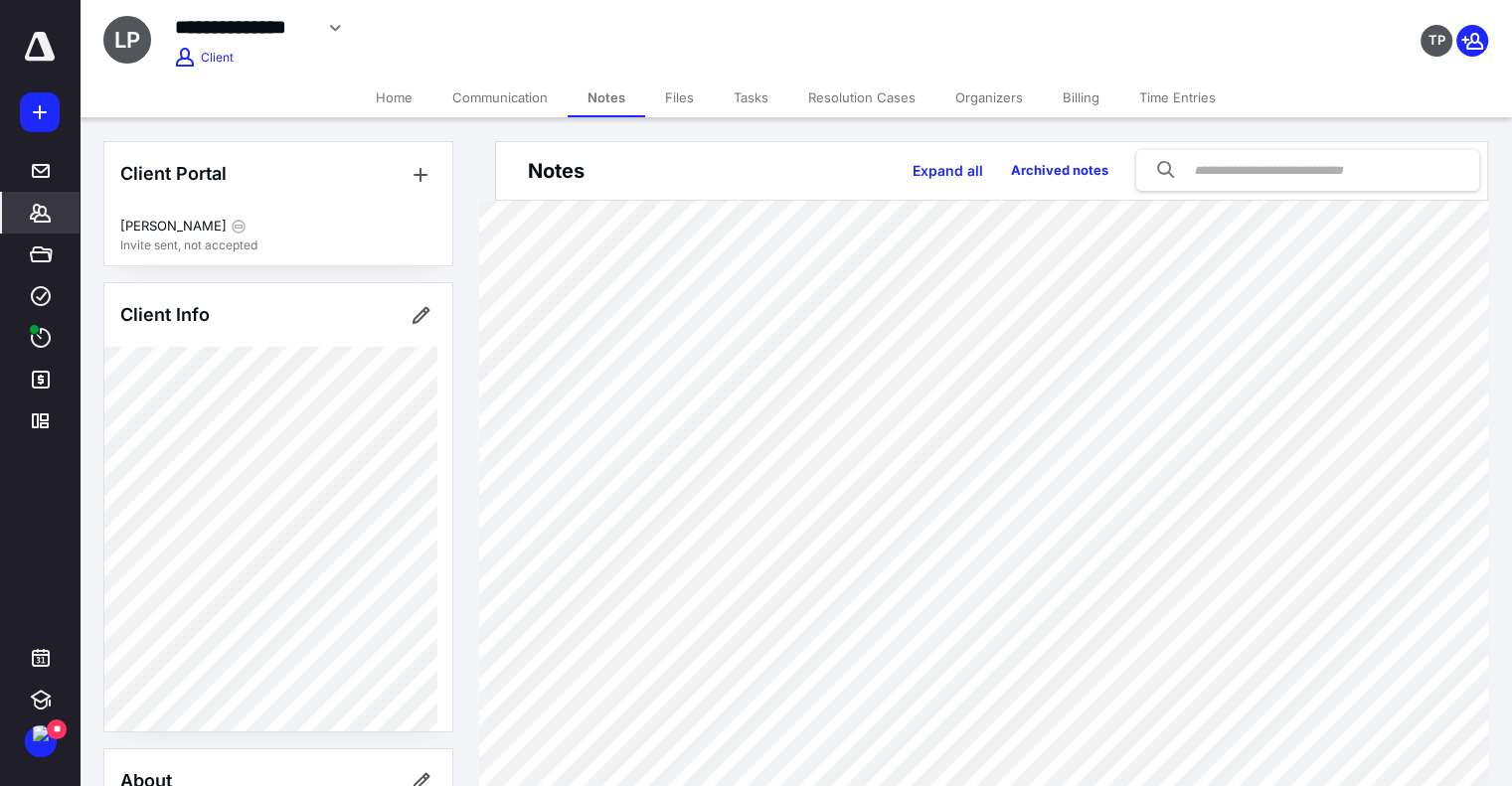 click on "Files" at bounding box center [679, 97] 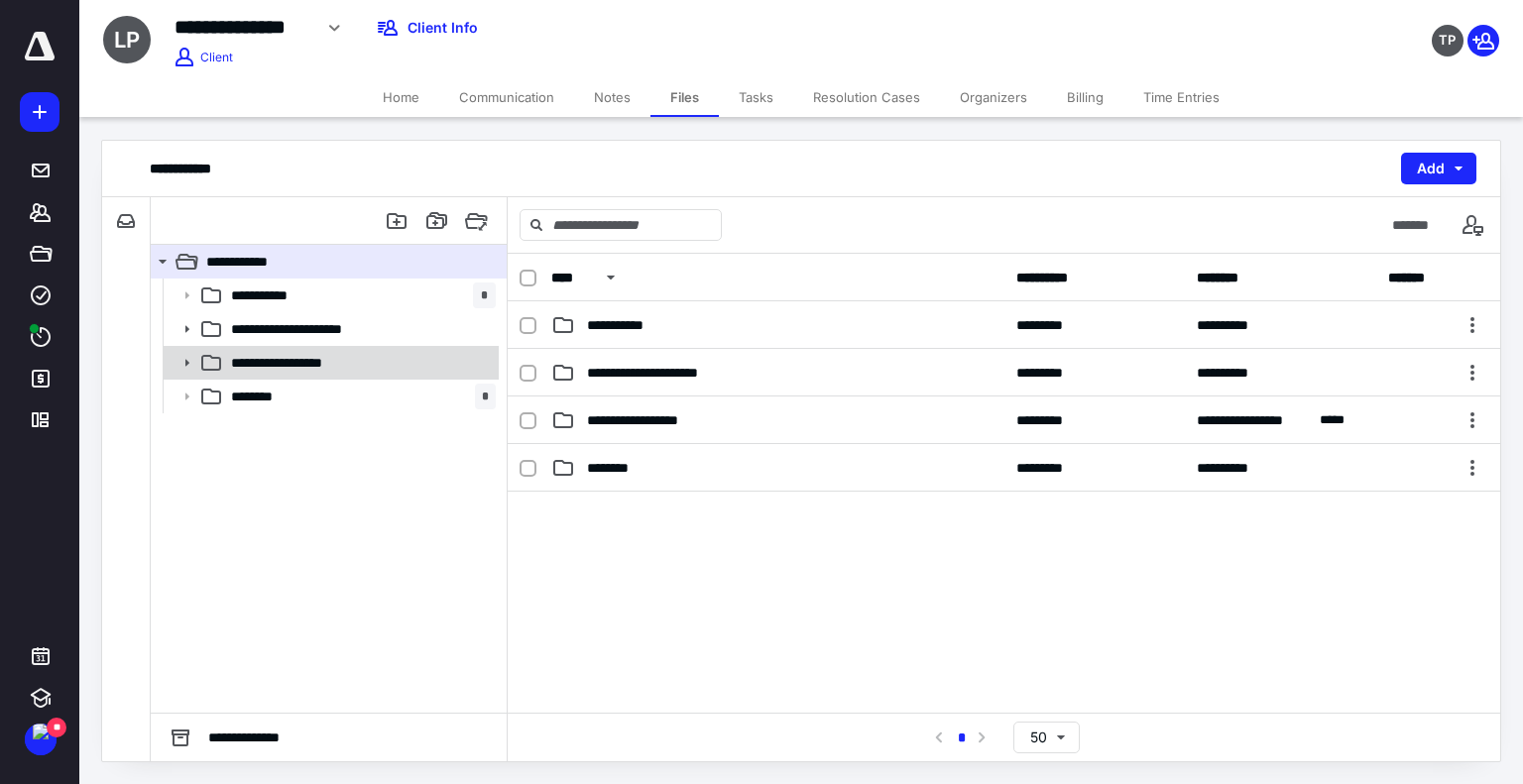 click at bounding box center [180, 363] 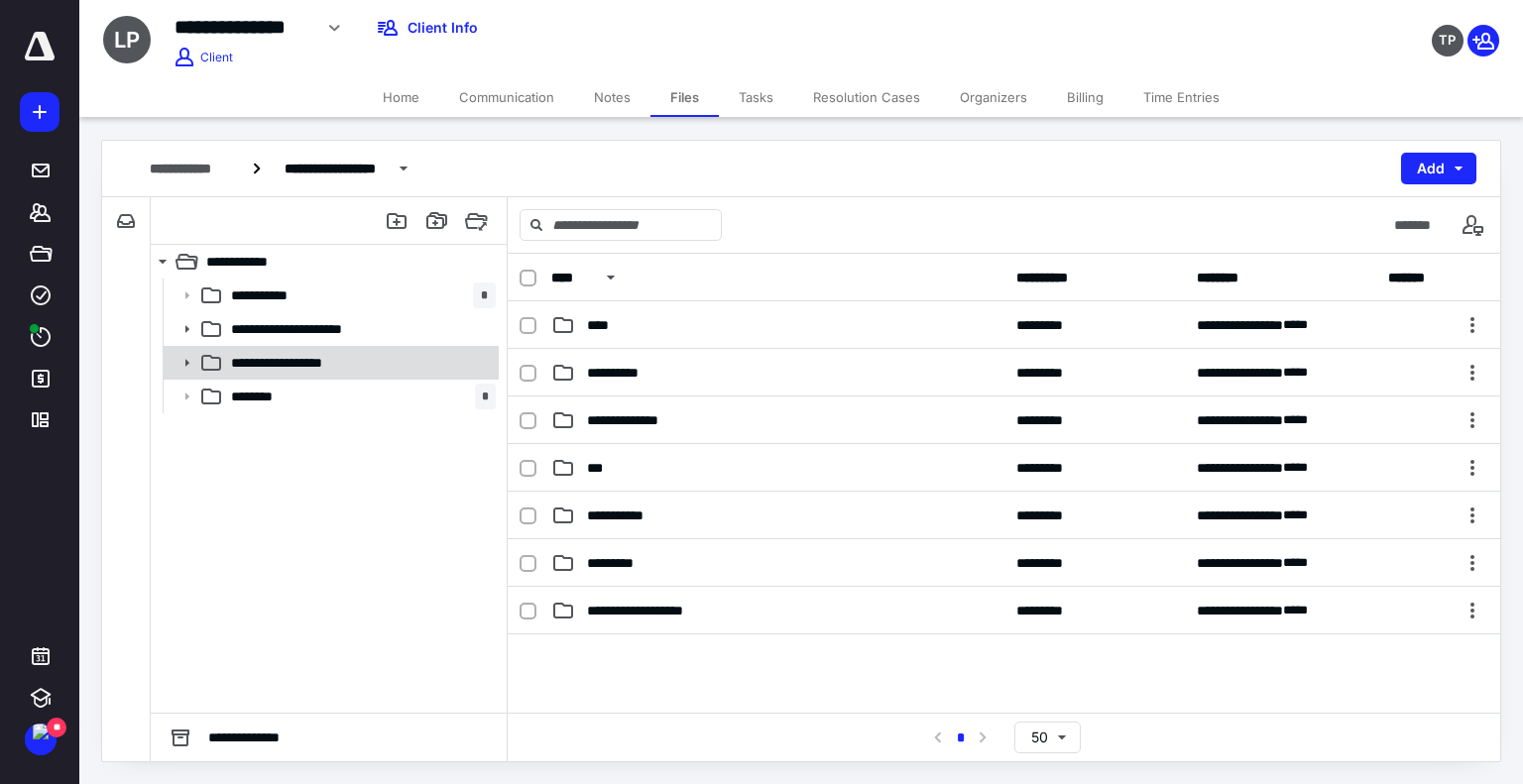 click 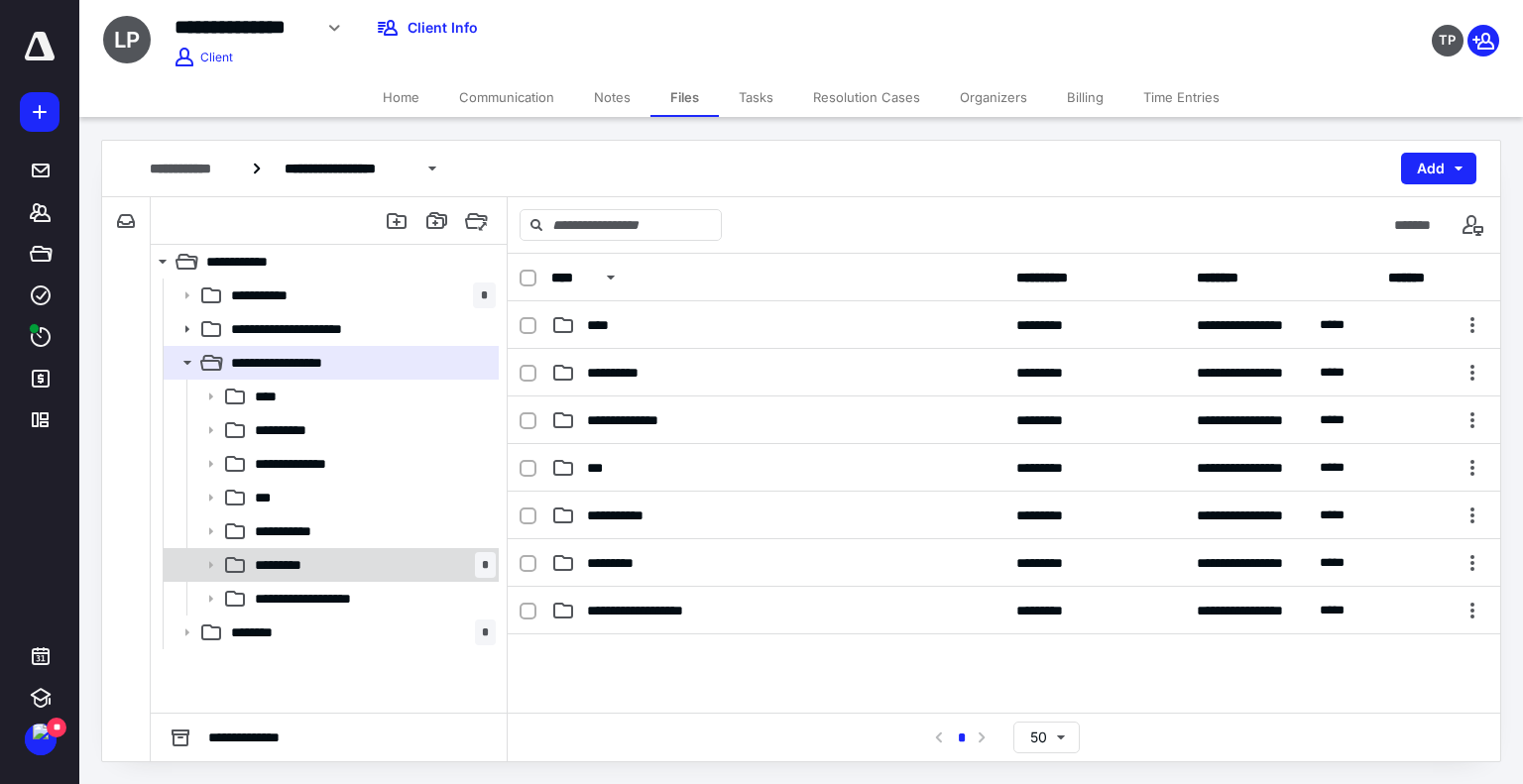 click on "********* *" at bounding box center [329, 565] 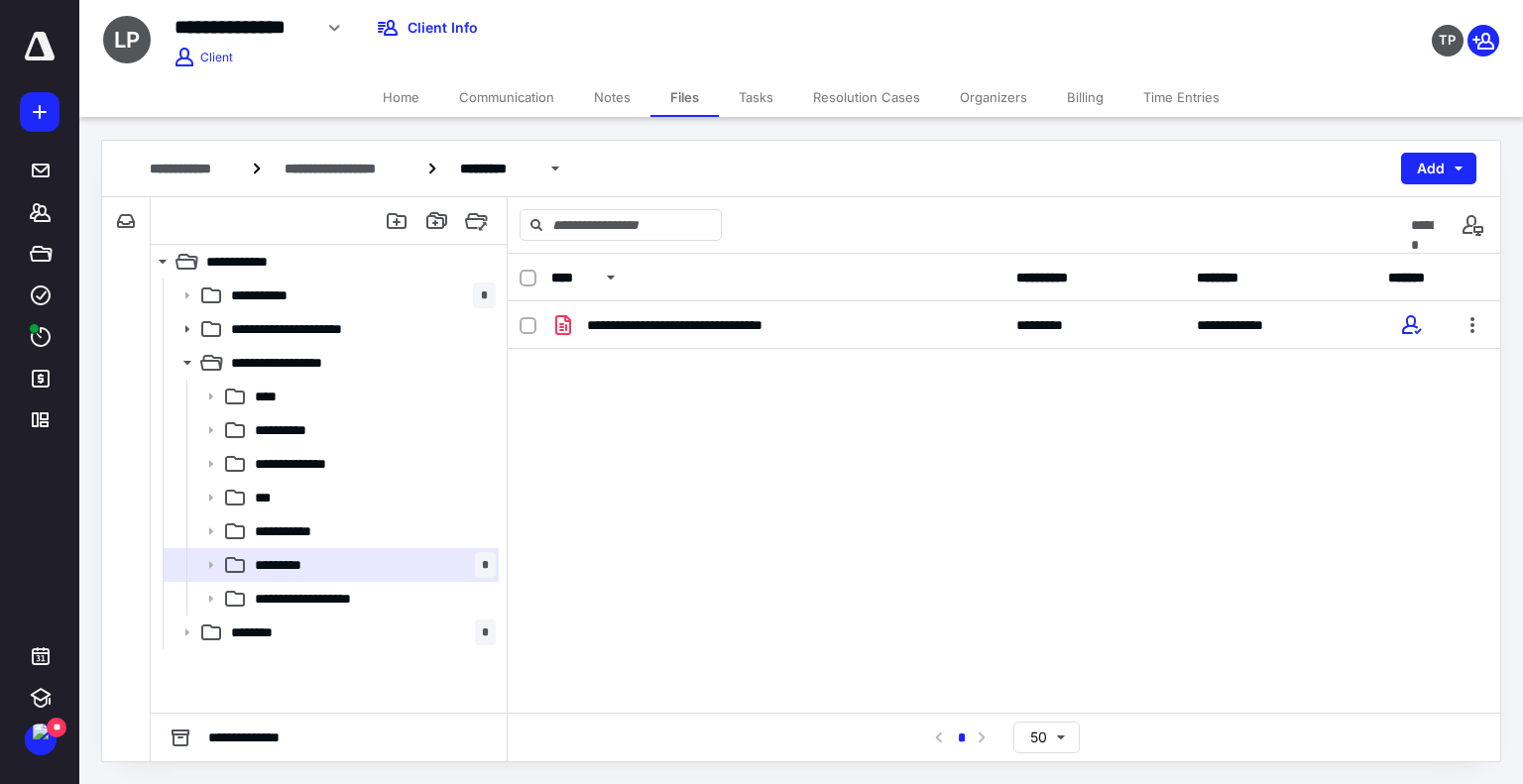 click on "Notes" at bounding box center (612, 97) 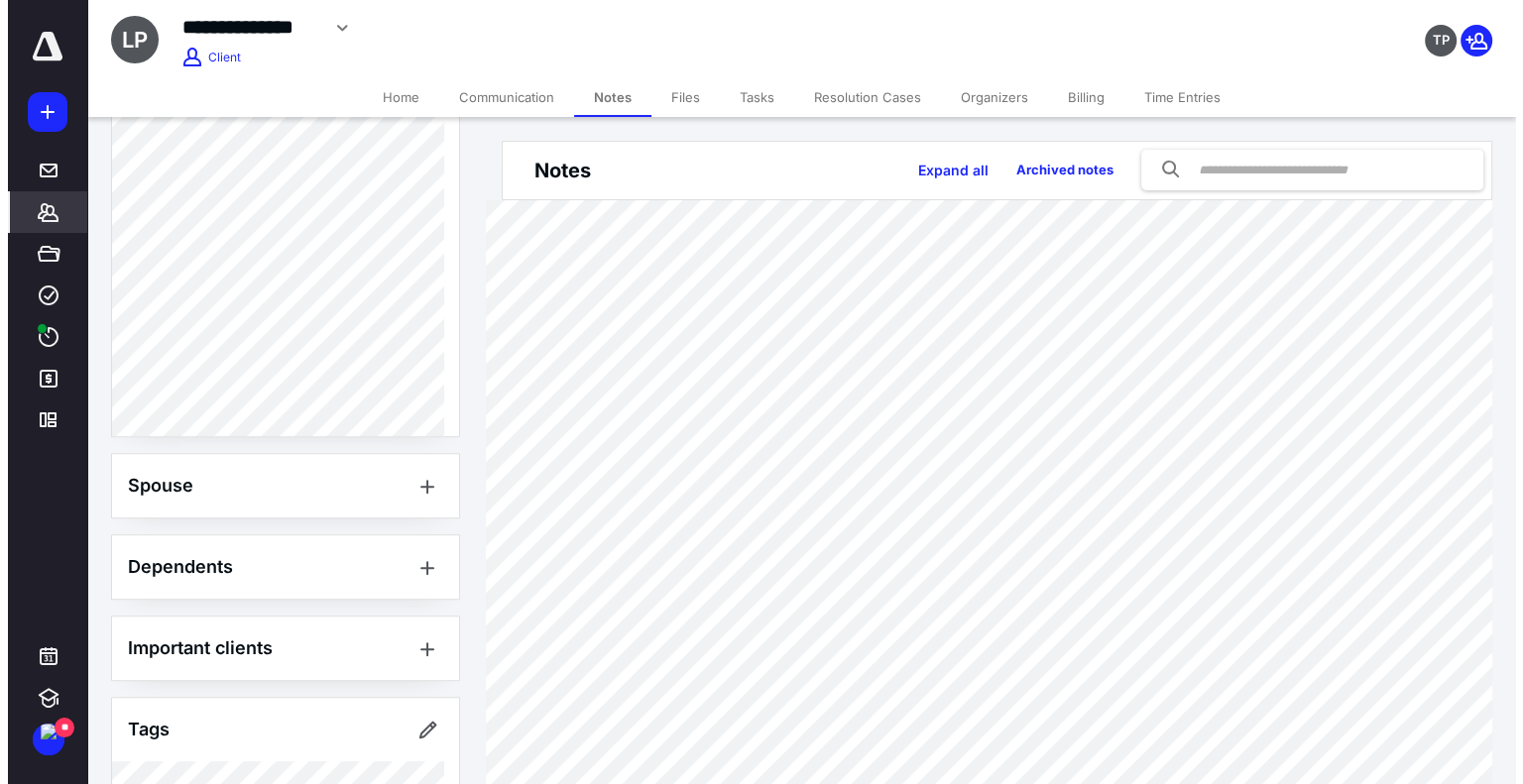 scroll, scrollTop: 869, scrollLeft: 0, axis: vertical 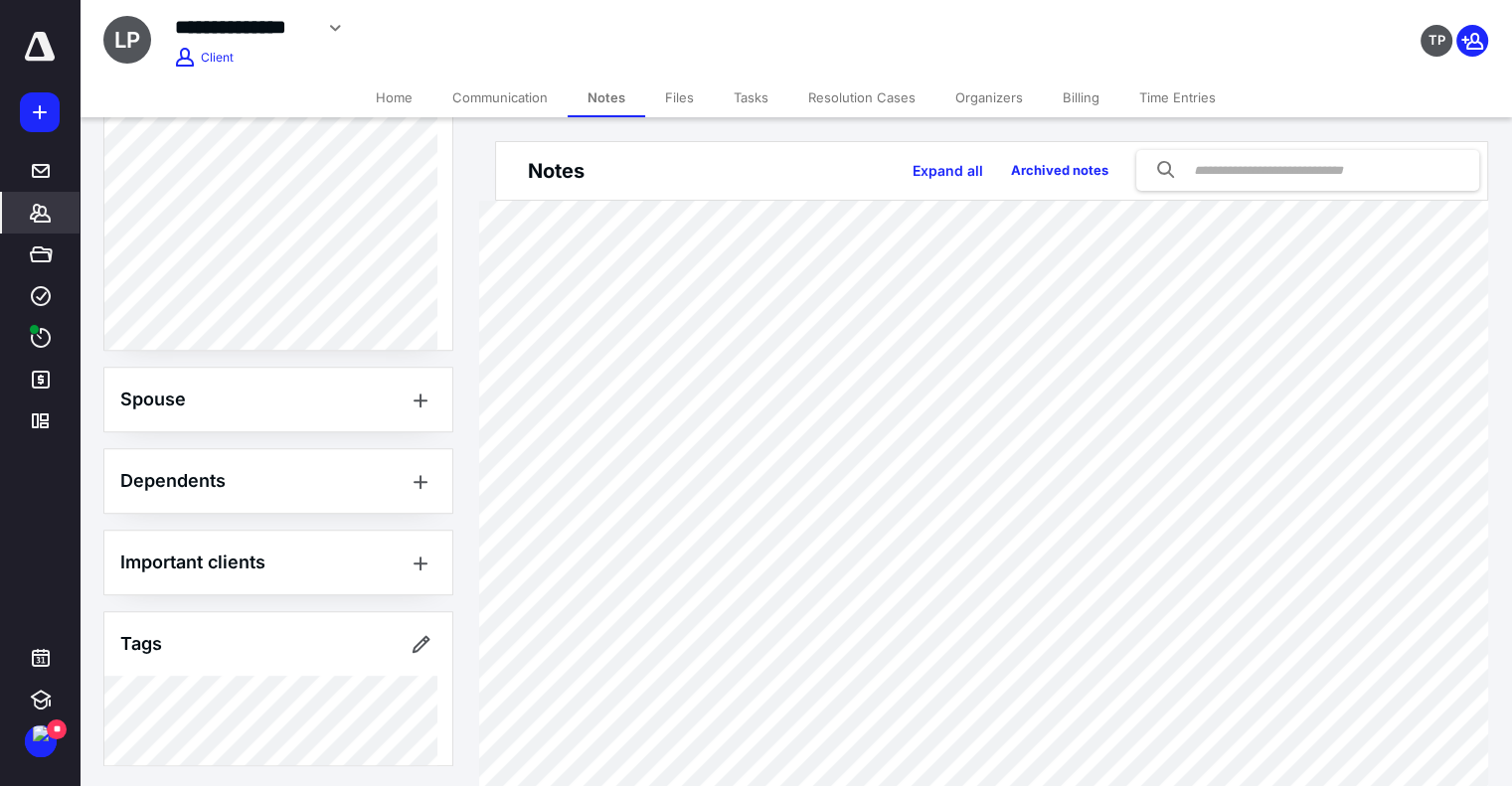 click on "Files" at bounding box center [679, 97] 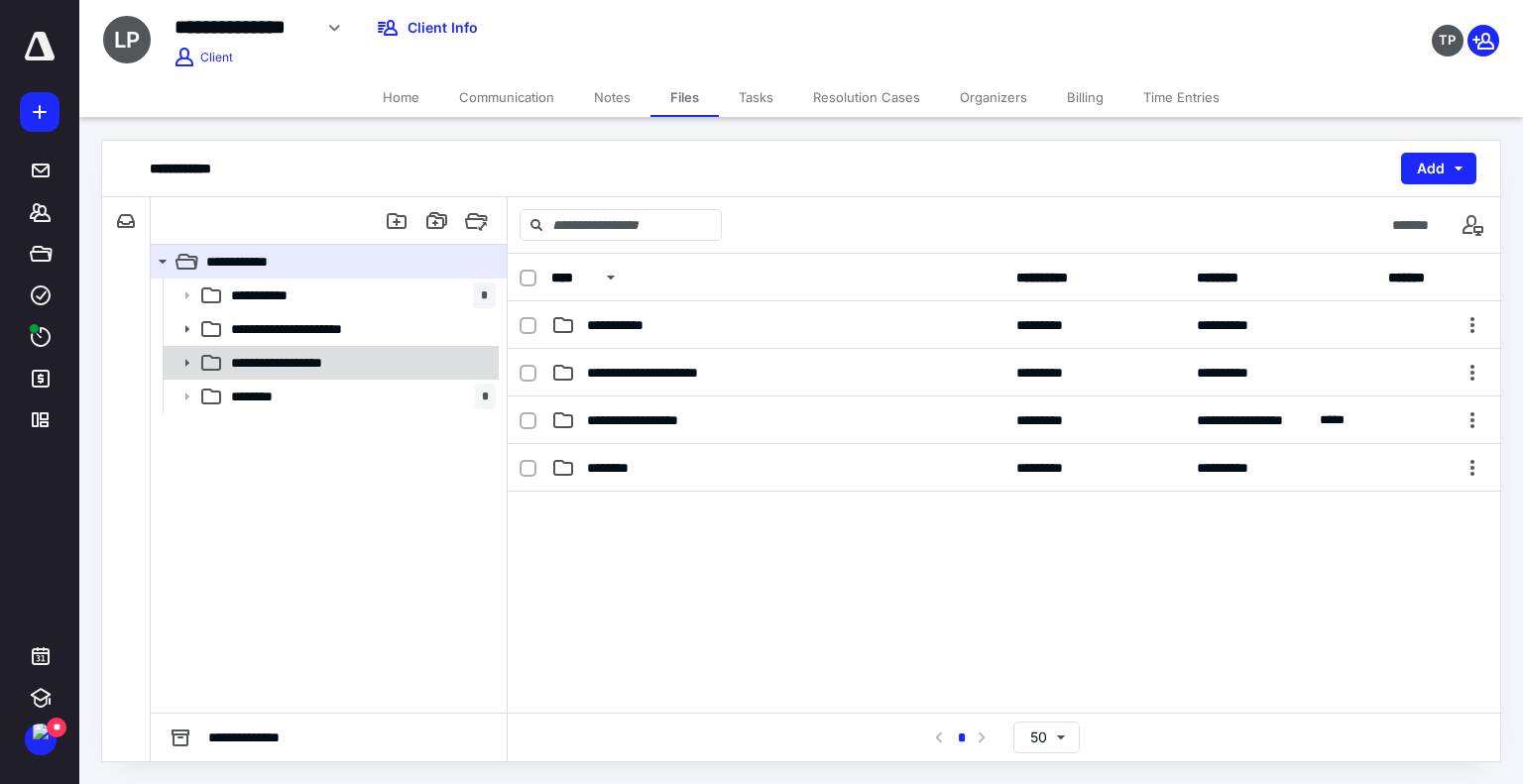 click 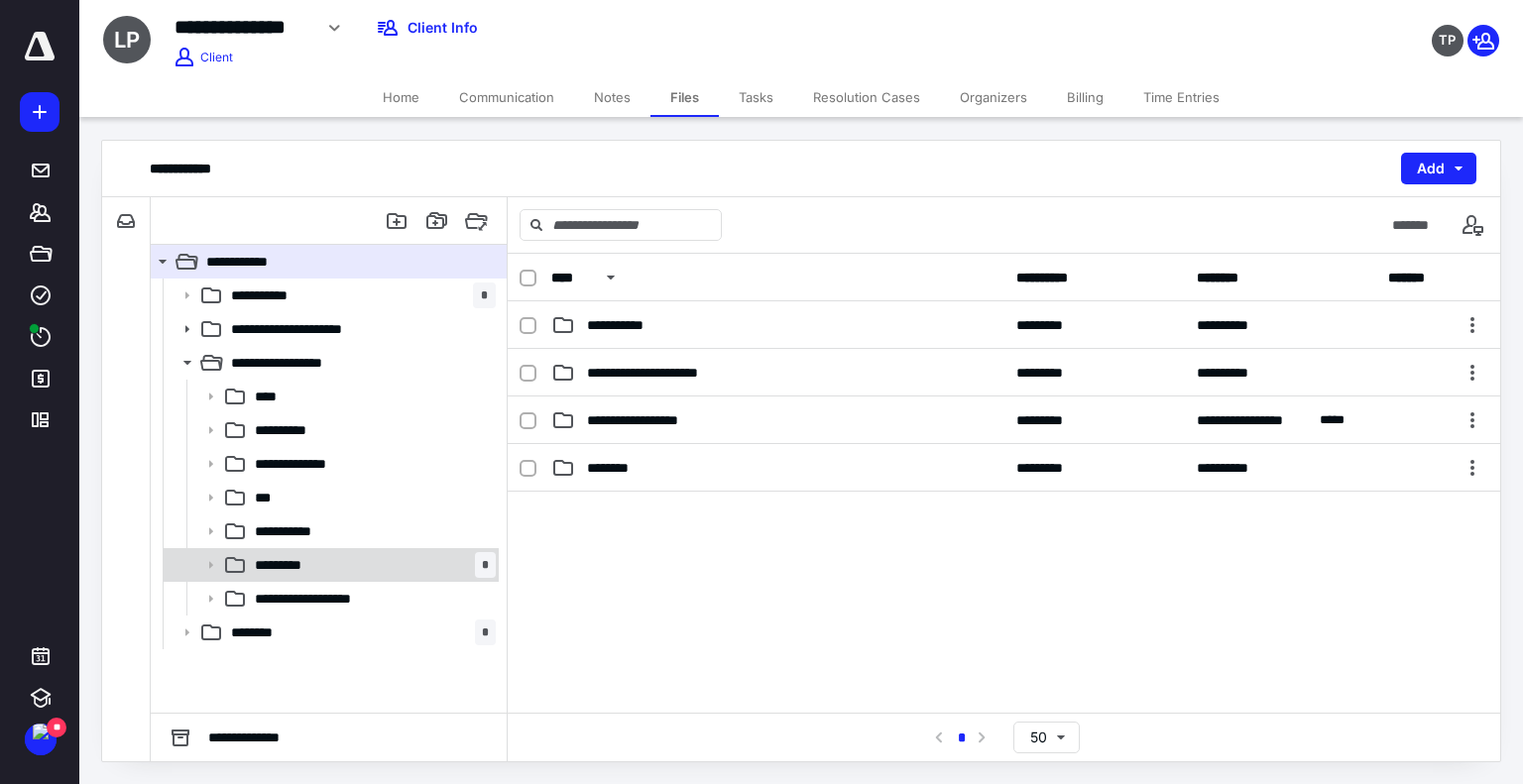 click on "*********" at bounding box center (288, 565) 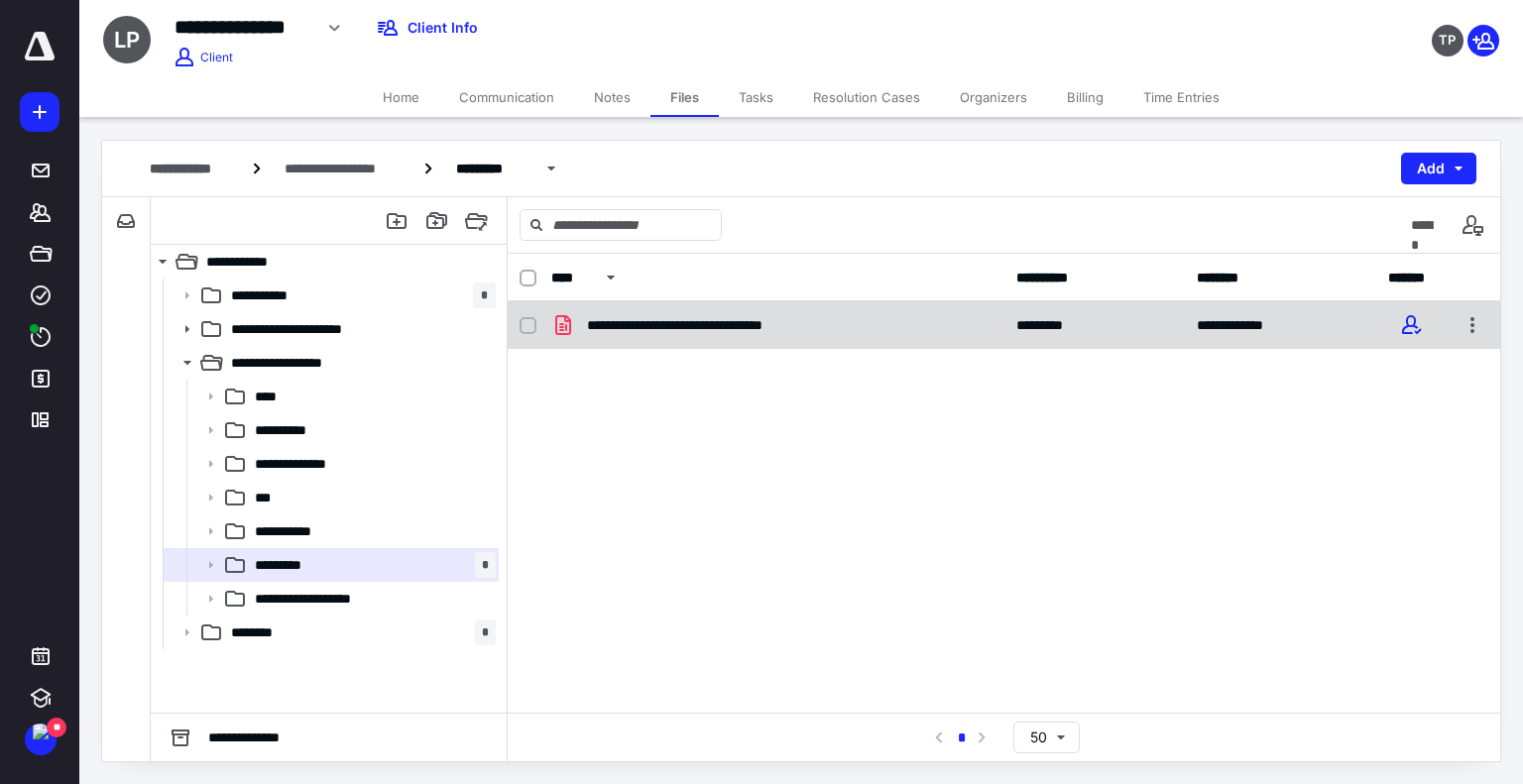 click on "**********" at bounding box center [702, 325] 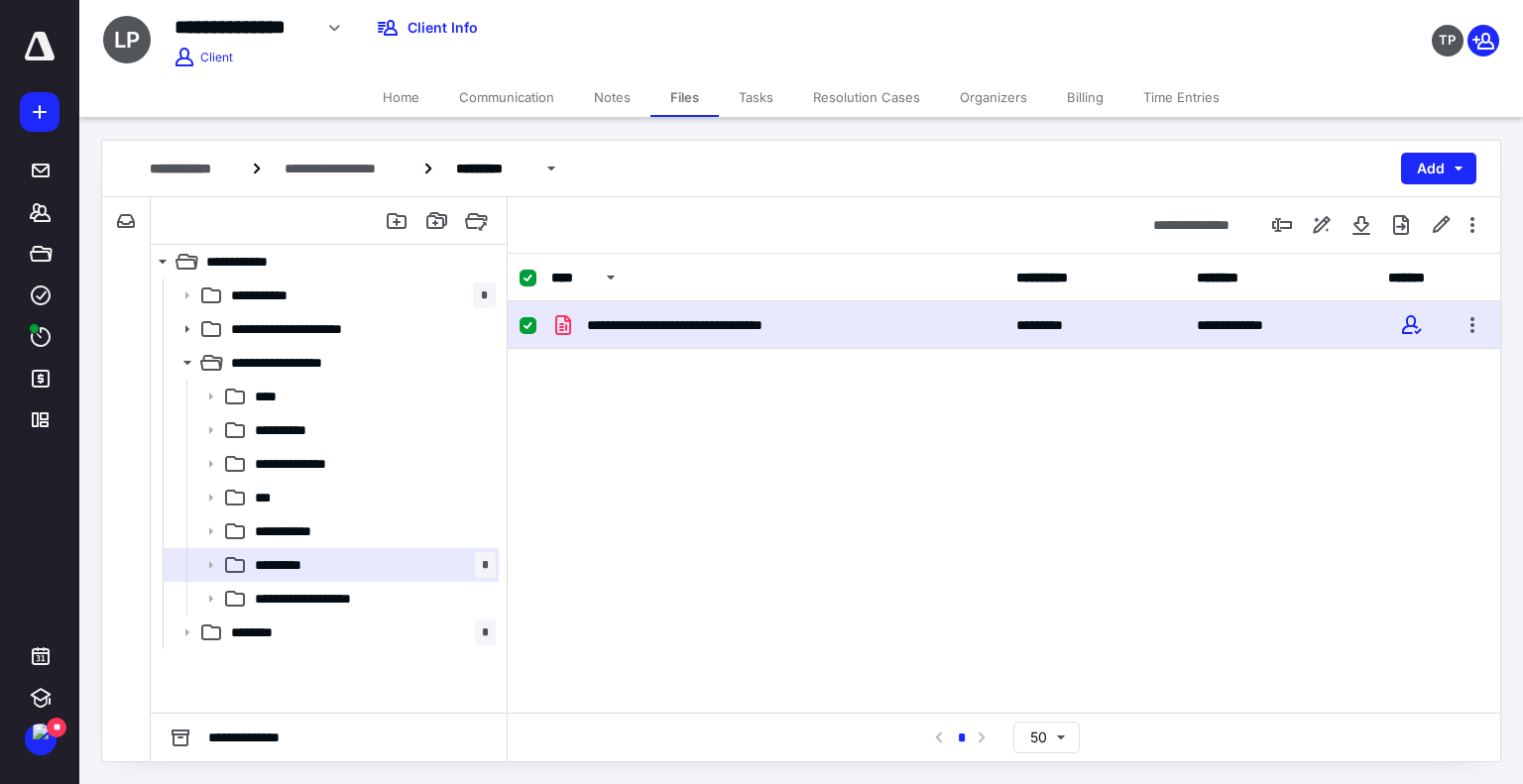 click on "**********" at bounding box center (702, 325) 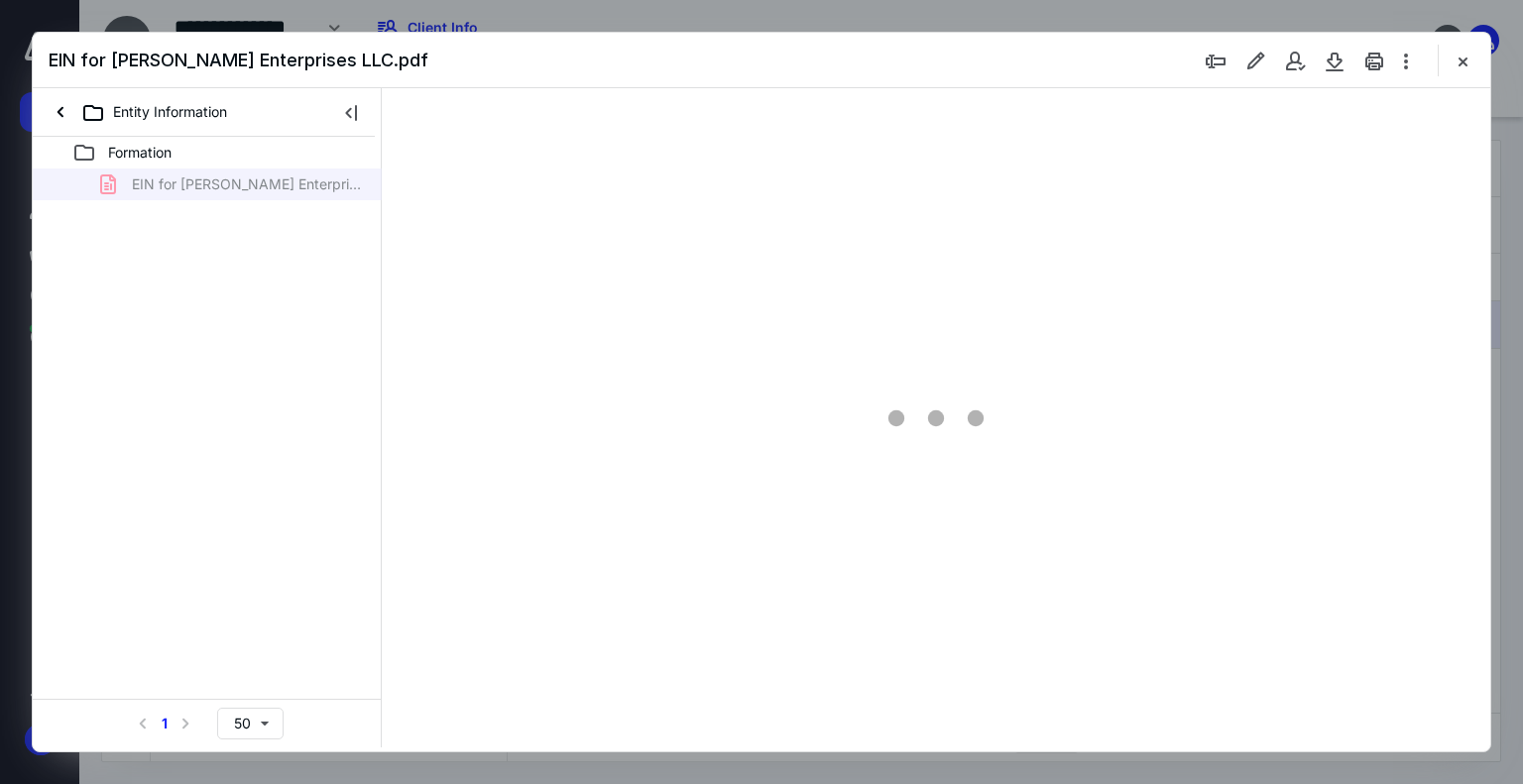 scroll, scrollTop: 0, scrollLeft: 0, axis: both 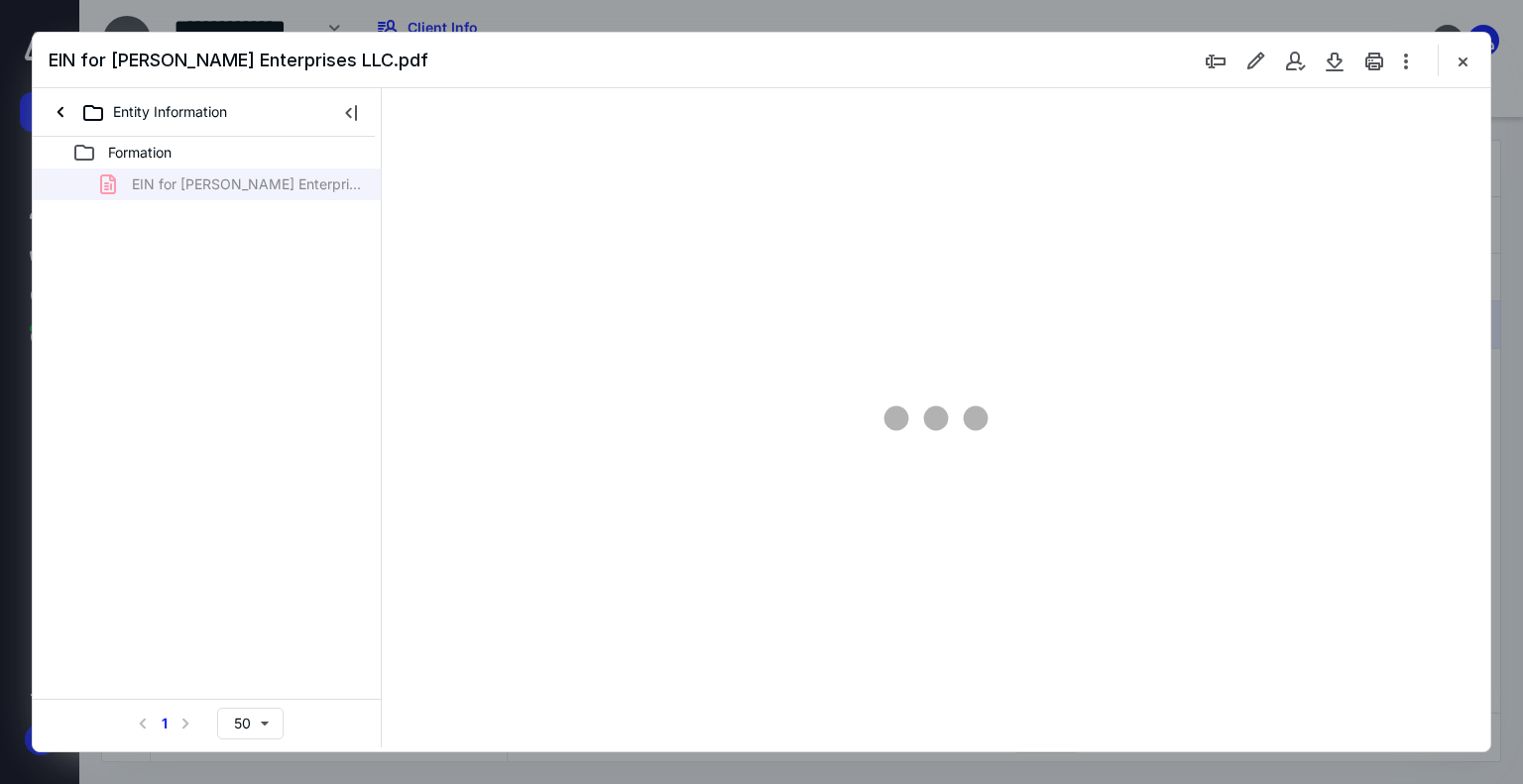 type on "178" 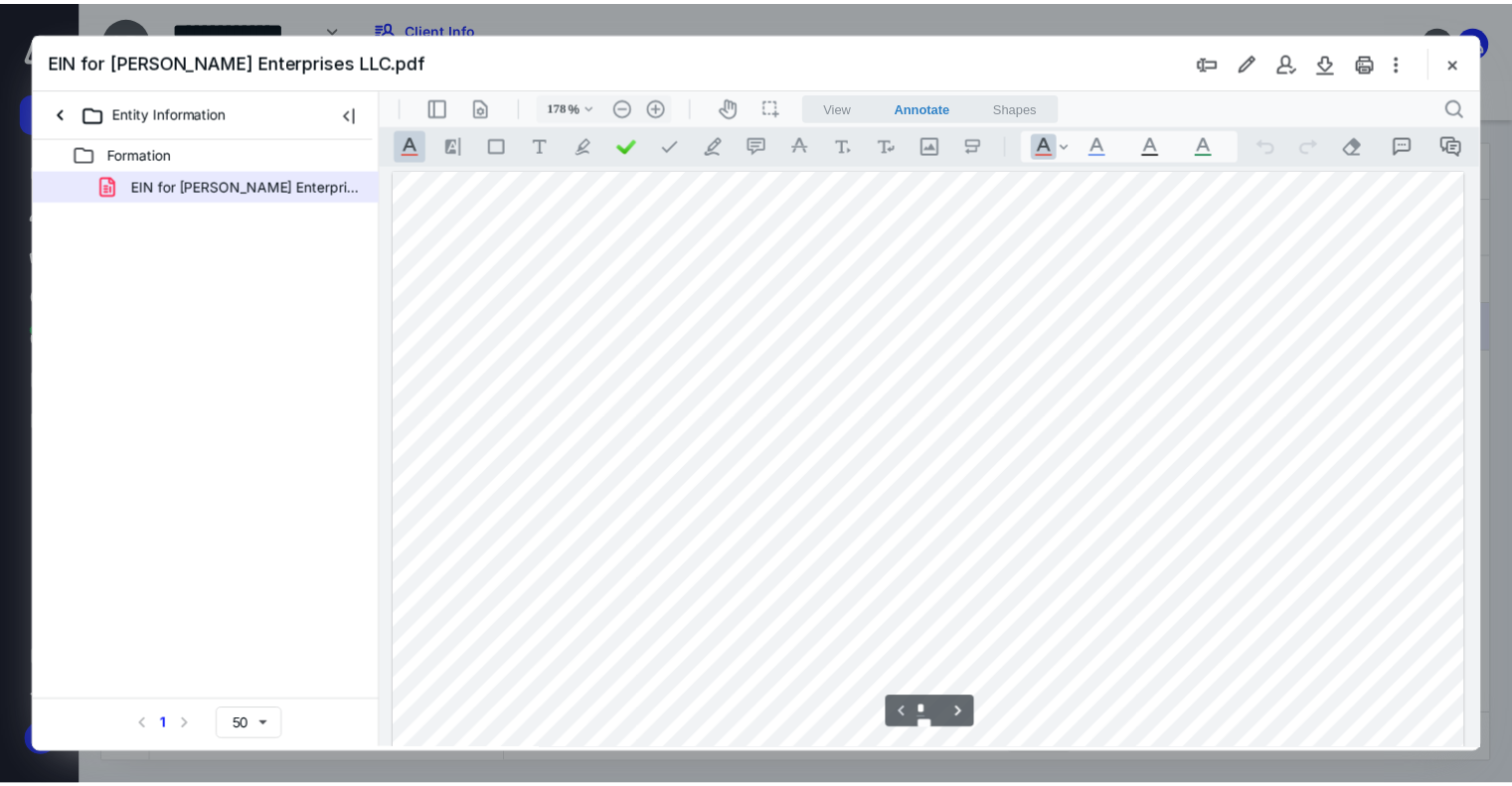 scroll, scrollTop: 0, scrollLeft: 0, axis: both 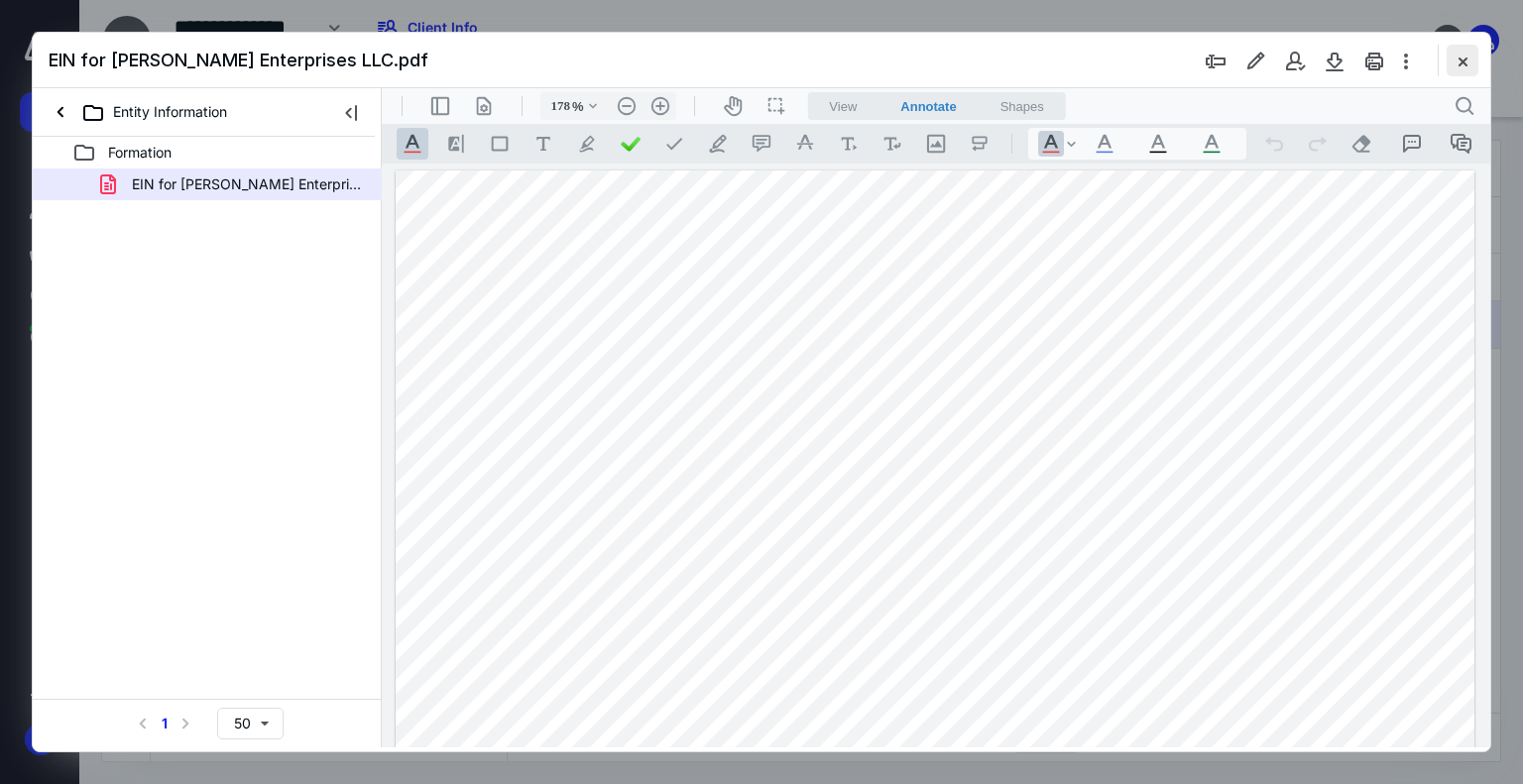 click at bounding box center (1463, 60) 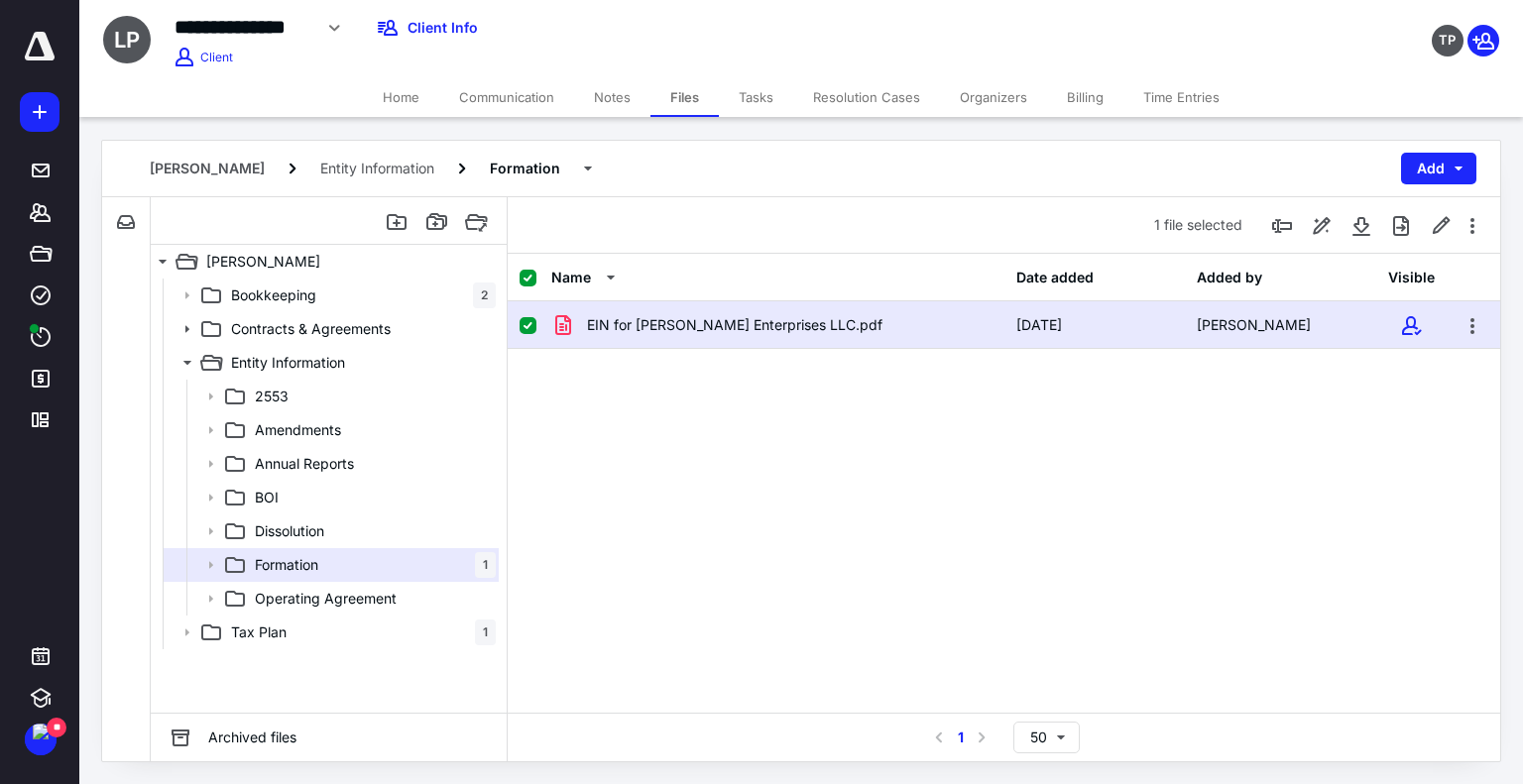 click on "Tasks" at bounding box center (756, 97) 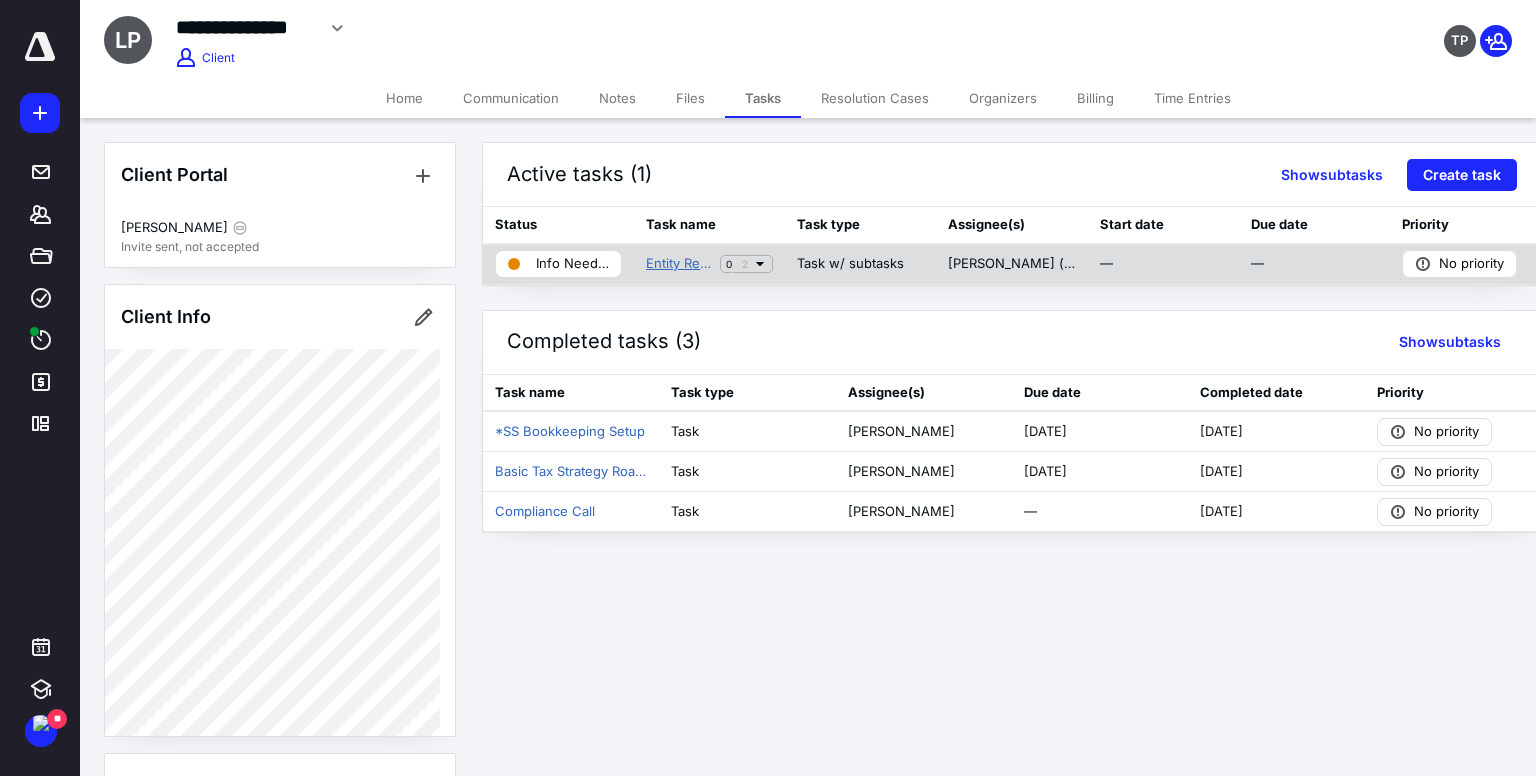 click on "Entity Review" at bounding box center (679, 264) 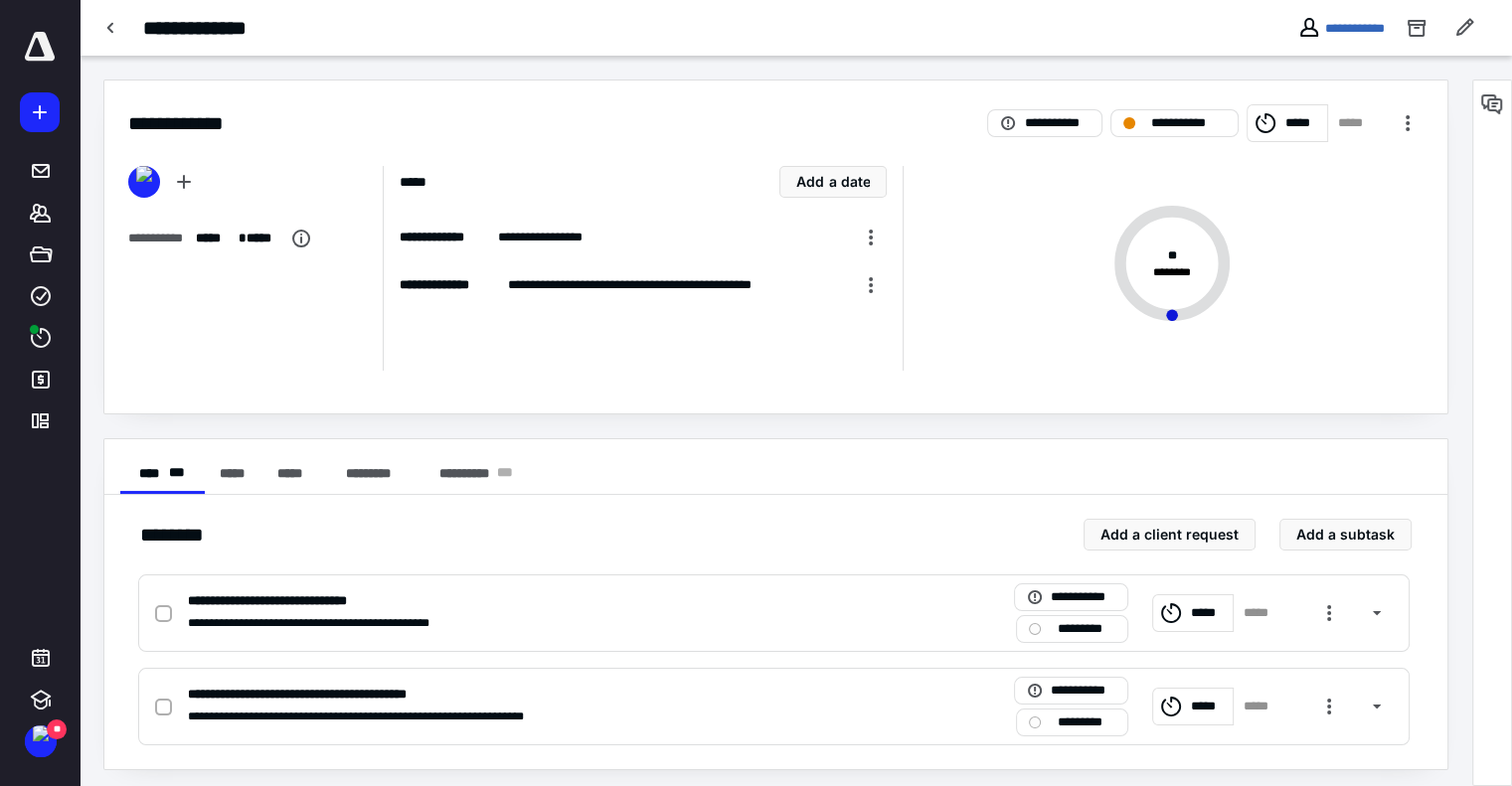 click on "*****" at bounding box center (1303, 123) 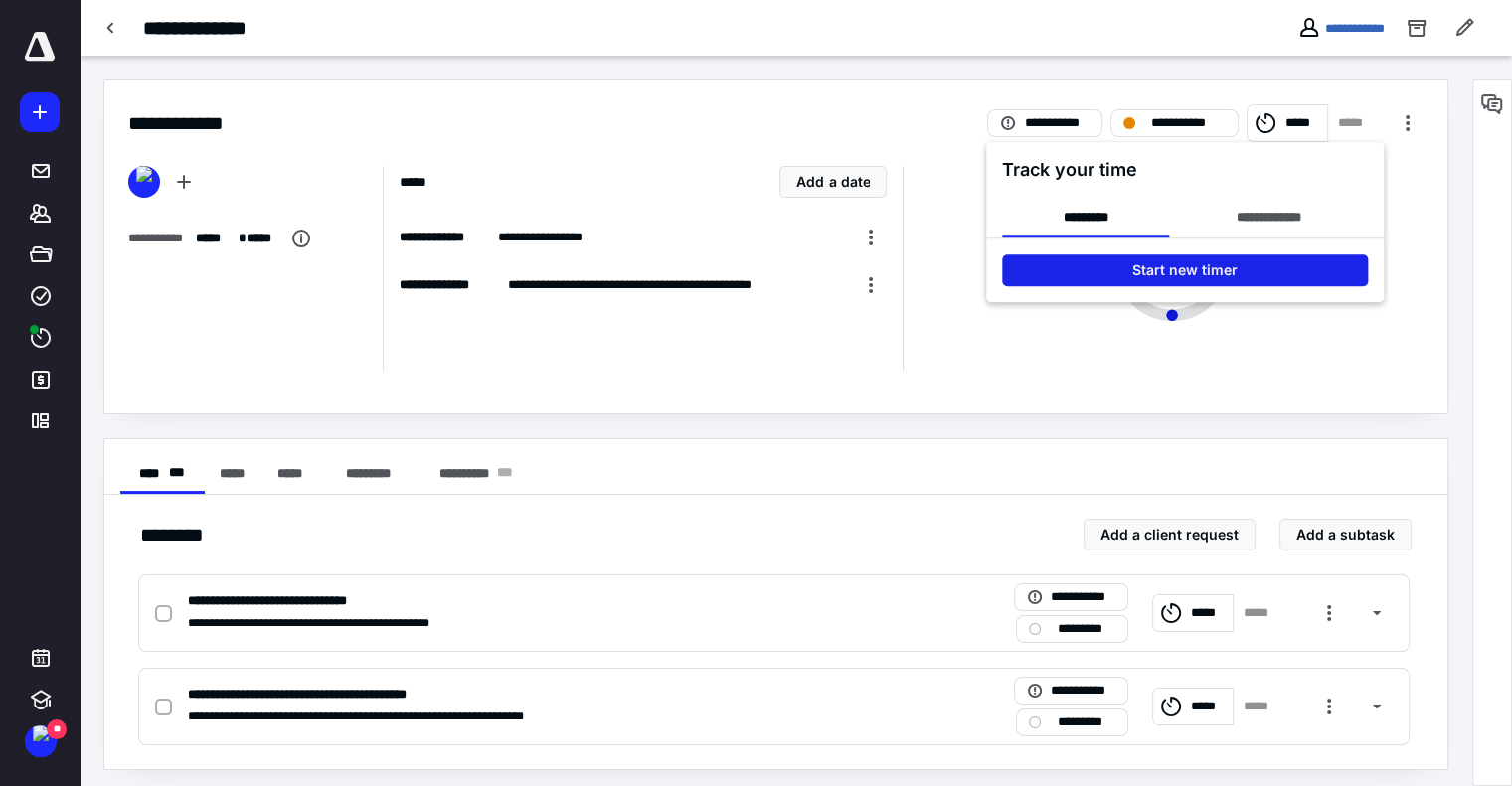 click on "Start new timer" at bounding box center [1185, 270] 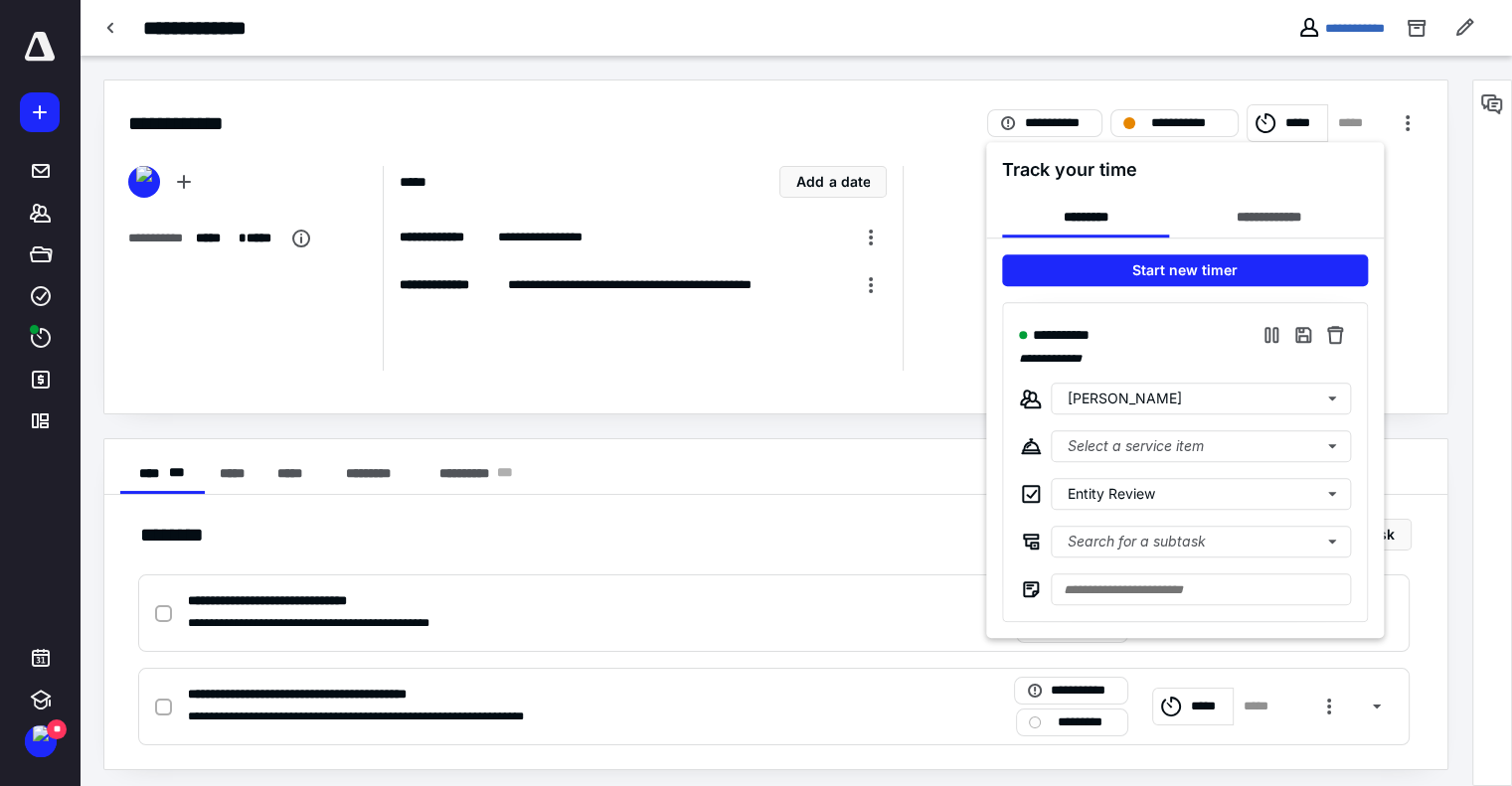 click at bounding box center (756, 393) 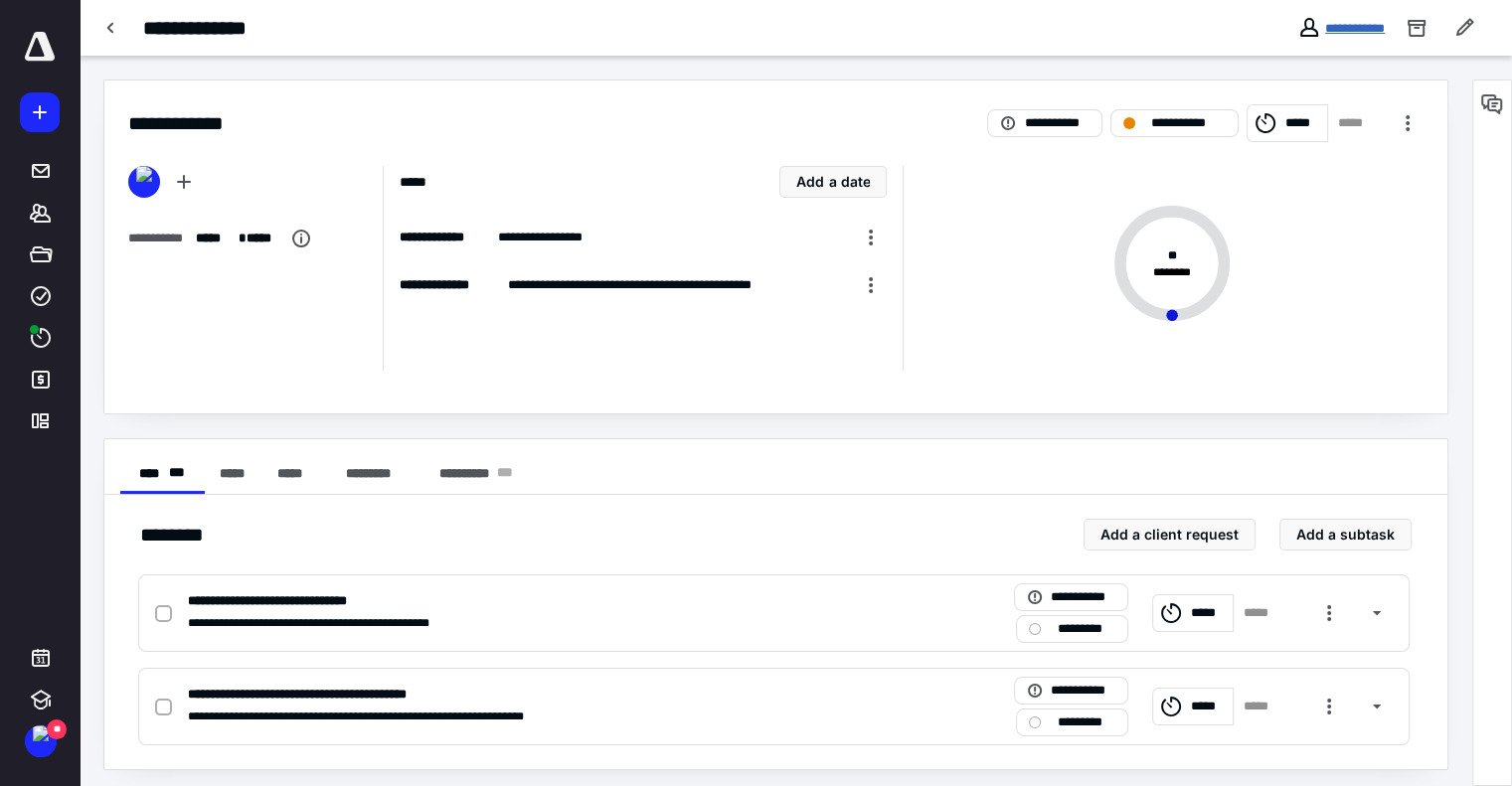 click on "**********" at bounding box center [1355, 28] 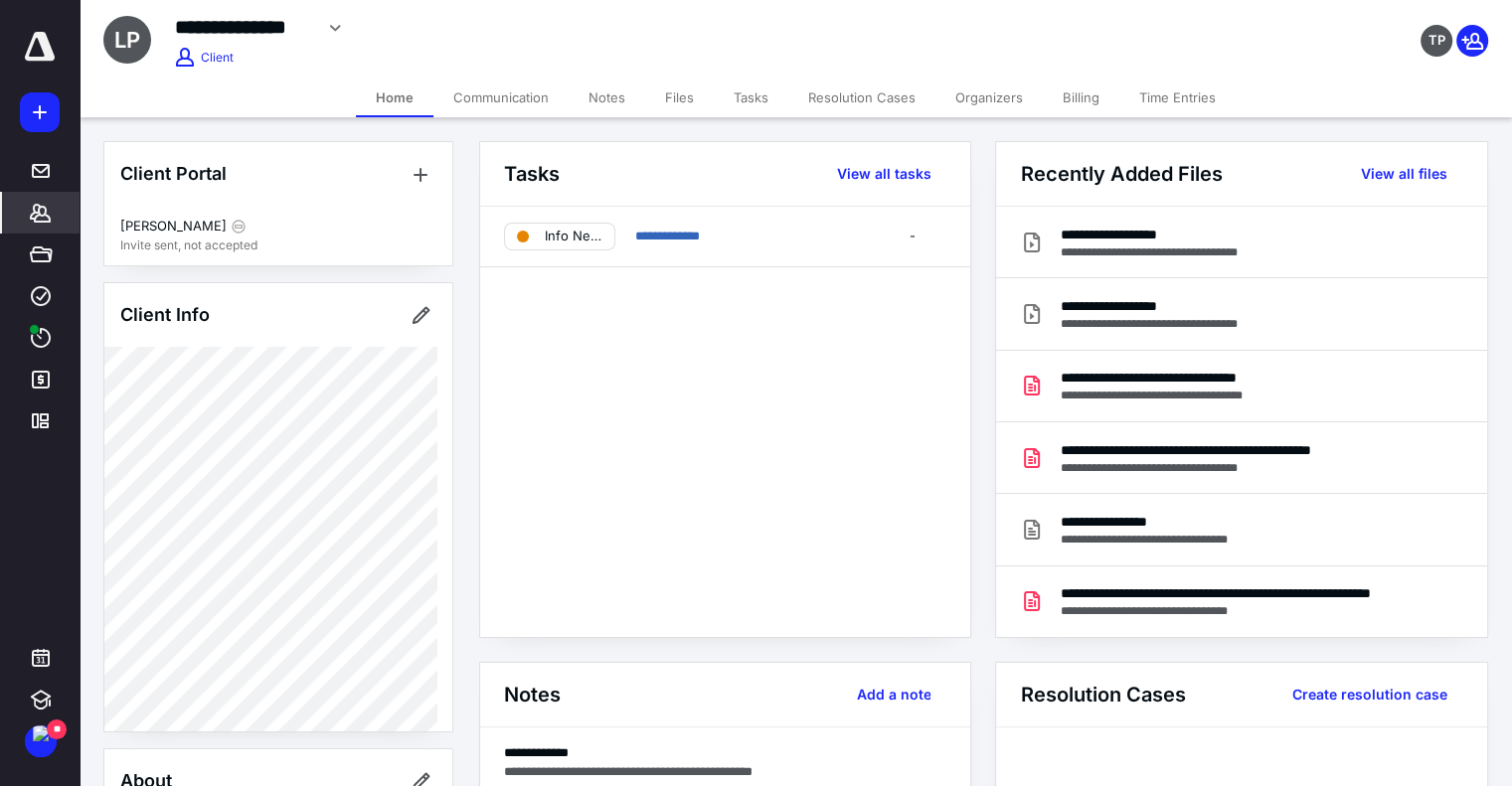 click on "Files" at bounding box center (679, 97) 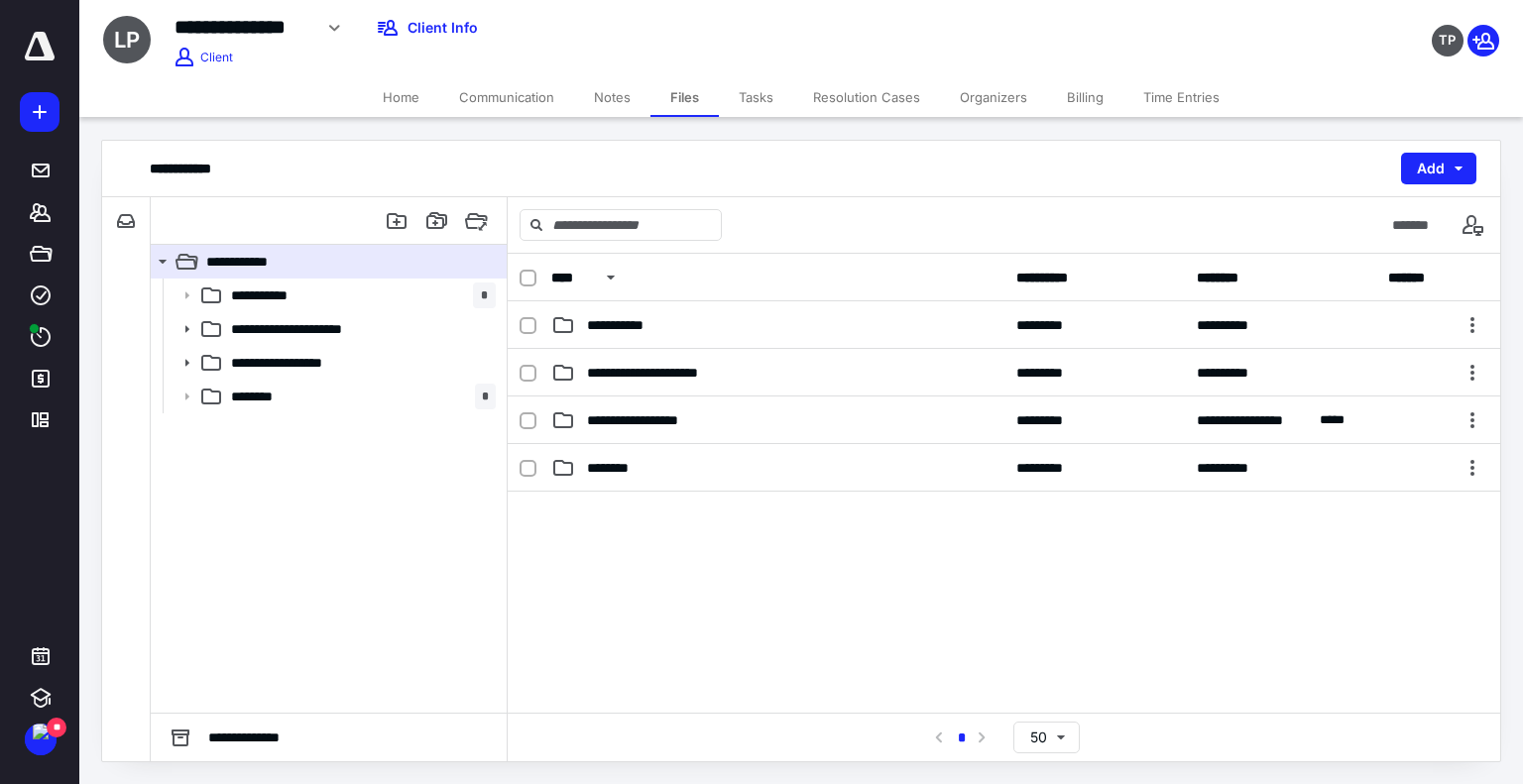 click on "Tasks" at bounding box center (756, 97) 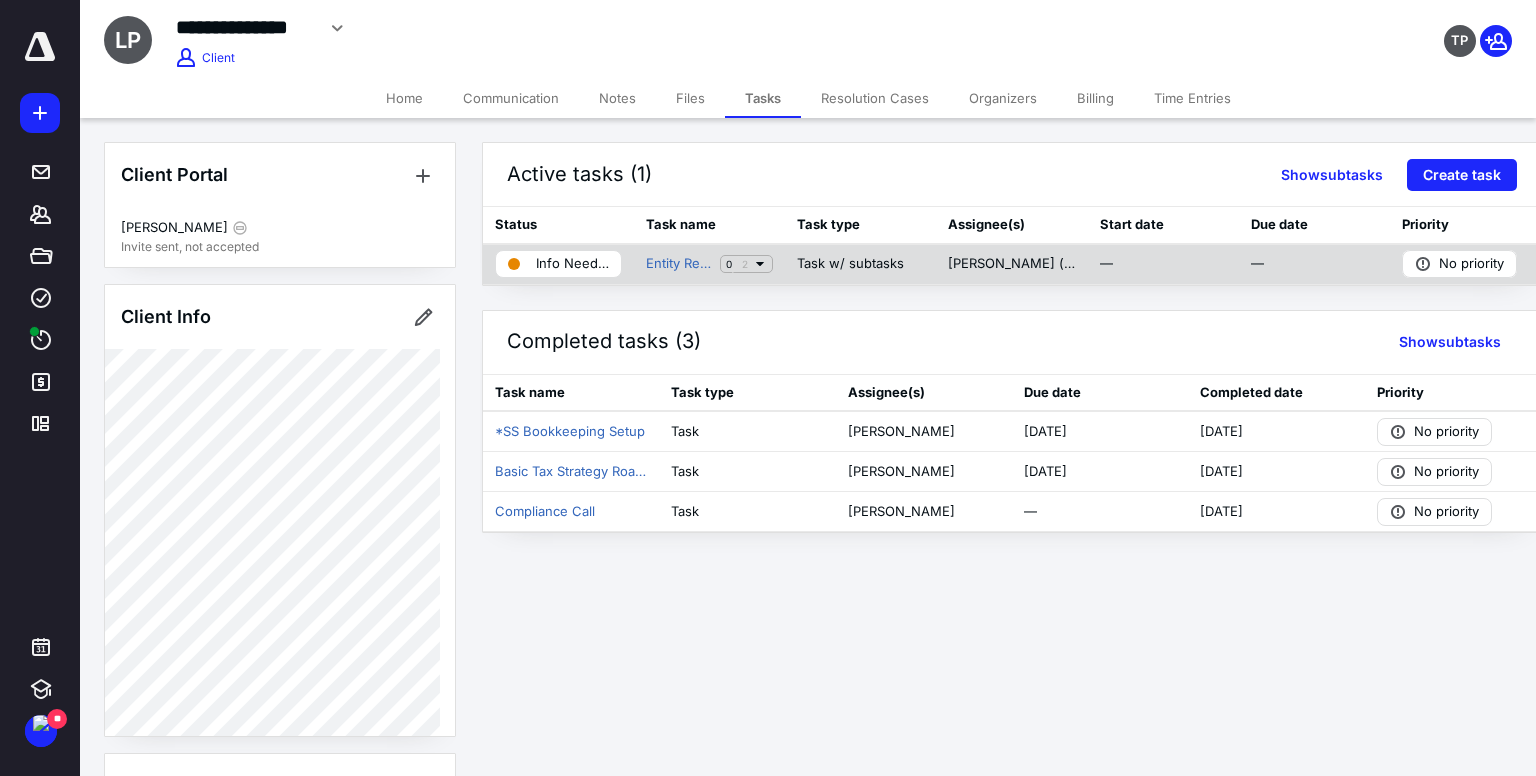 click on "Info Needed" at bounding box center [572, 264] 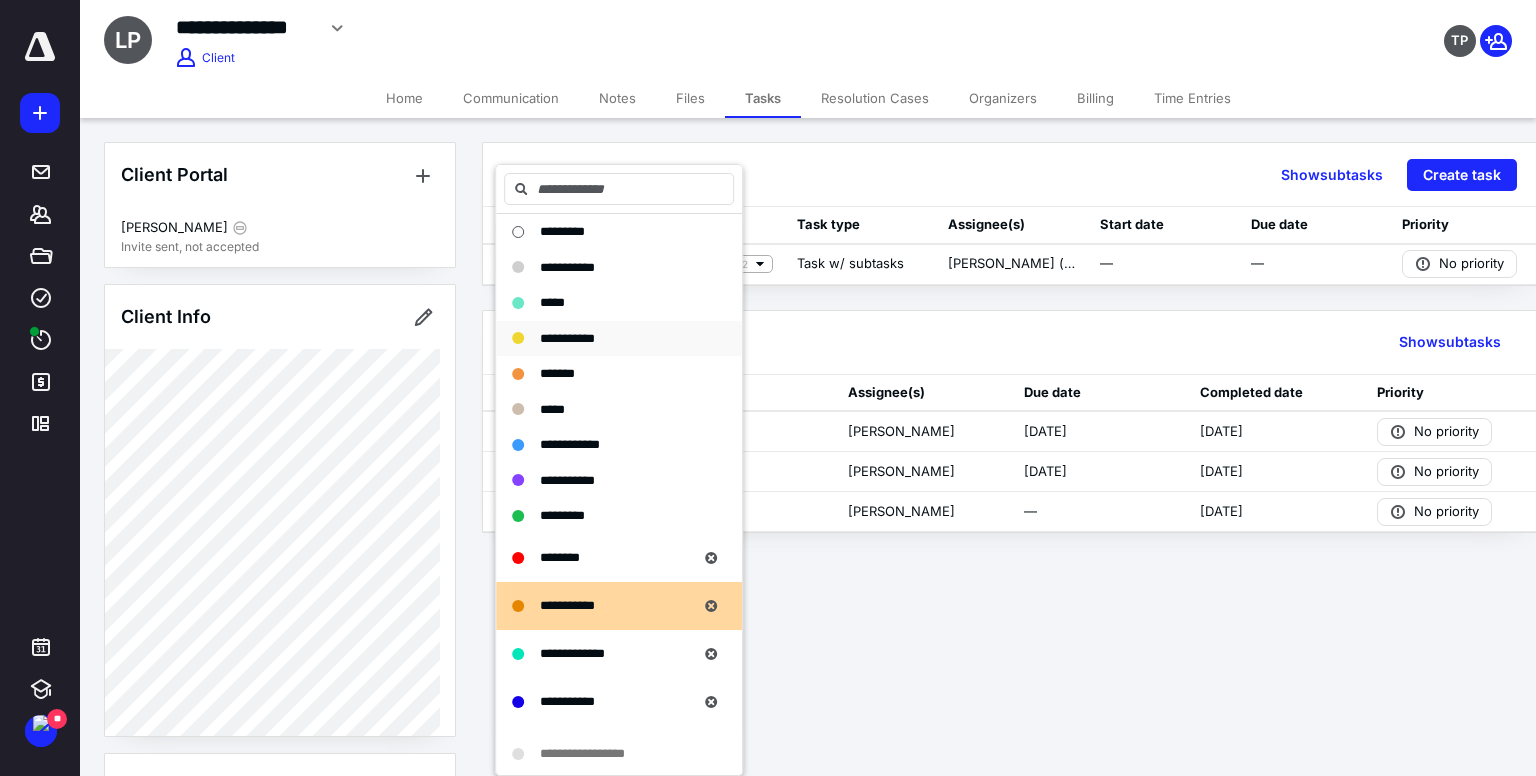 click on "**********" at bounding box center [567, 338] 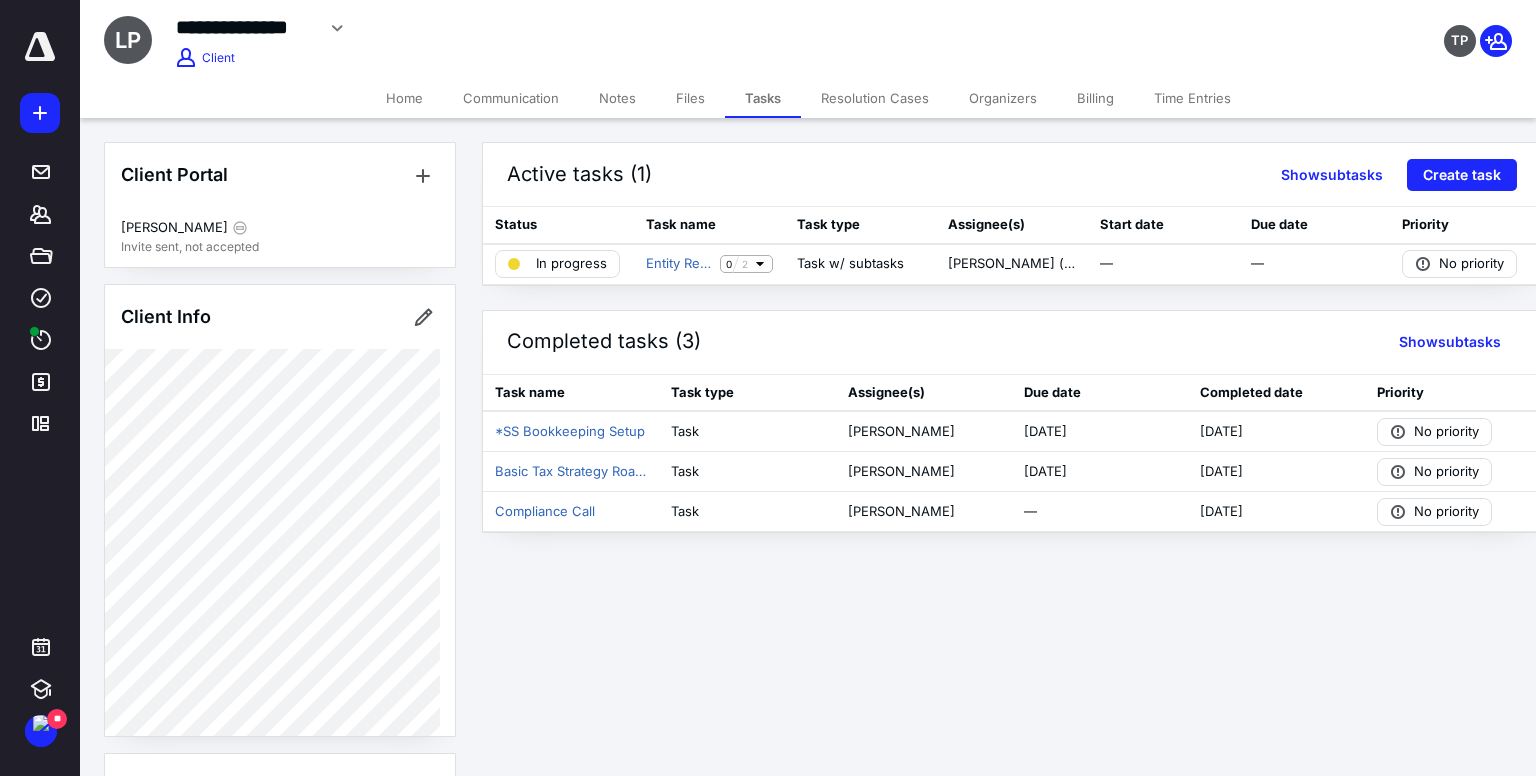 click on "Files" at bounding box center (690, 98) 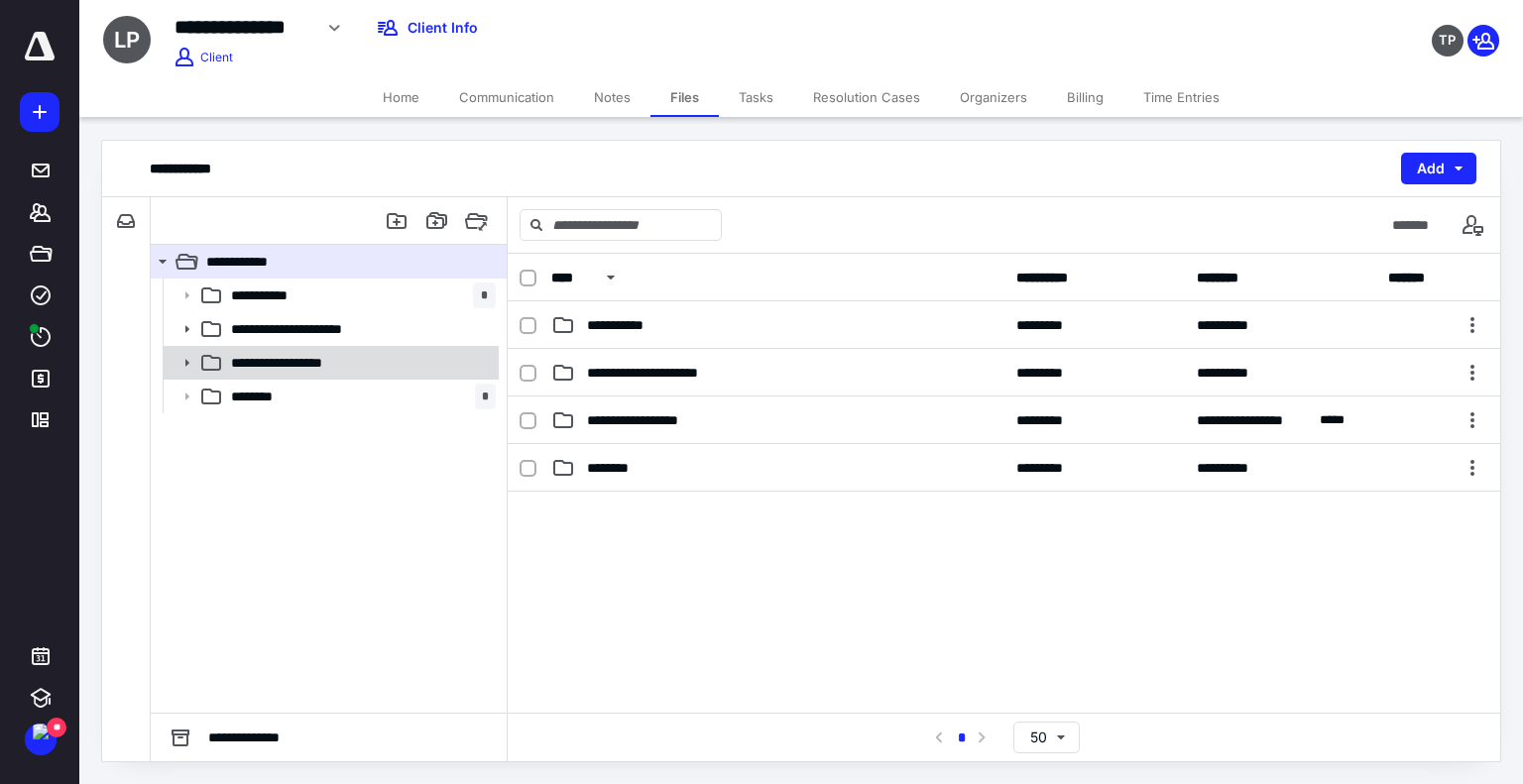 click 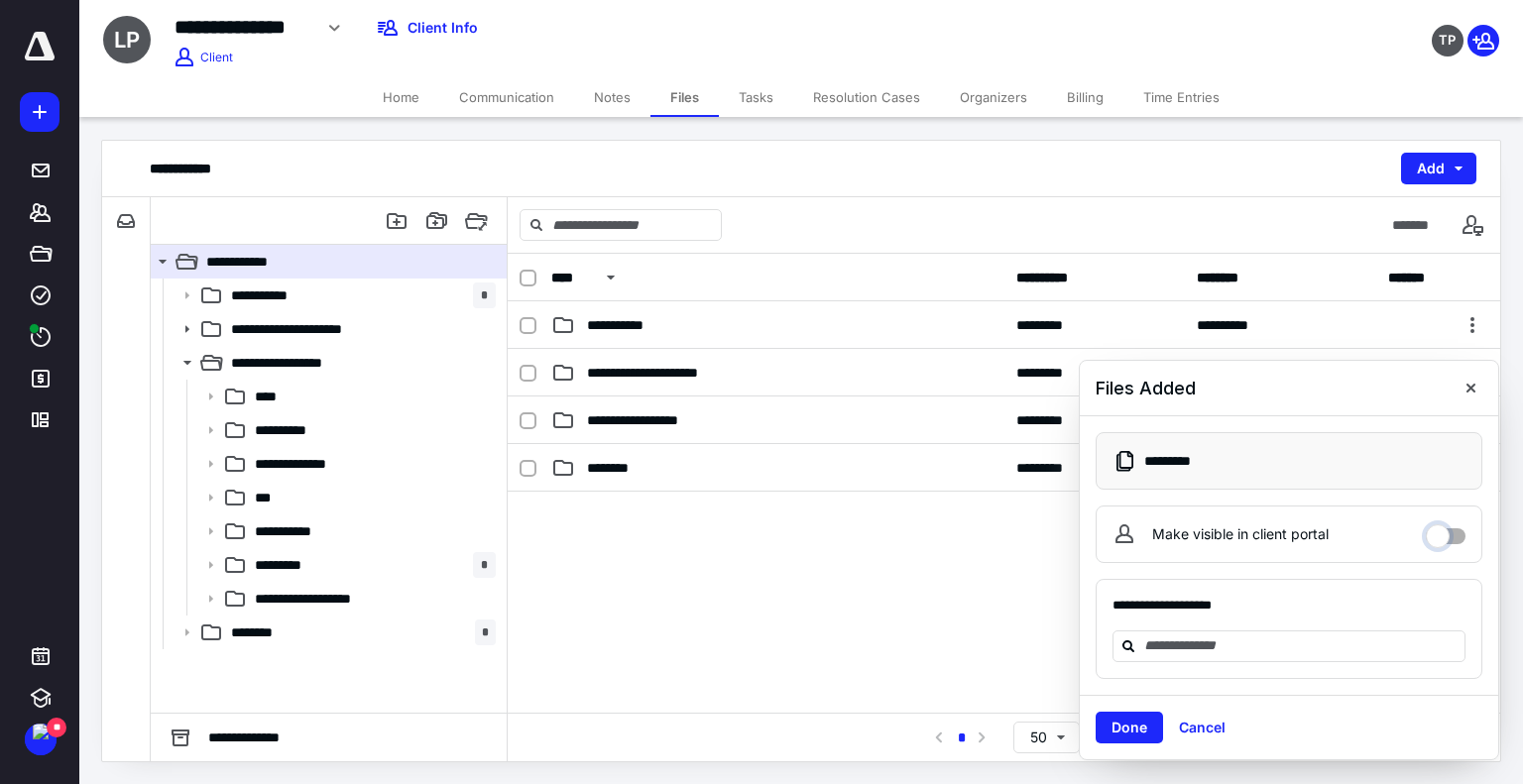 click on "Make visible in client portal" at bounding box center [1446, 531] 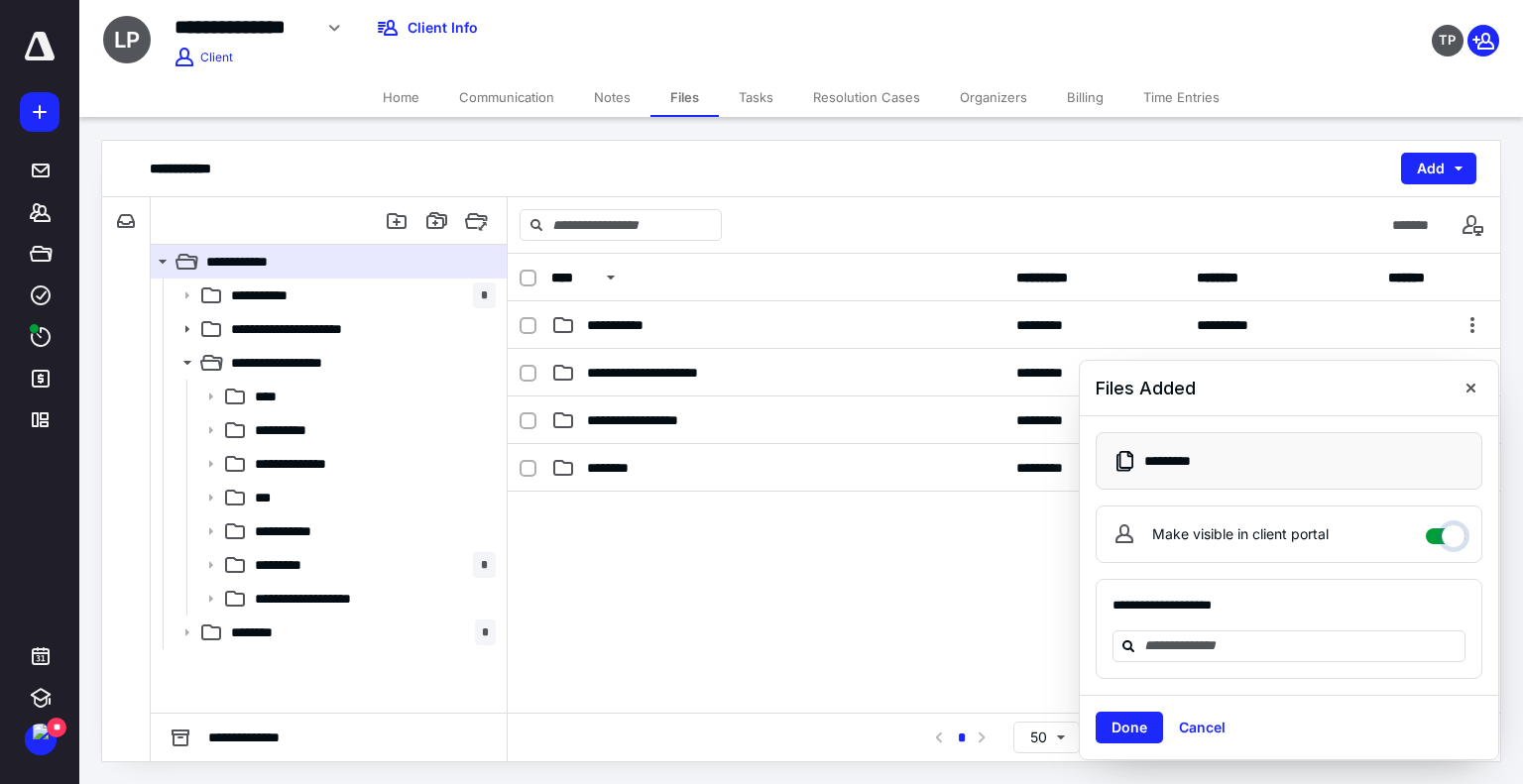checkbox on "****" 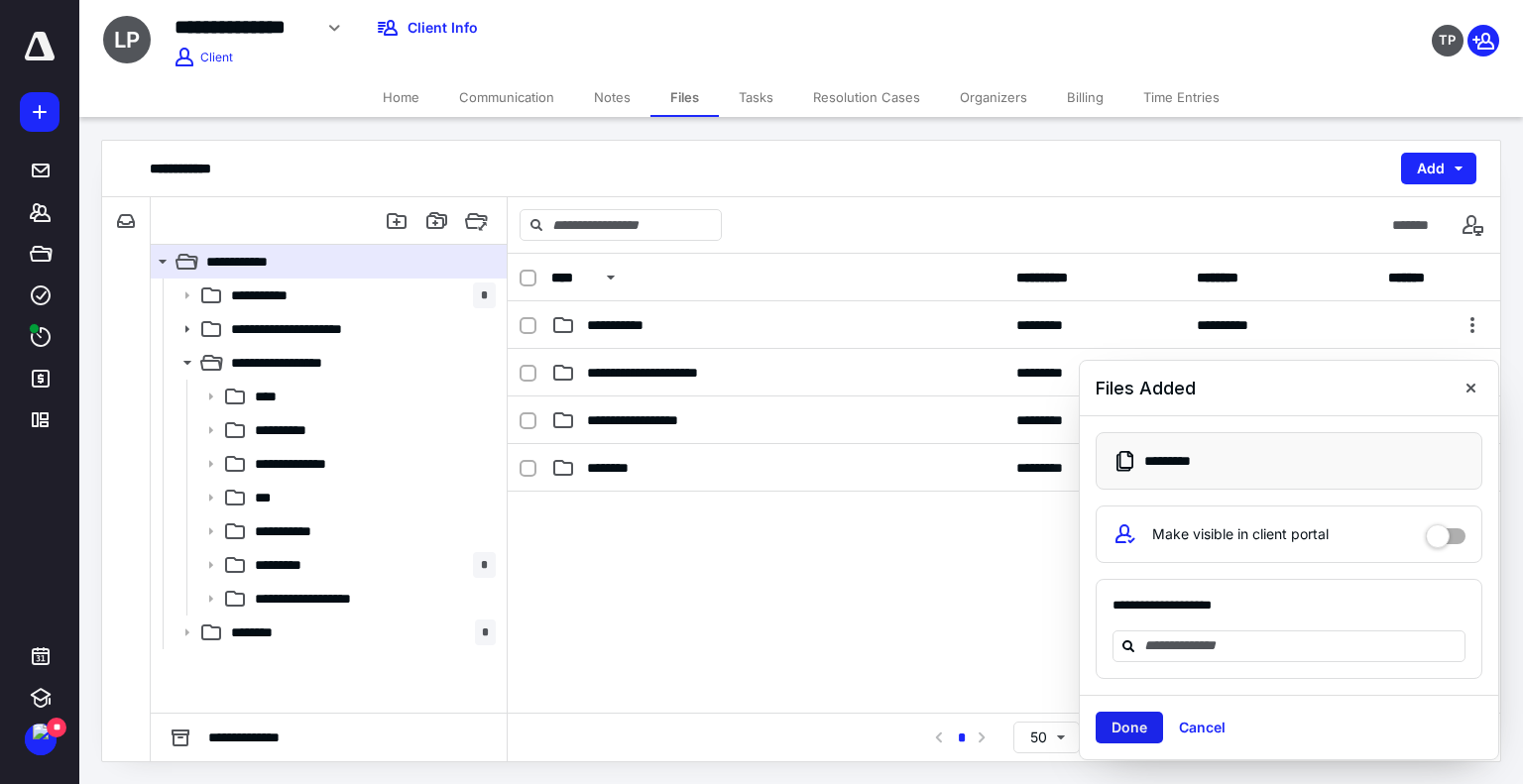 click on "Done" at bounding box center (1129, 728) 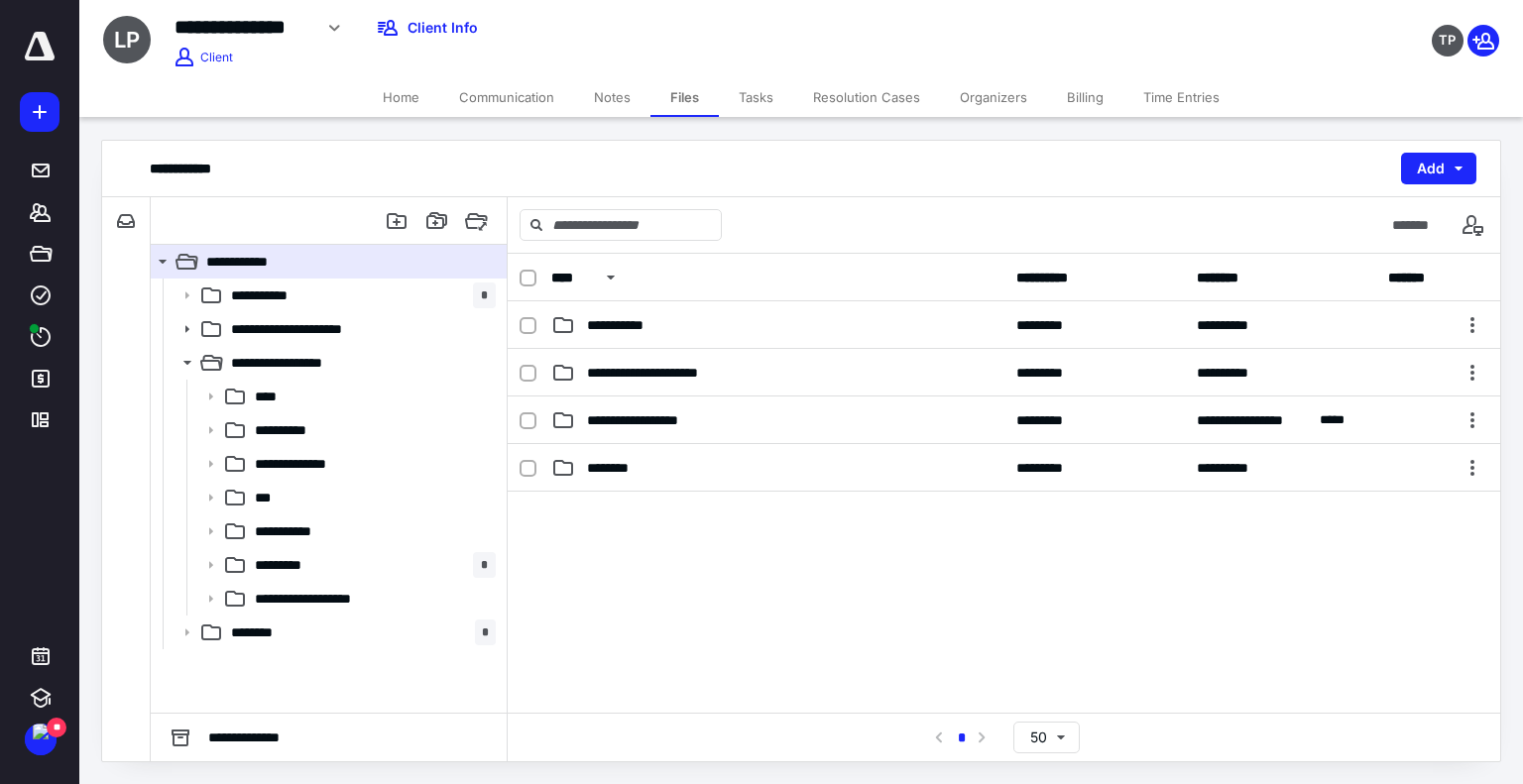 click on "**********" at bounding box center [243, 27] 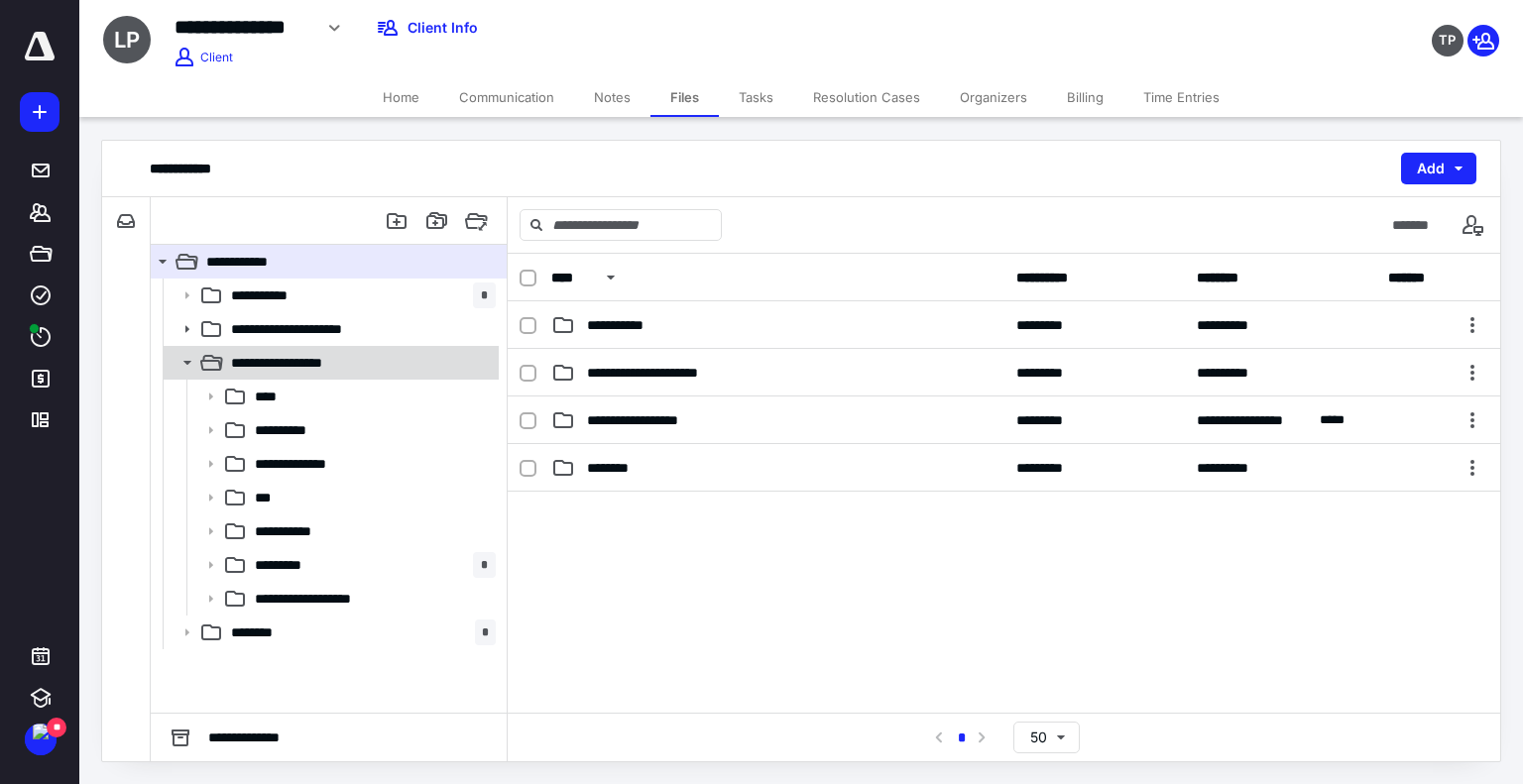 click 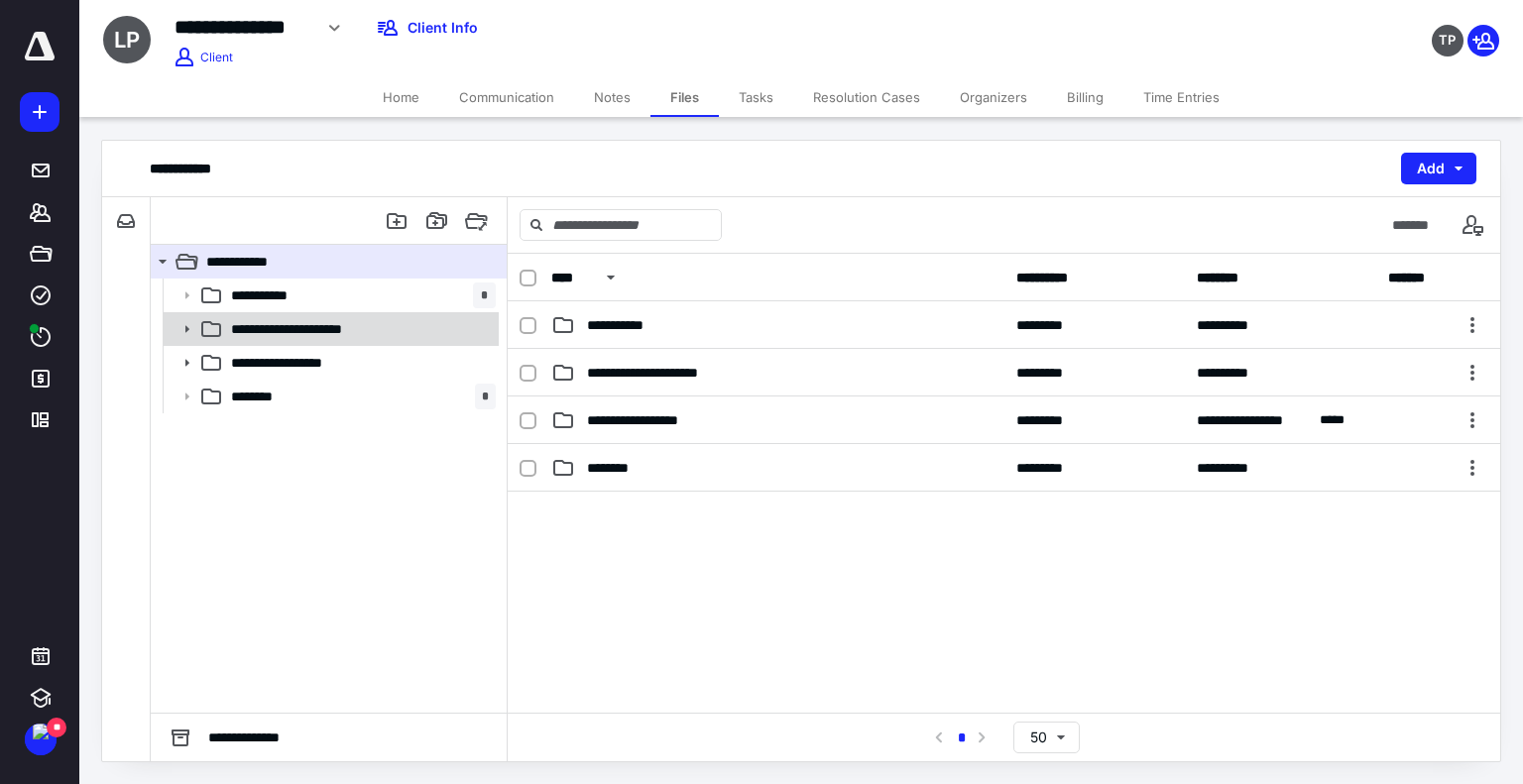 click 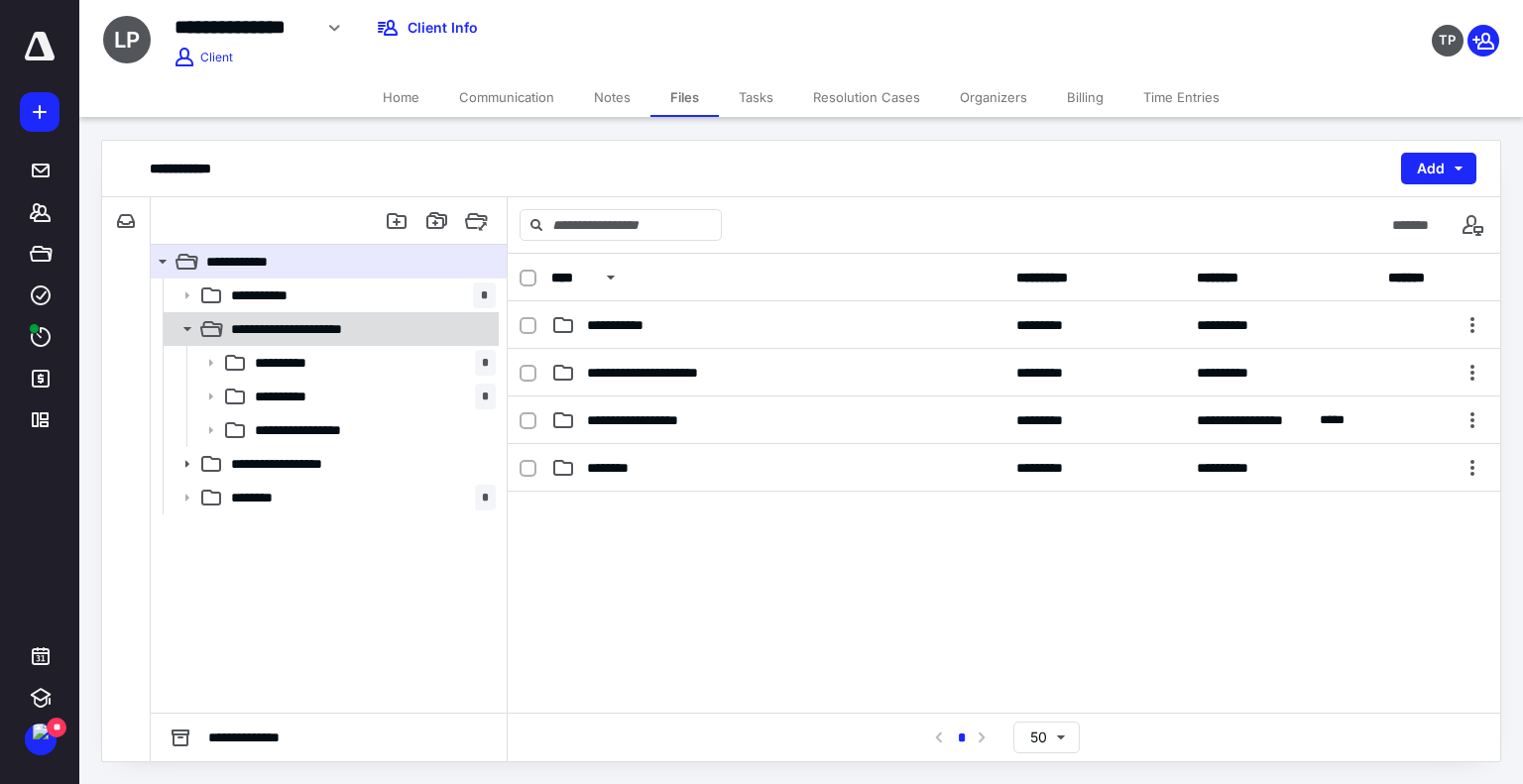 click at bounding box center (180, 329) 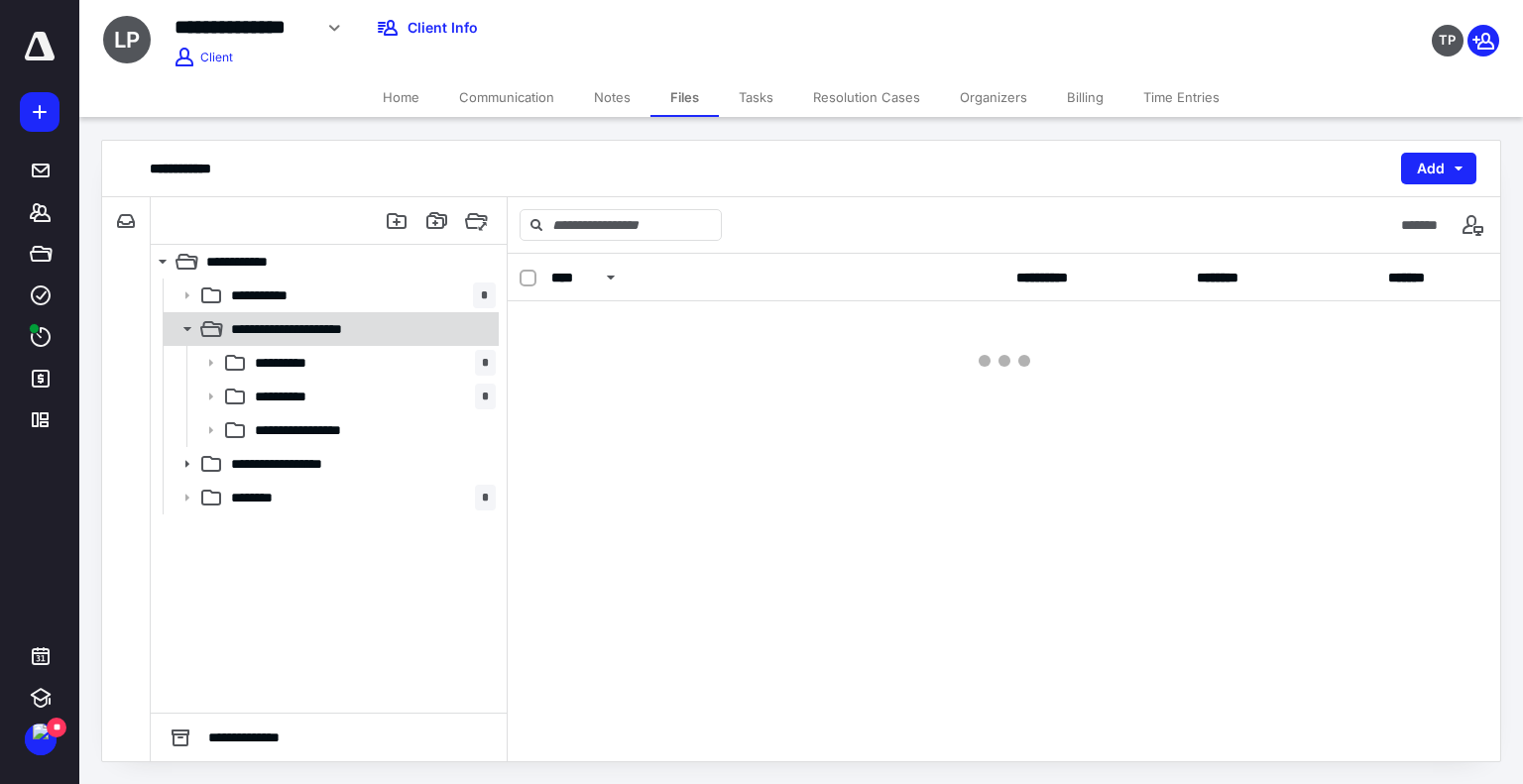 click 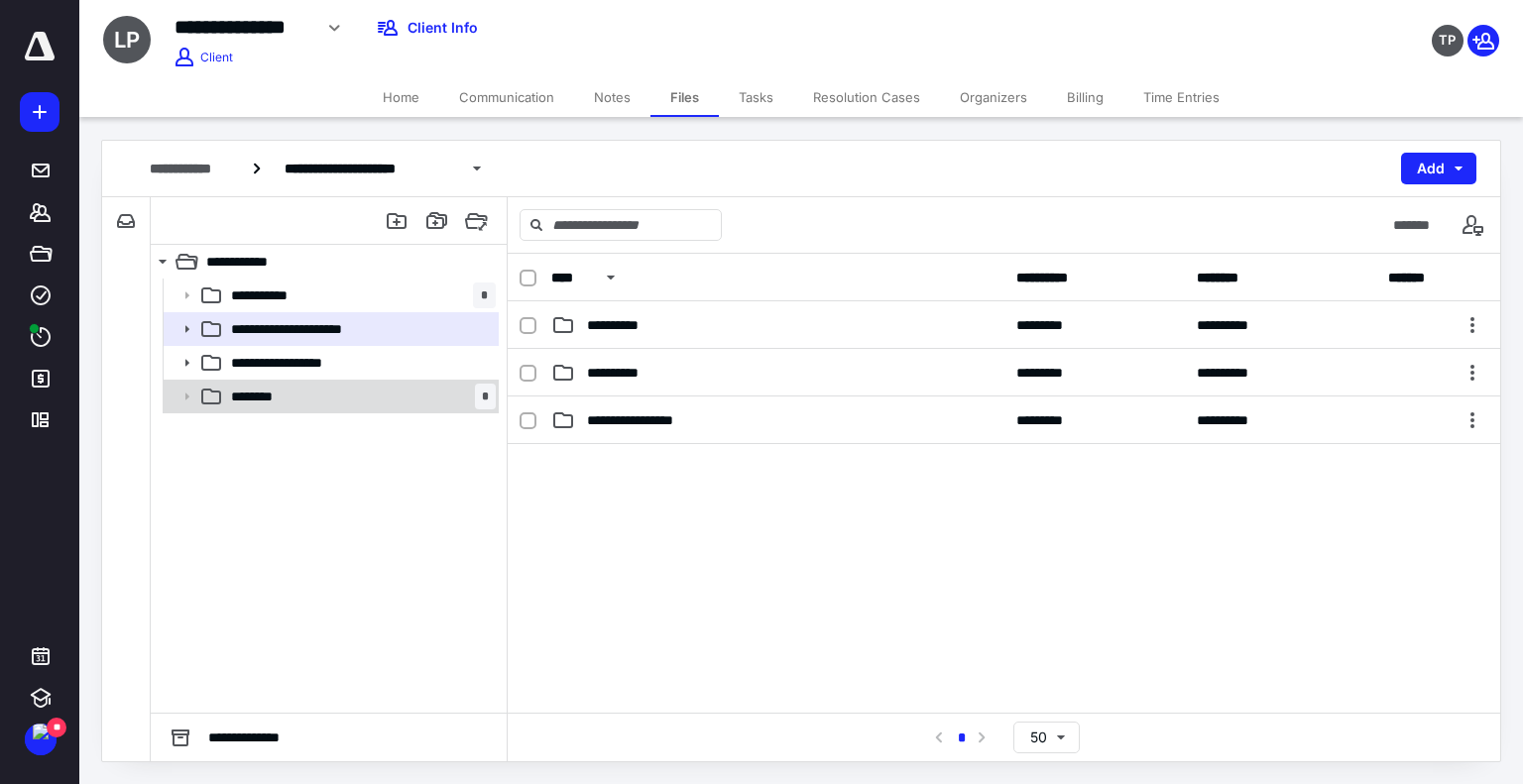 click 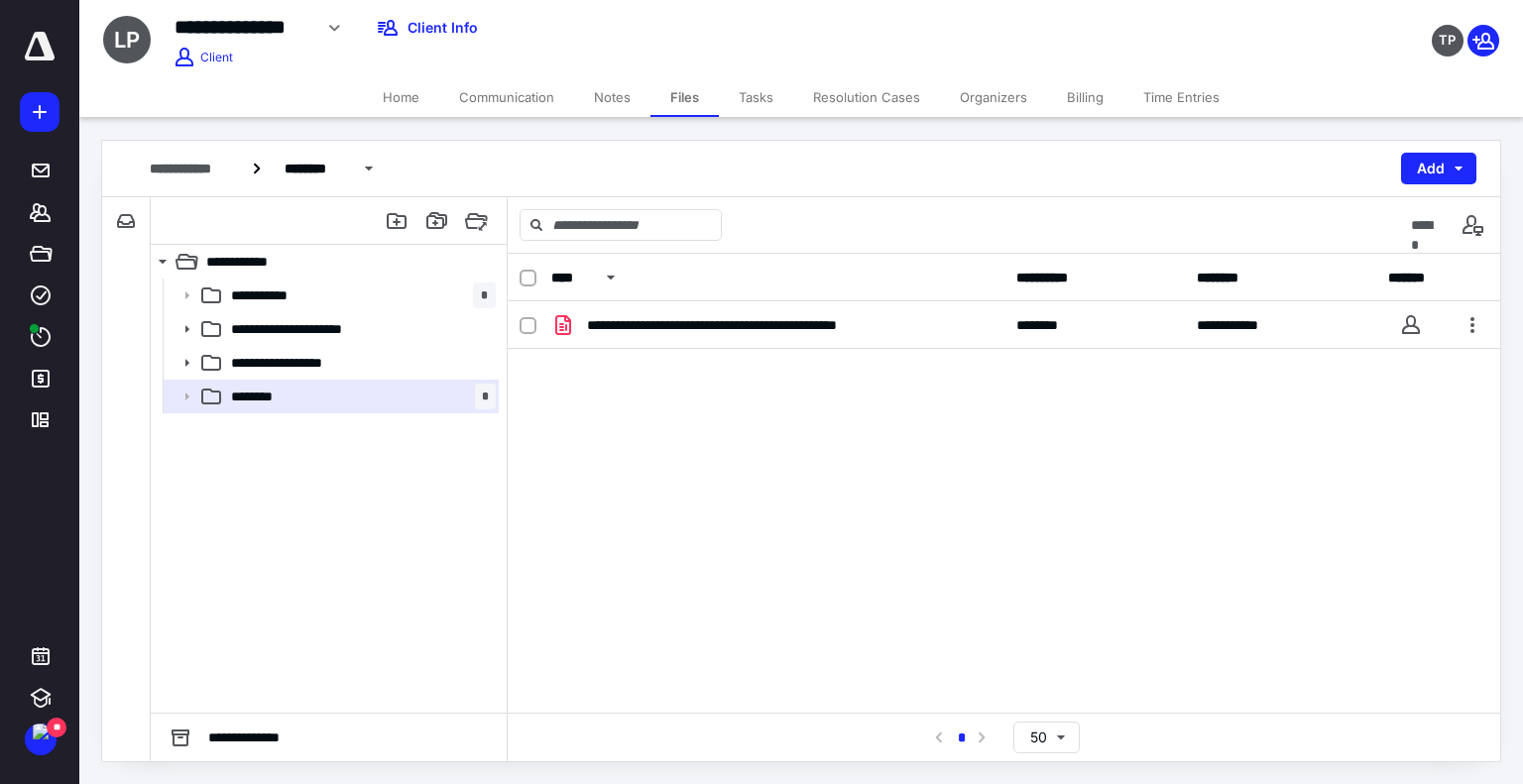 click on "Notes" at bounding box center (612, 97) 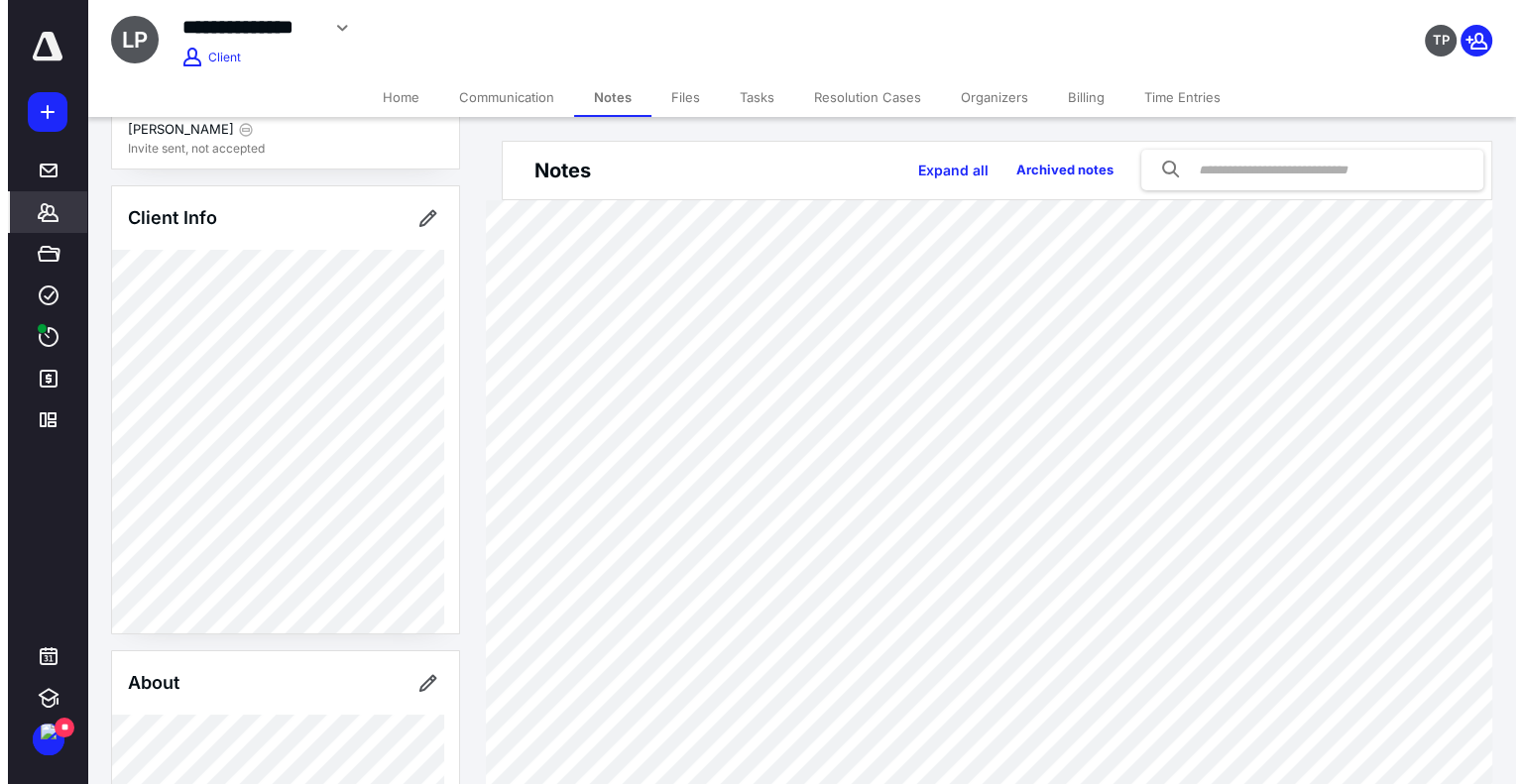 scroll, scrollTop: 0, scrollLeft: 0, axis: both 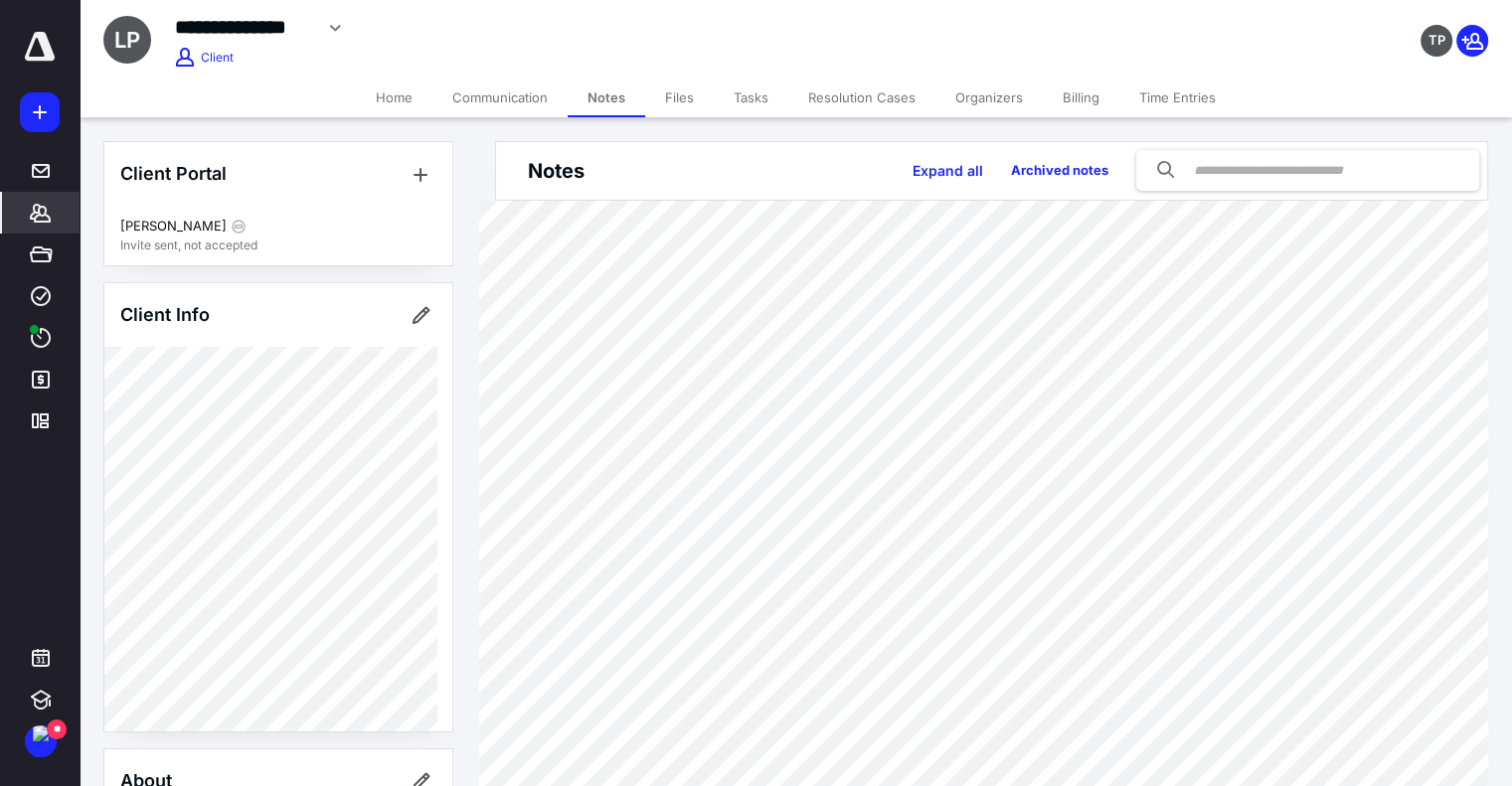 click on "Files" at bounding box center (679, 97) 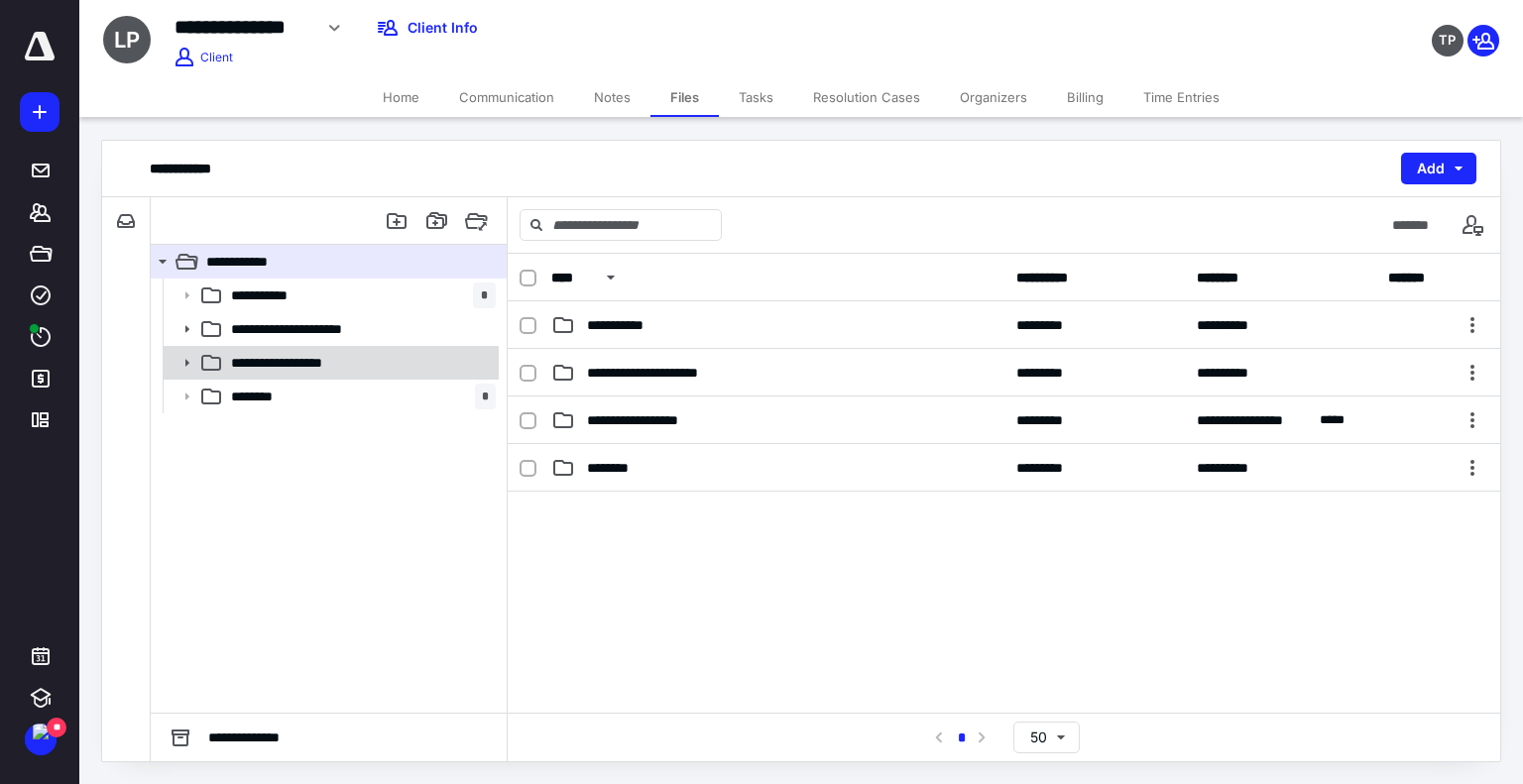 click 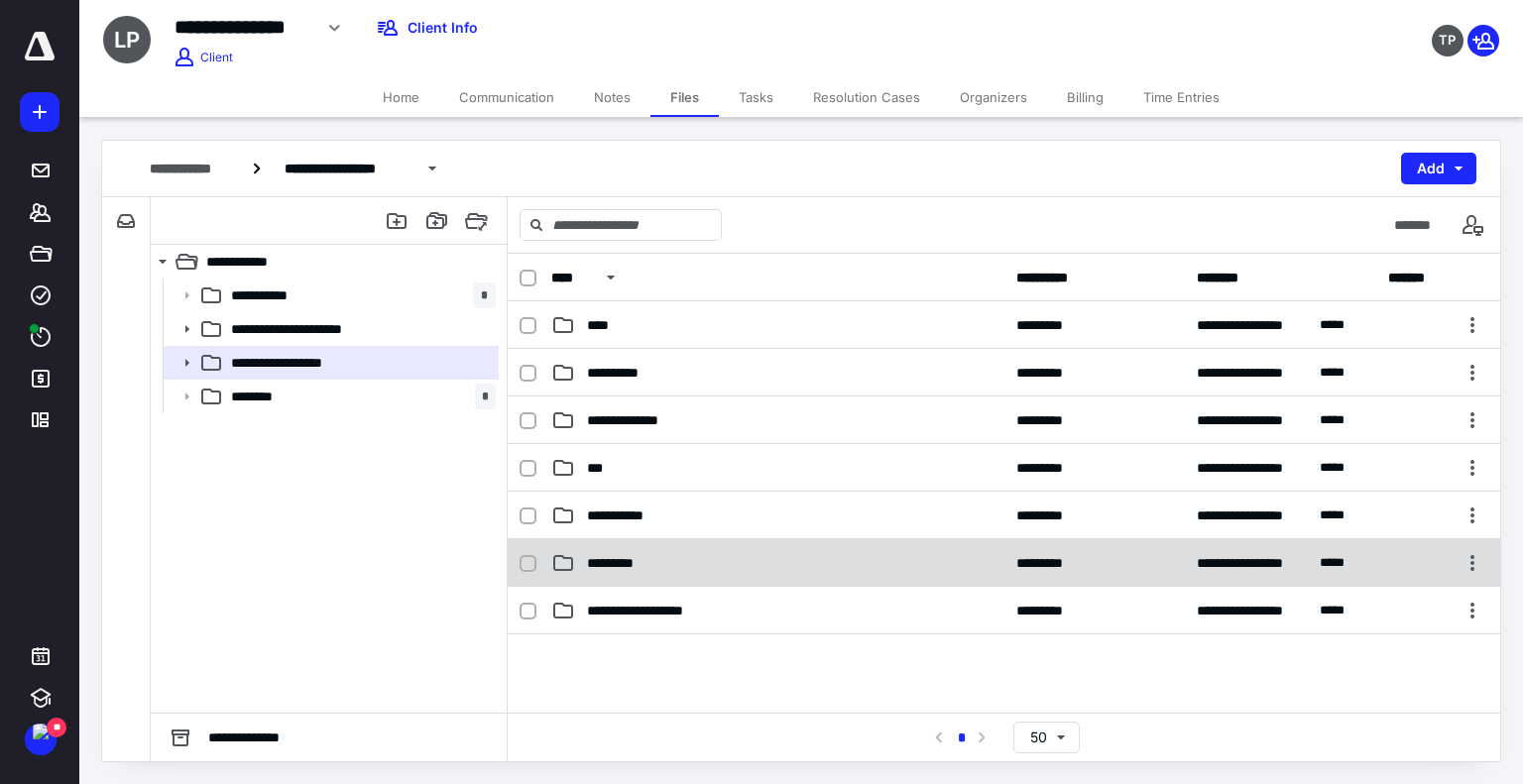 click on "**********" at bounding box center [1003, 563] 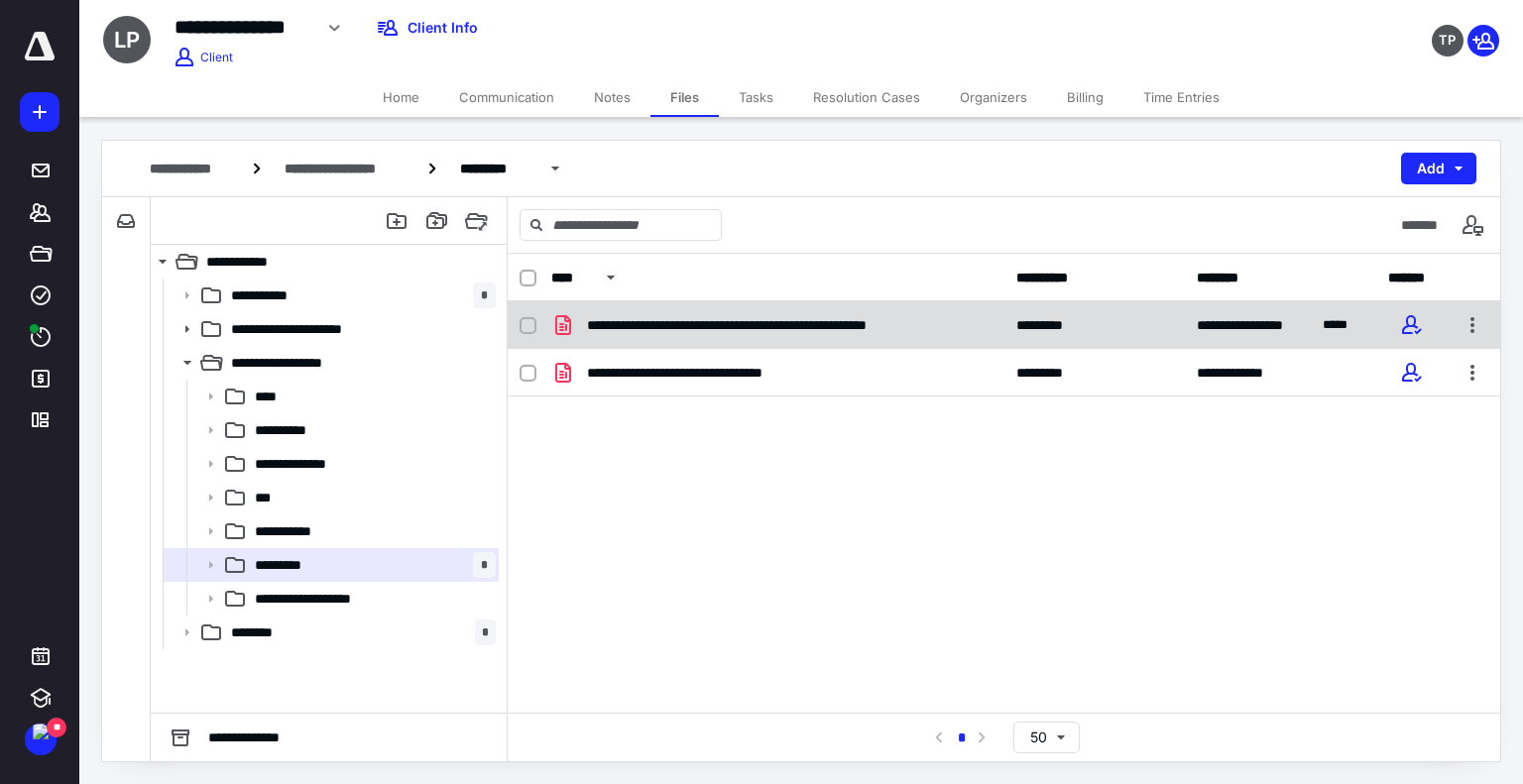 click on "**********" at bounding box center [777, 325] 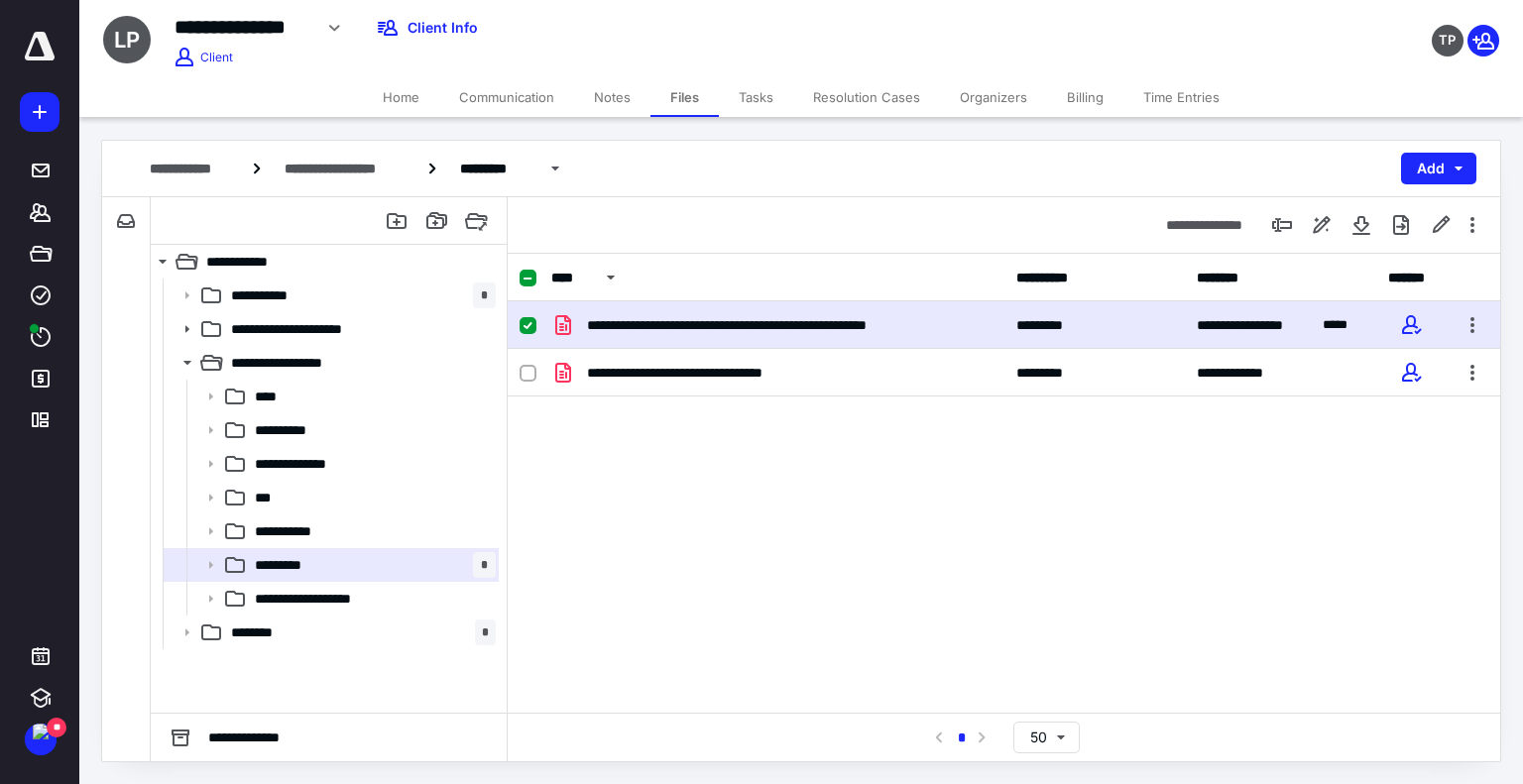 click on "**********" at bounding box center [777, 325] 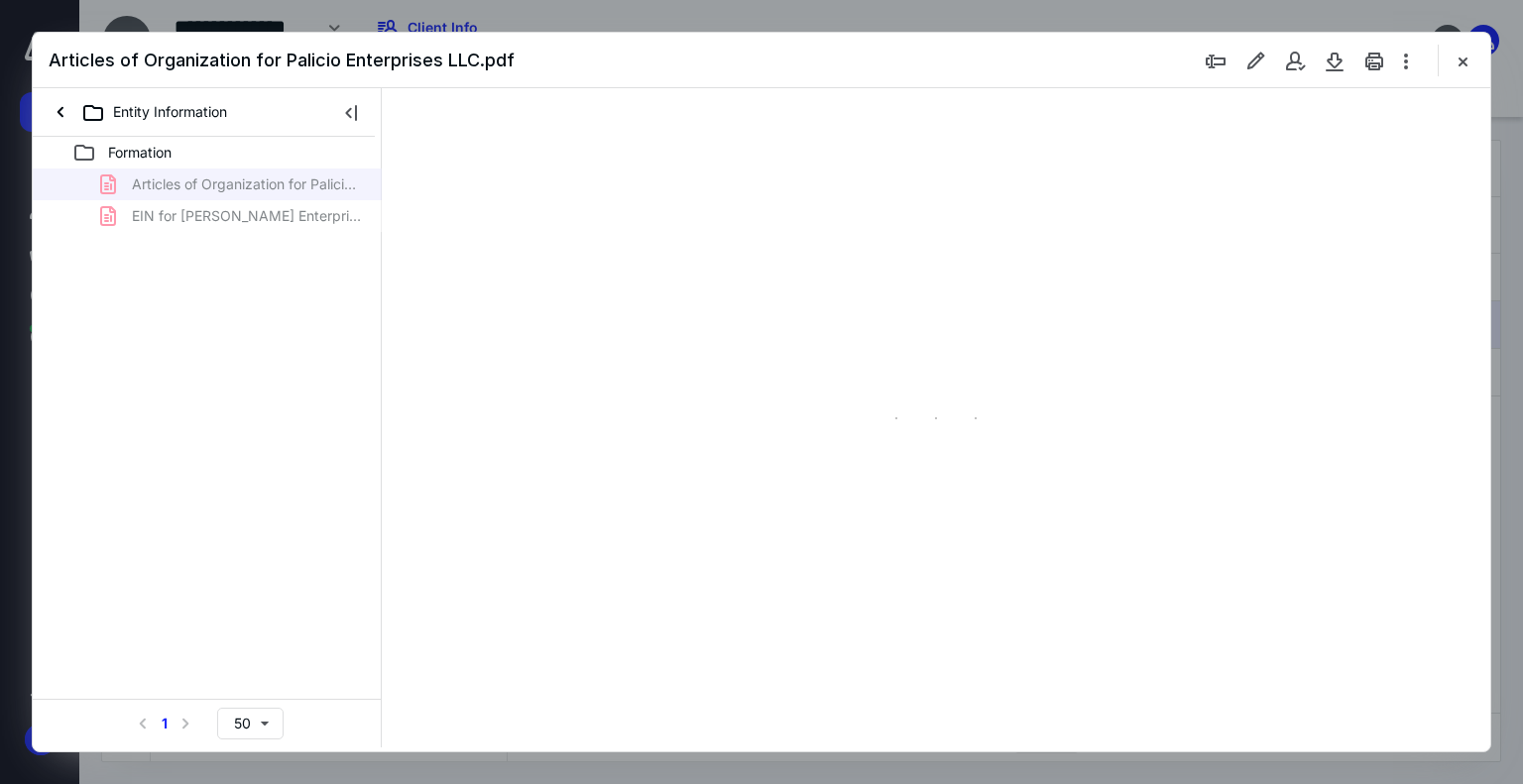 scroll, scrollTop: 0, scrollLeft: 0, axis: both 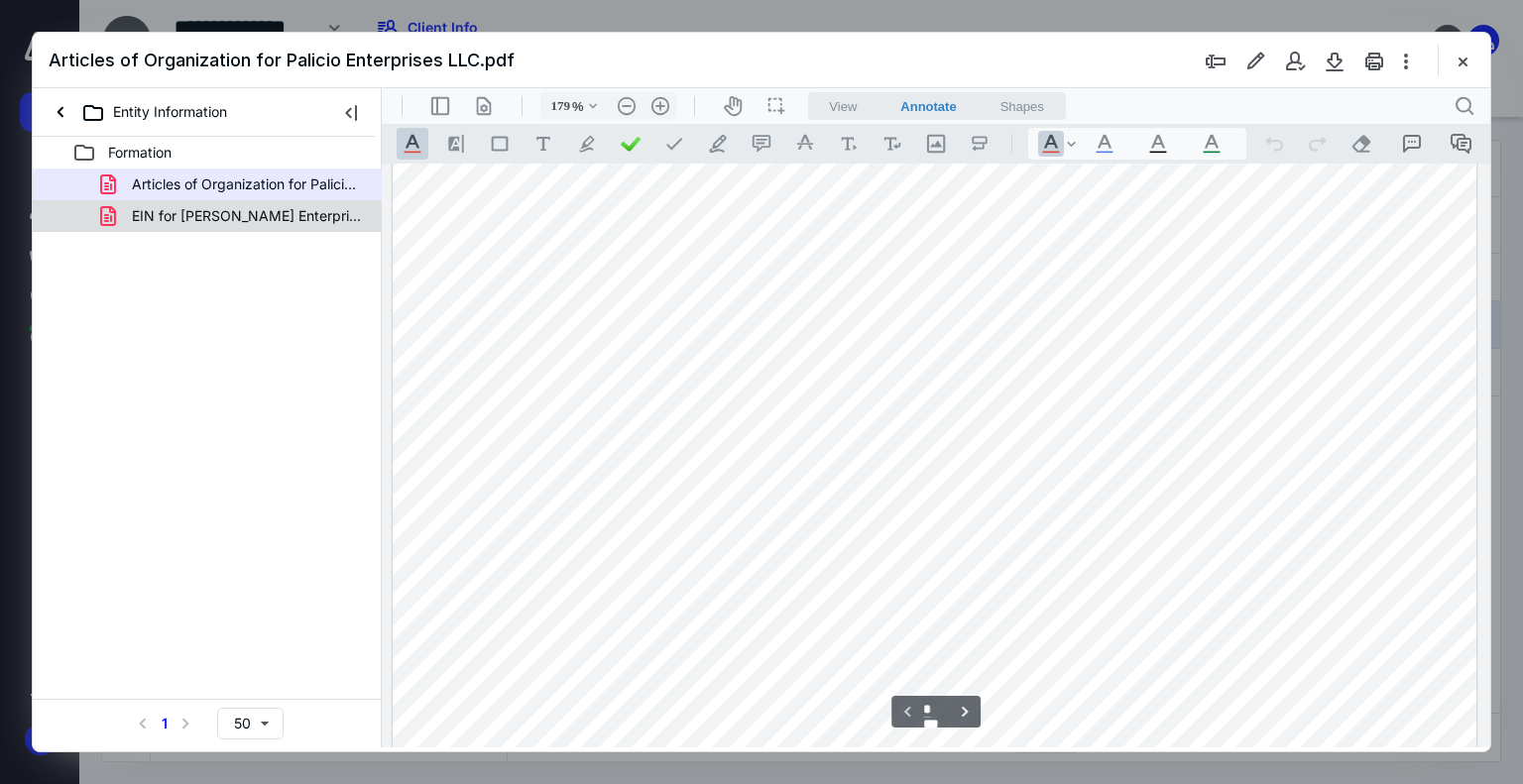 click on "EIN for [PERSON_NAME] Enterprises LLC.pdf" at bounding box center (247, 216) 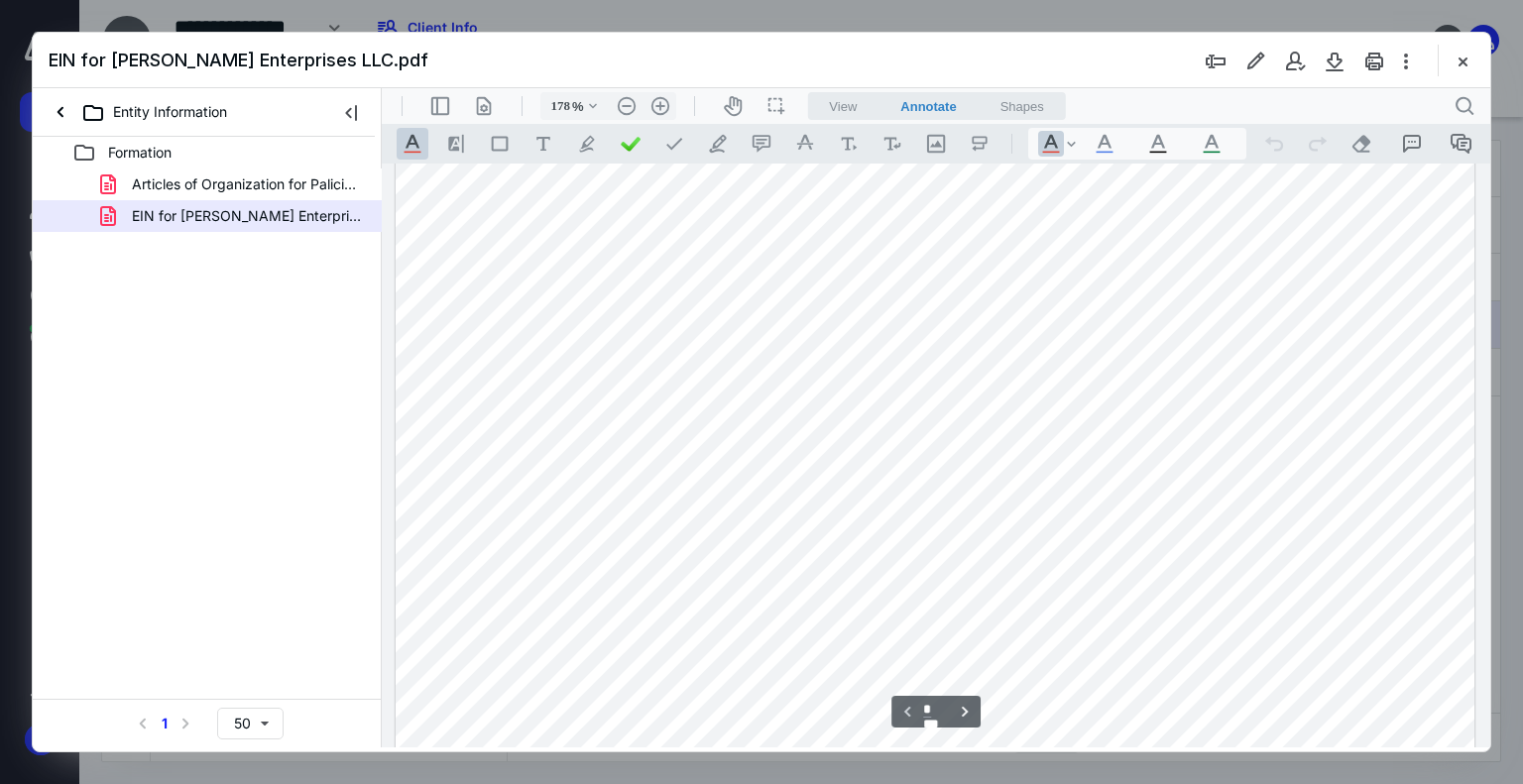 scroll, scrollTop: 198, scrollLeft: 0, axis: vertical 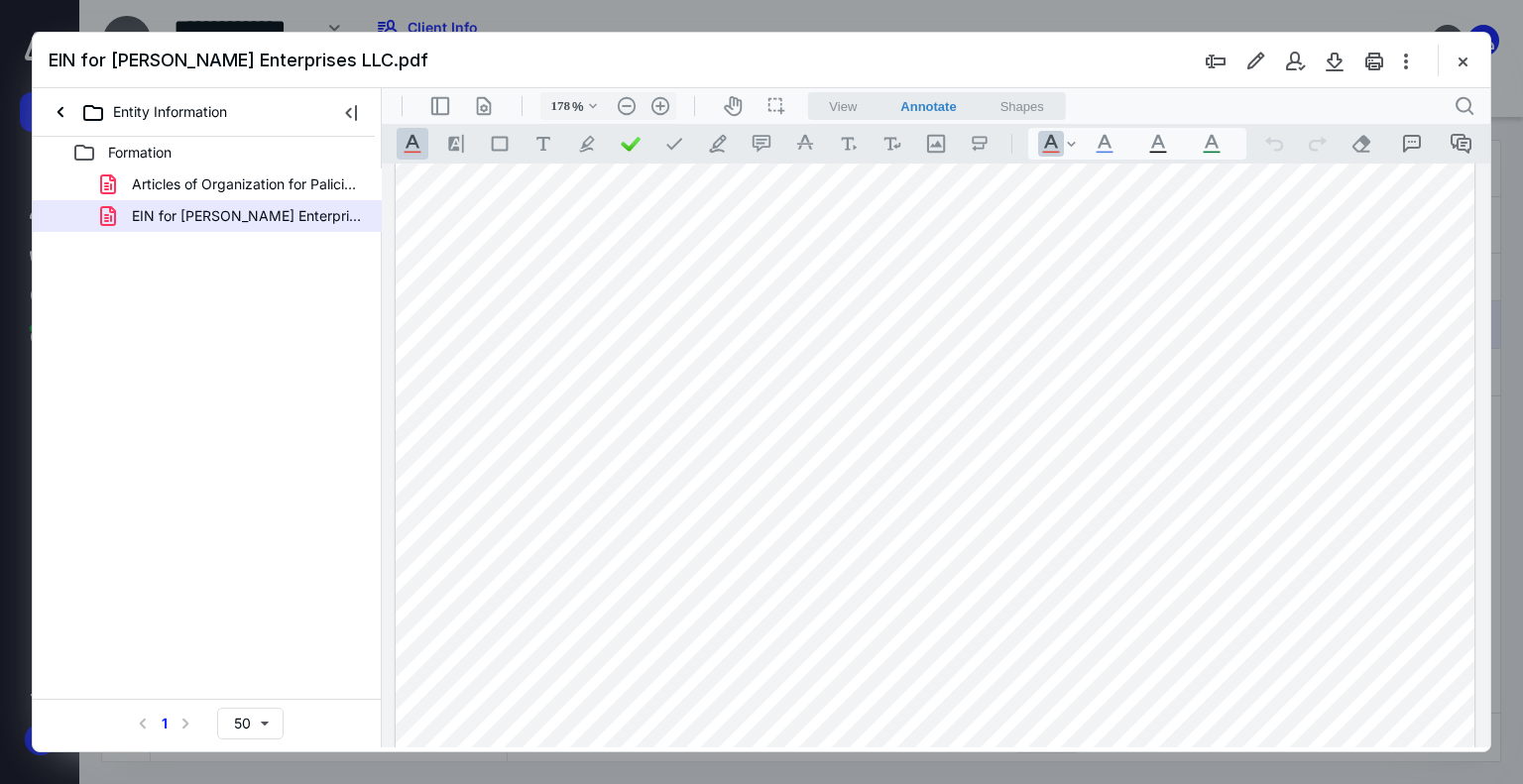 click on "Articles of Organization for Palicio Enterprises LLC.pdf" at bounding box center [235, 184] 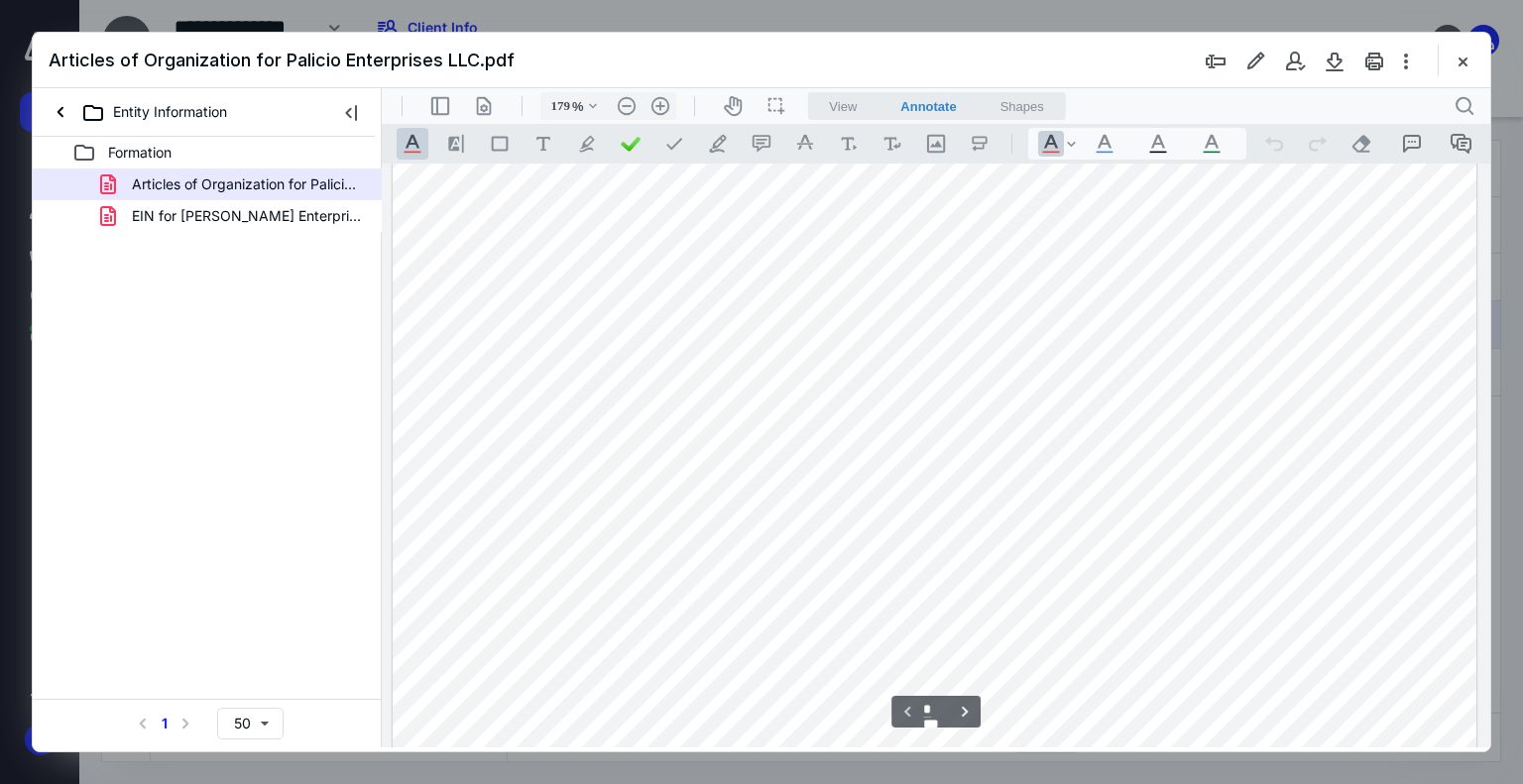 scroll, scrollTop: 181, scrollLeft: 0, axis: vertical 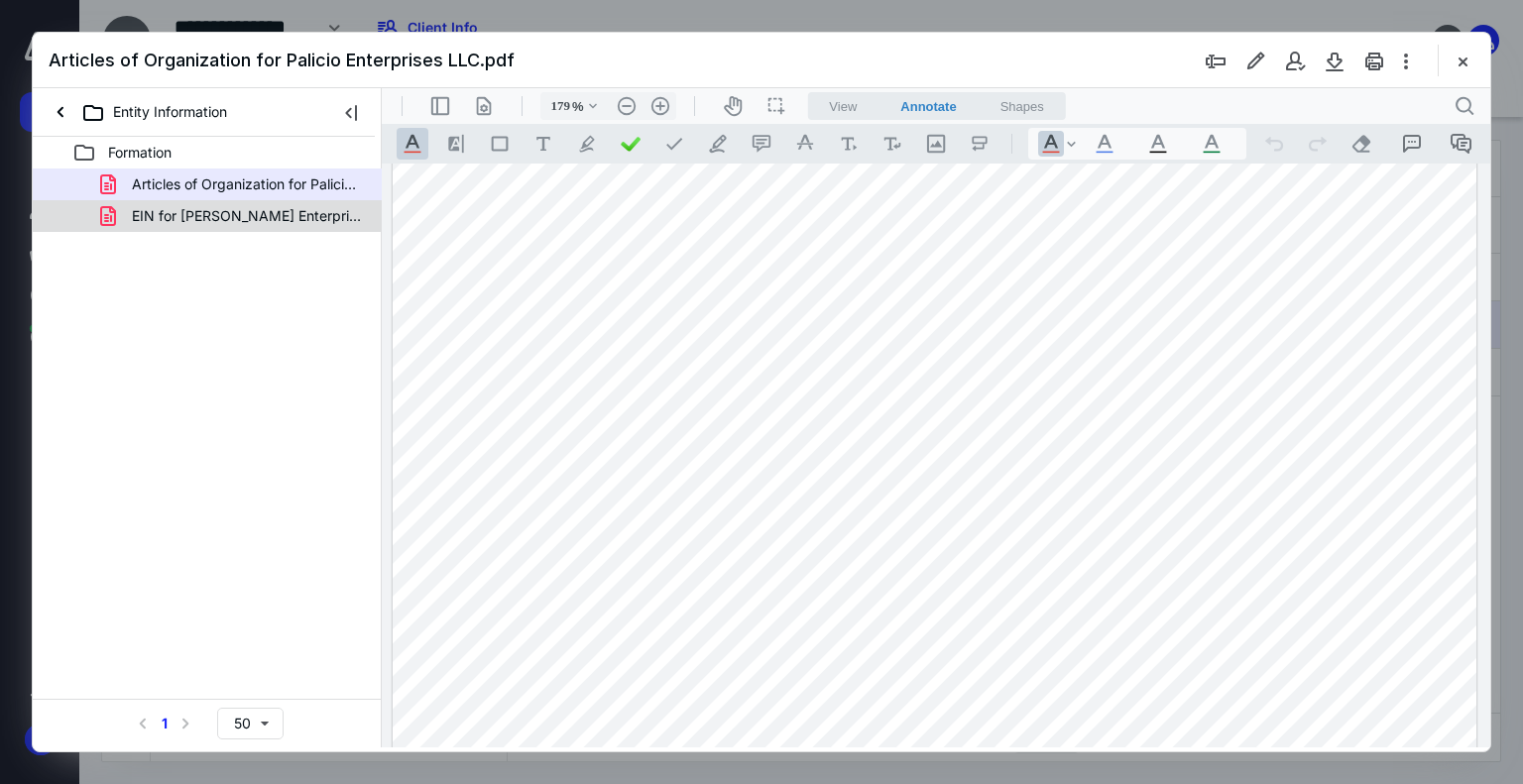 click on "EIN for [PERSON_NAME] Enterprises LLC.pdf" at bounding box center (207, 216) 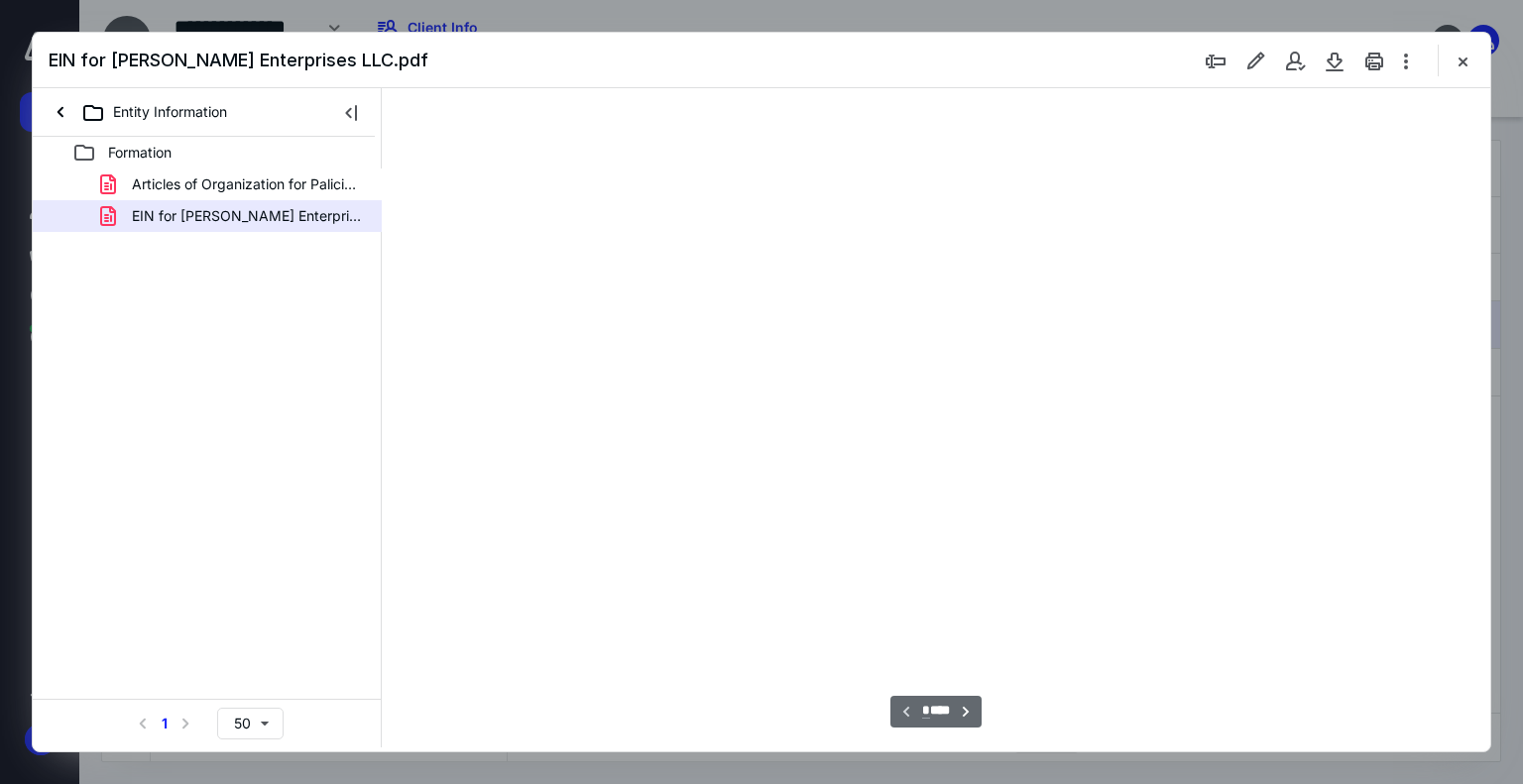 scroll, scrollTop: 82, scrollLeft: 0, axis: vertical 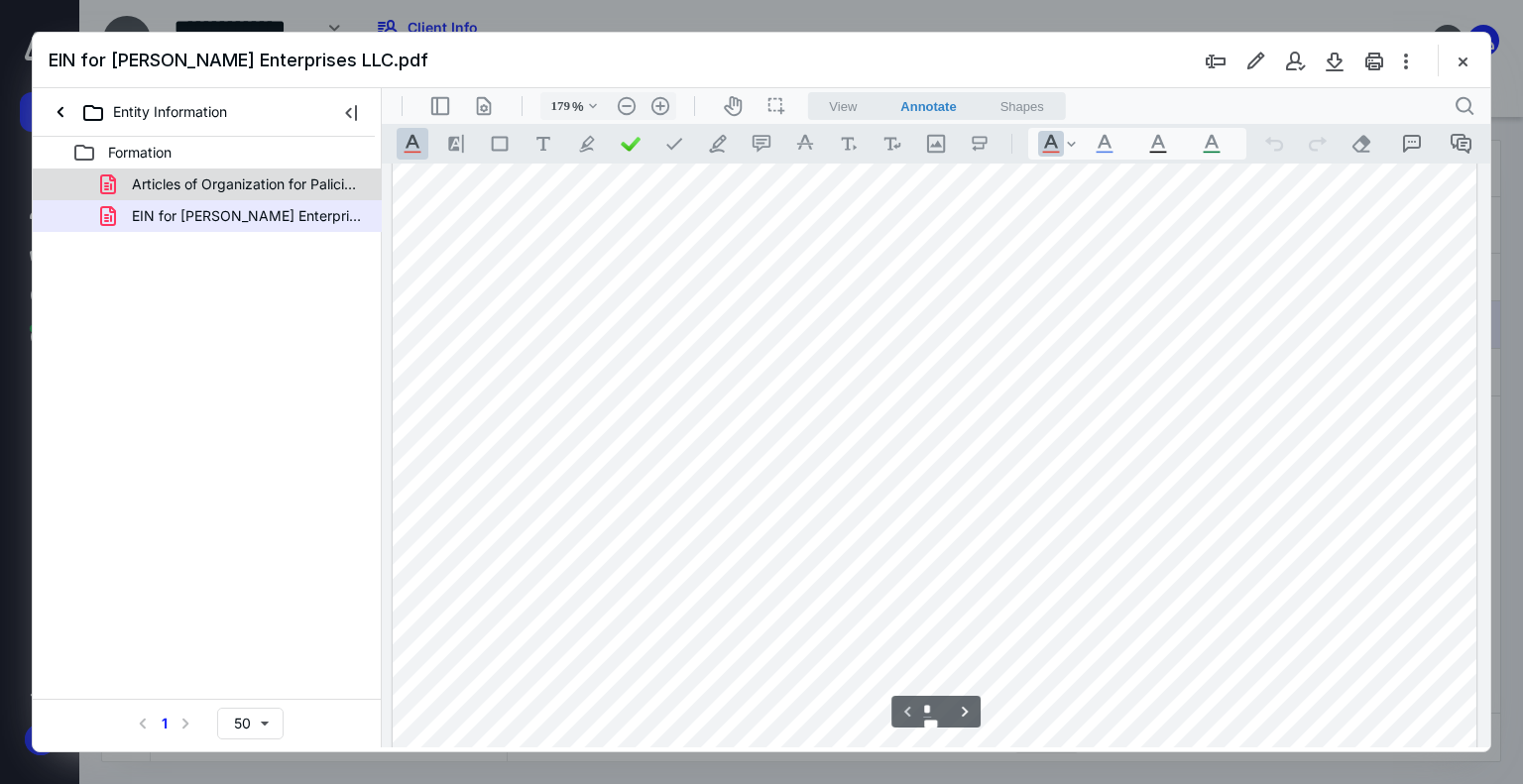 click on "Articles of Organization for Palicio Enterprises LLC.pdf" at bounding box center (247, 184) 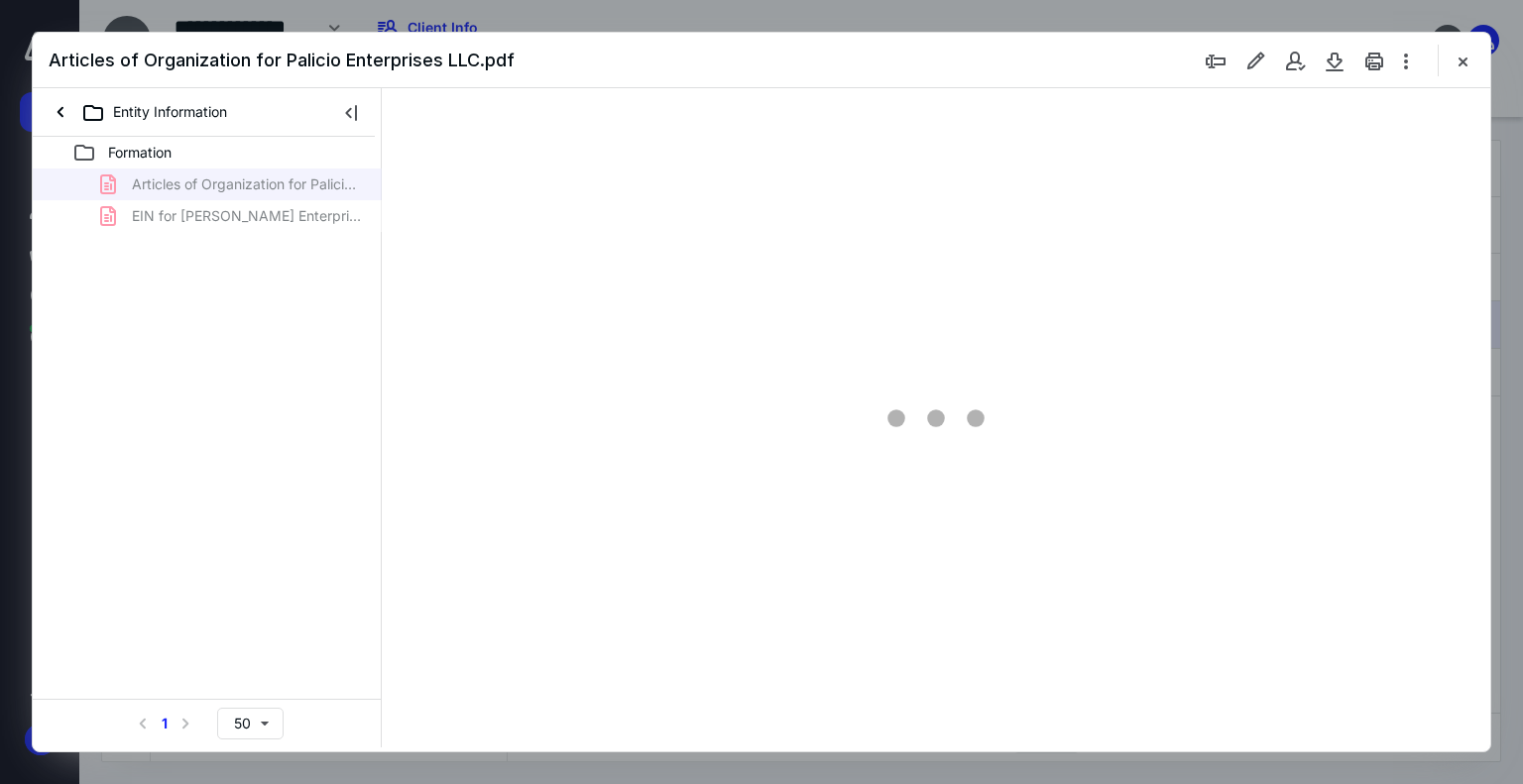 type on "179" 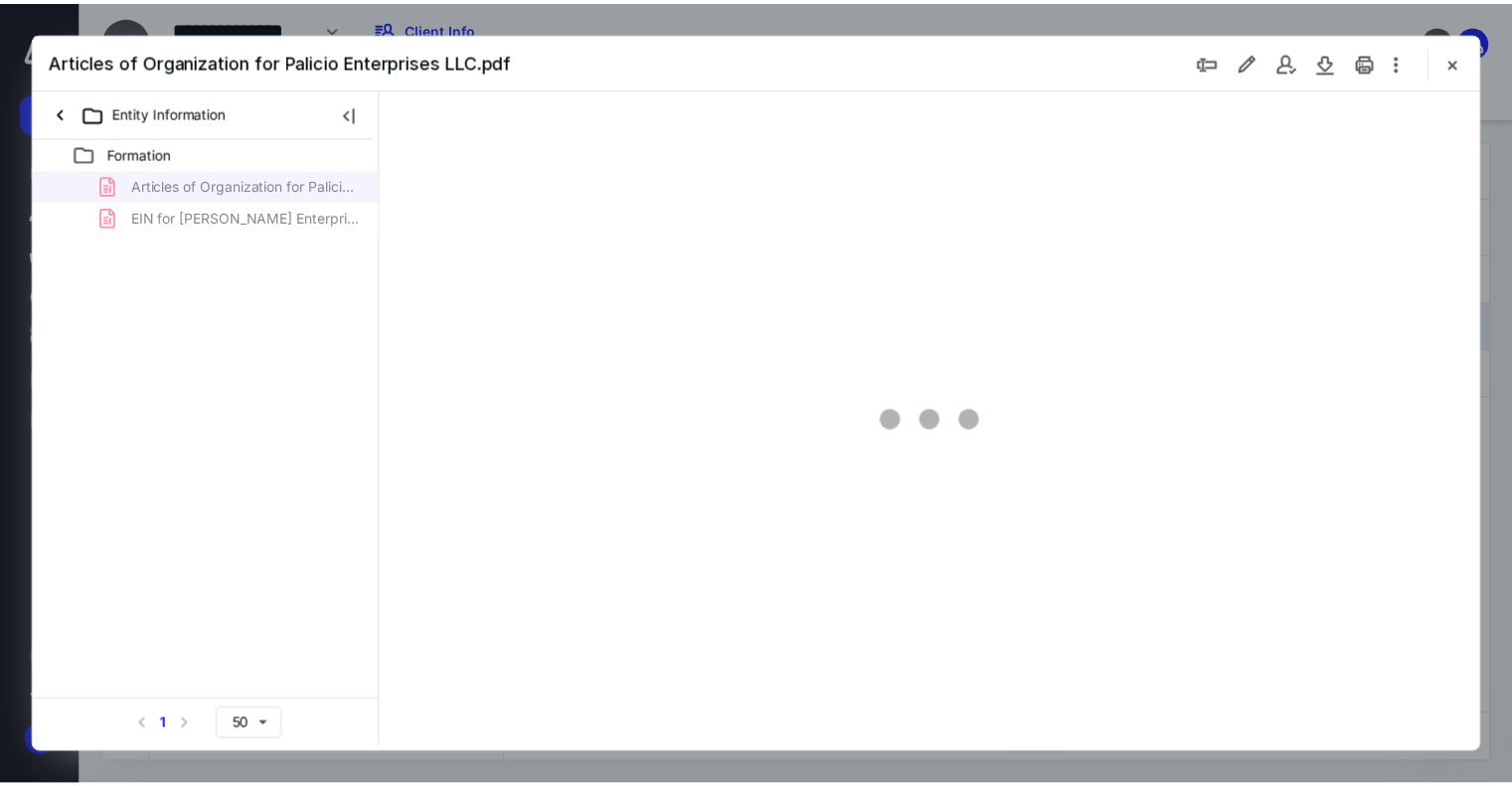 scroll, scrollTop: 82, scrollLeft: 0, axis: vertical 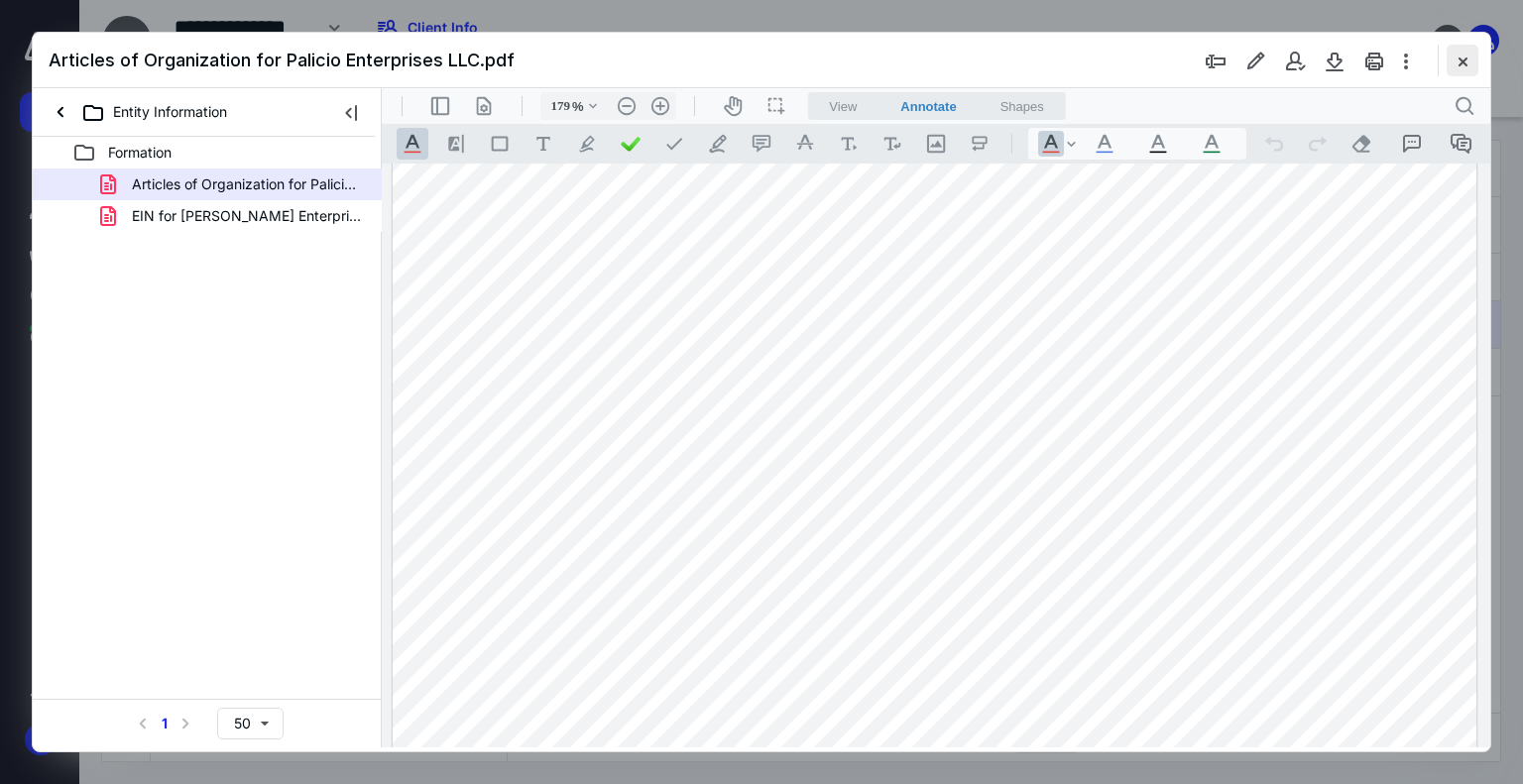 click at bounding box center [1463, 60] 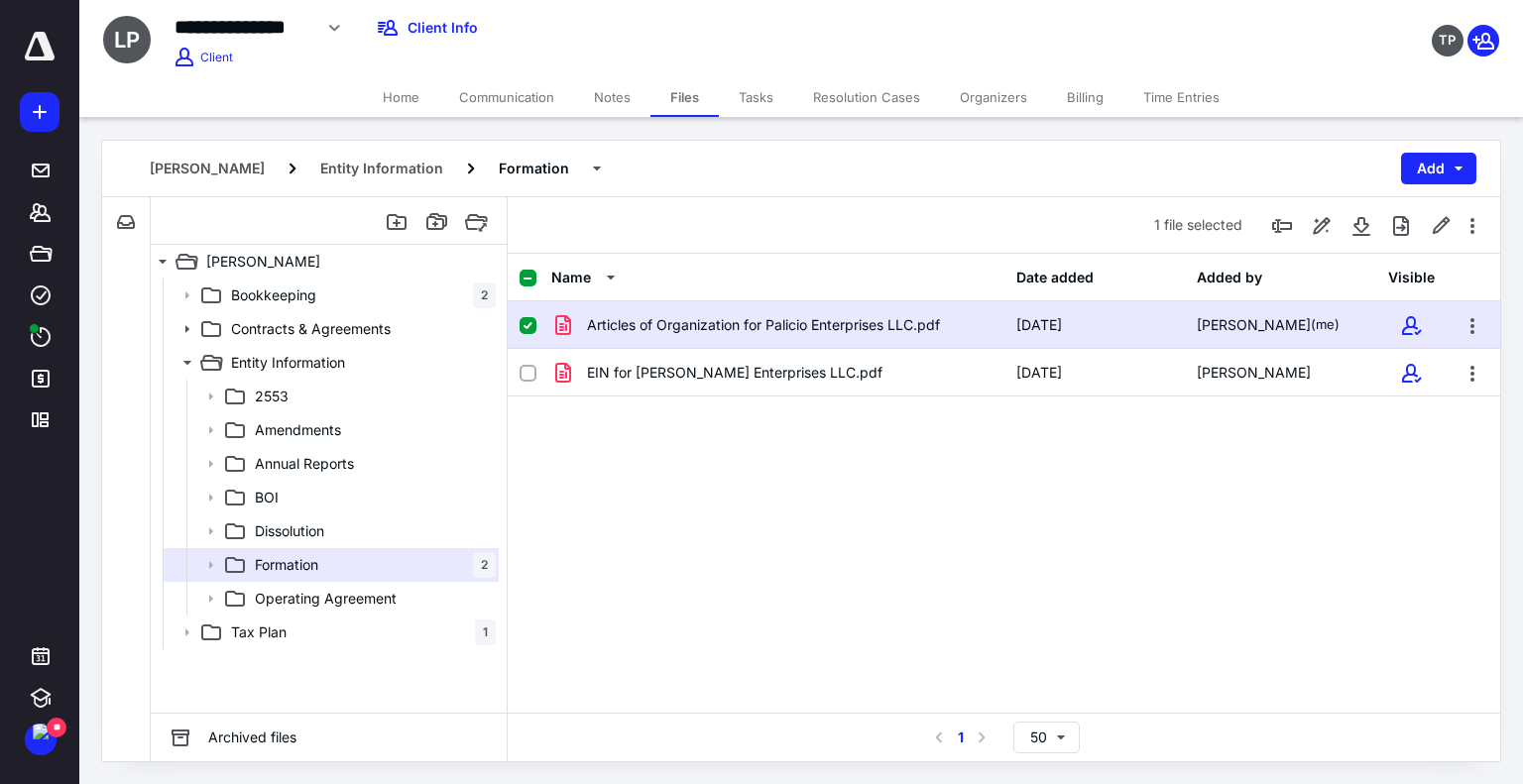 click on "Notes" at bounding box center [612, 97] 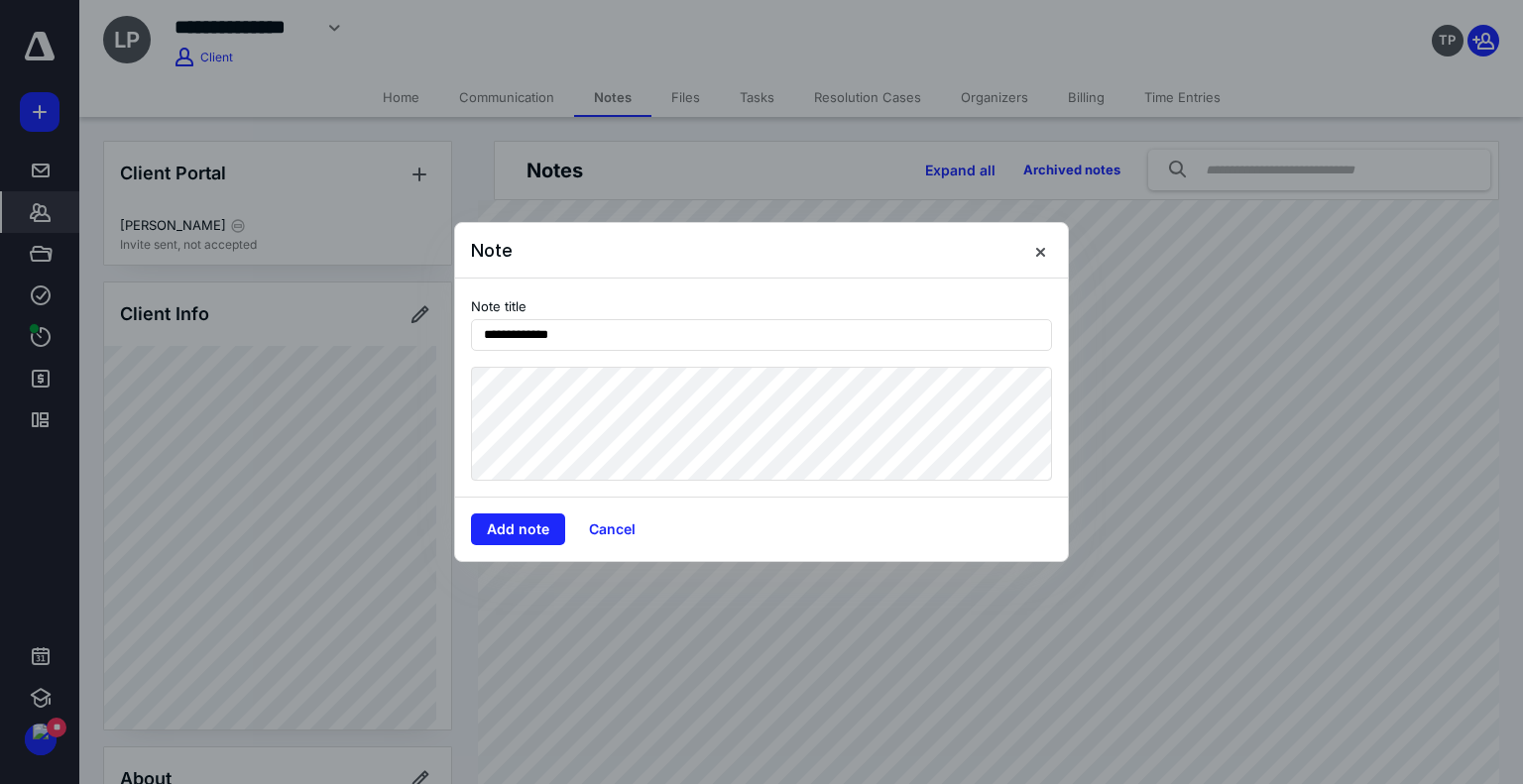 type on "**********" 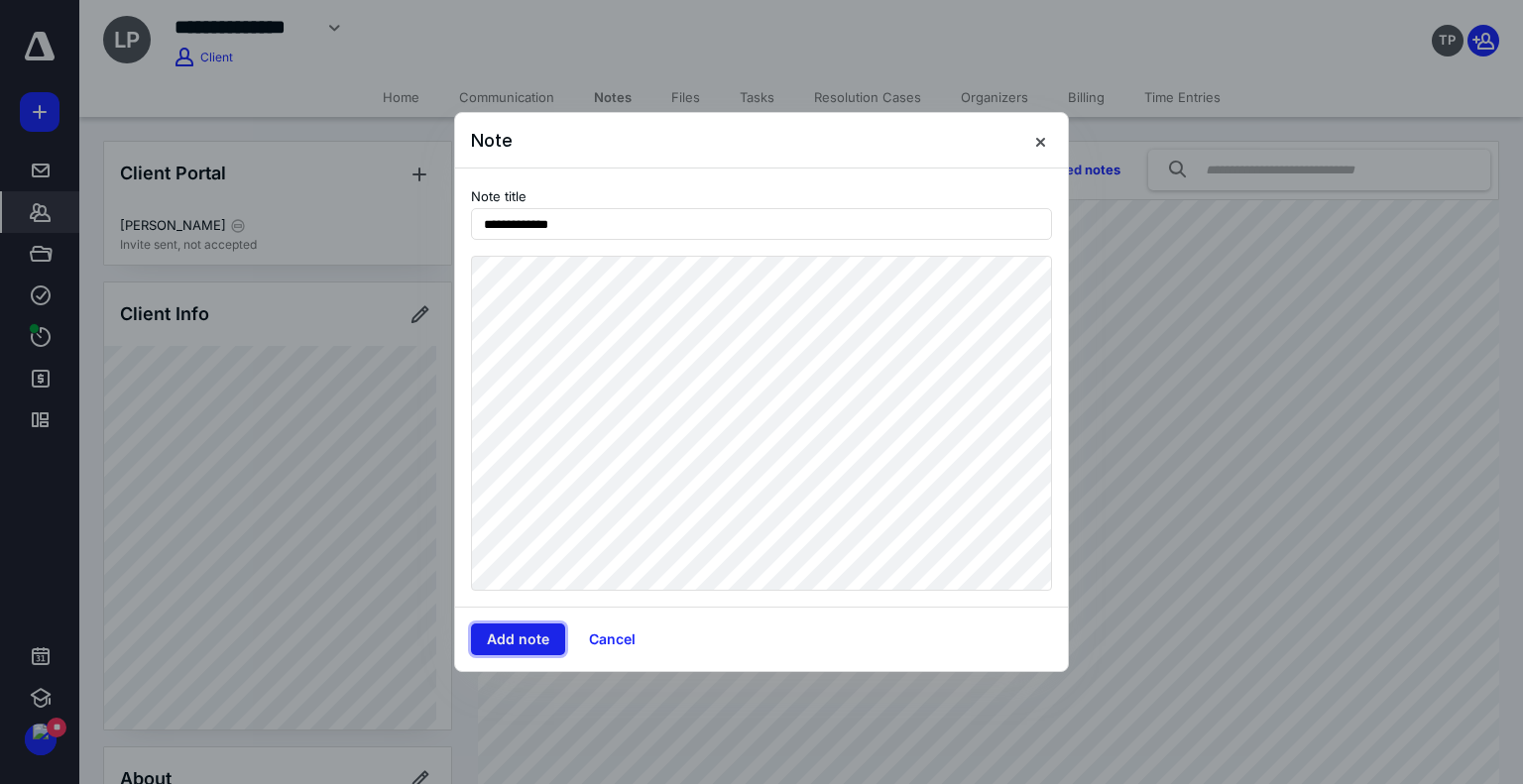 click on "Add note" at bounding box center [518, 639] 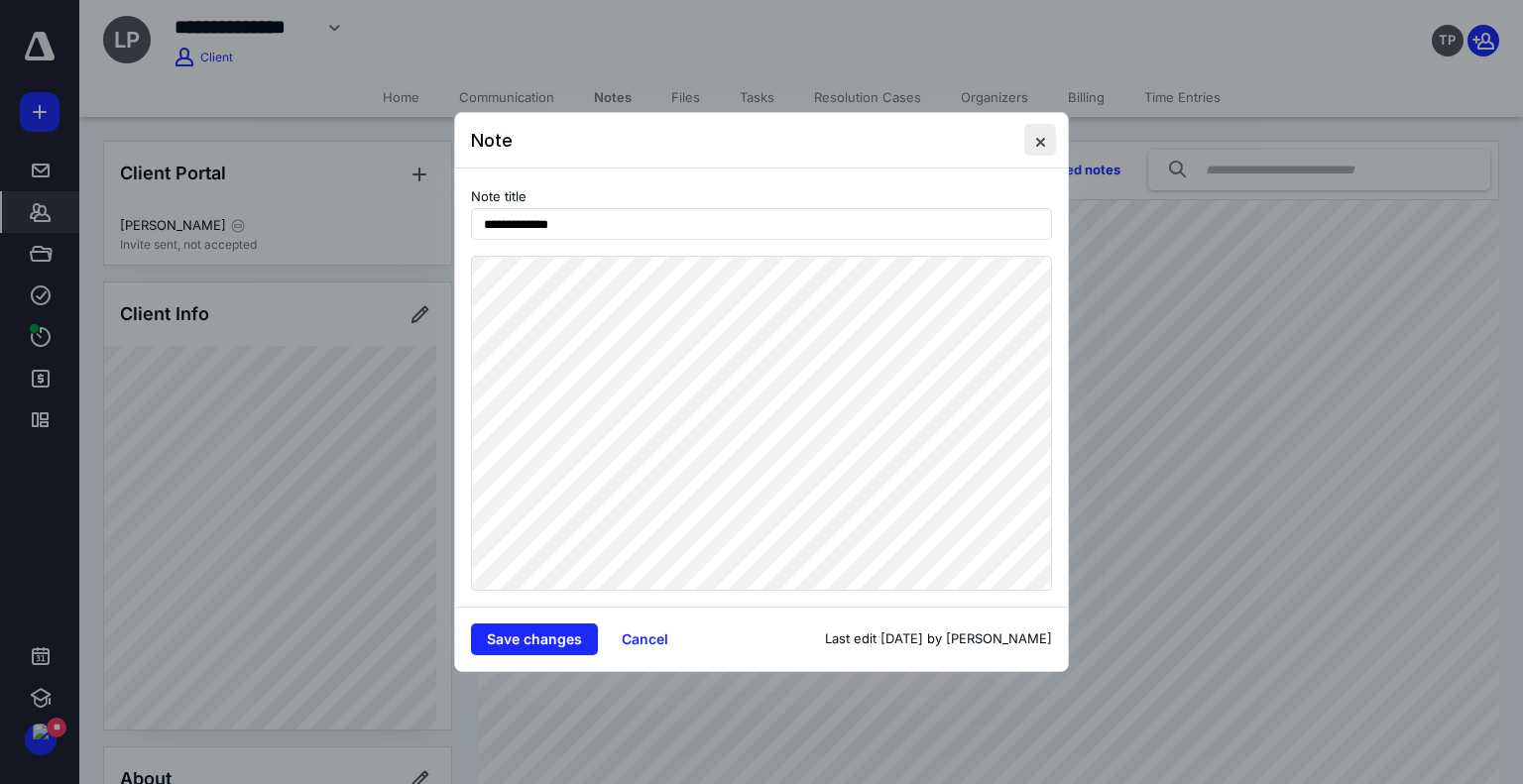 click at bounding box center [1040, 140] 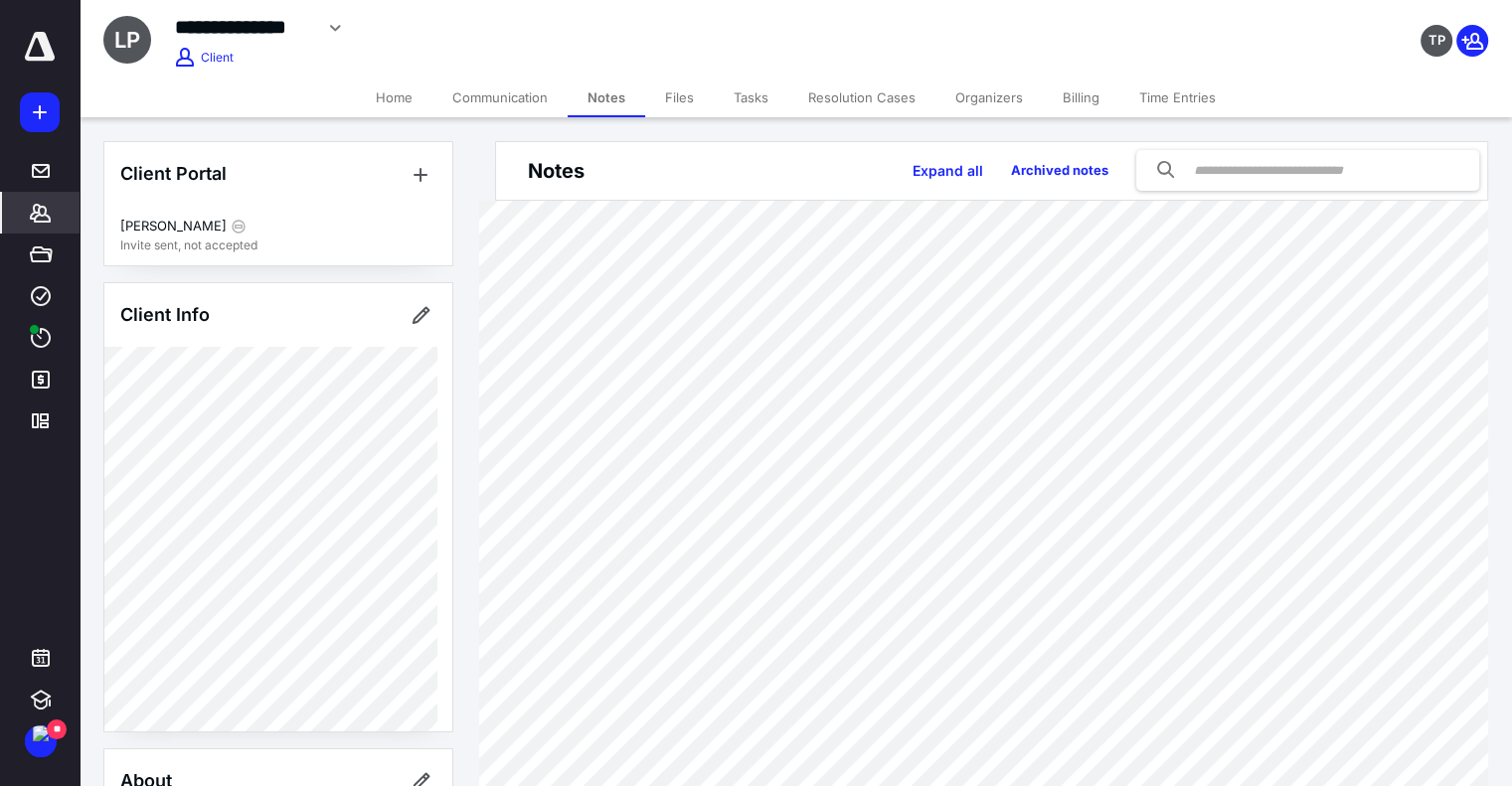 click on "Tasks" at bounding box center (751, 97) 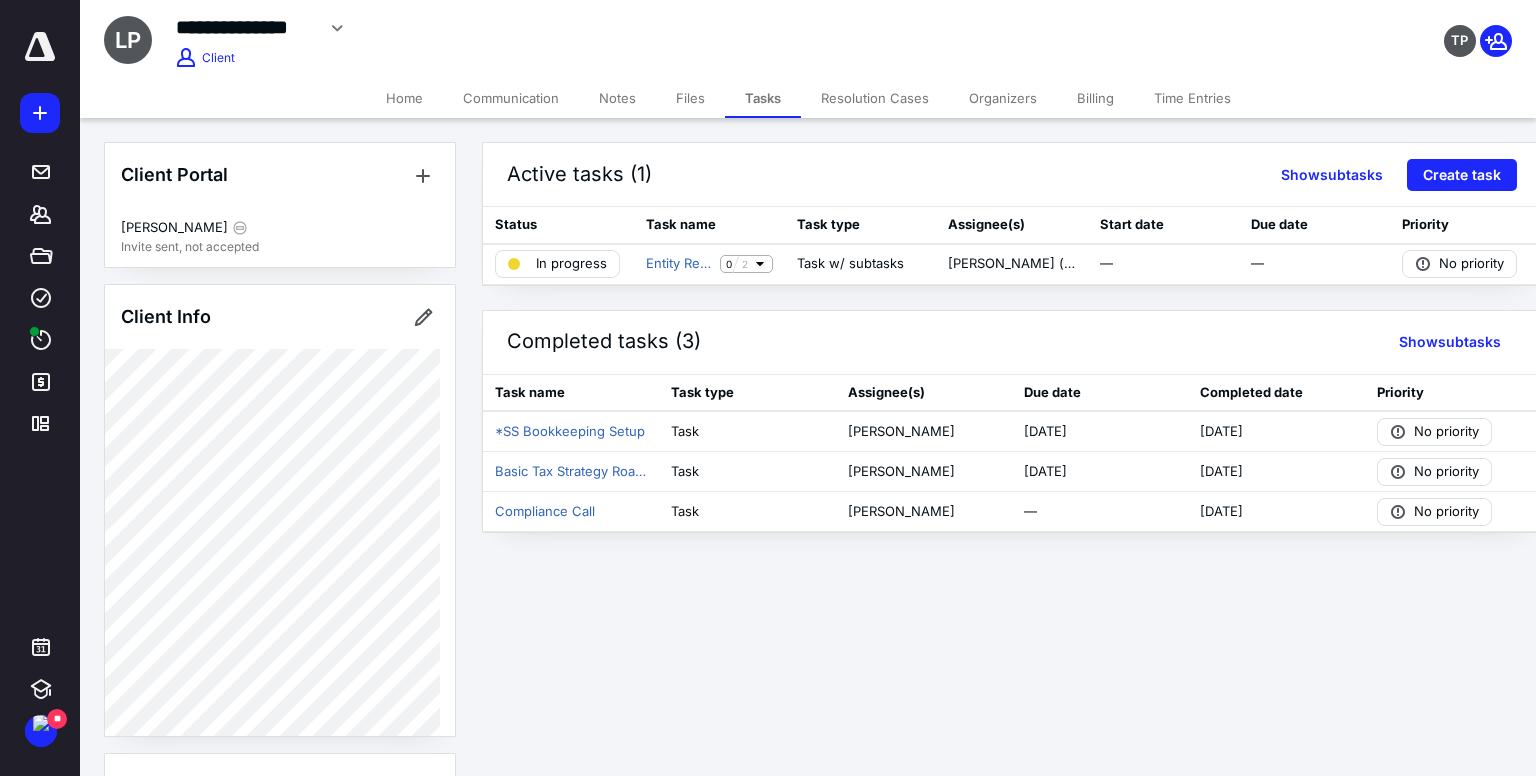 click on "Notes" at bounding box center [617, 98] 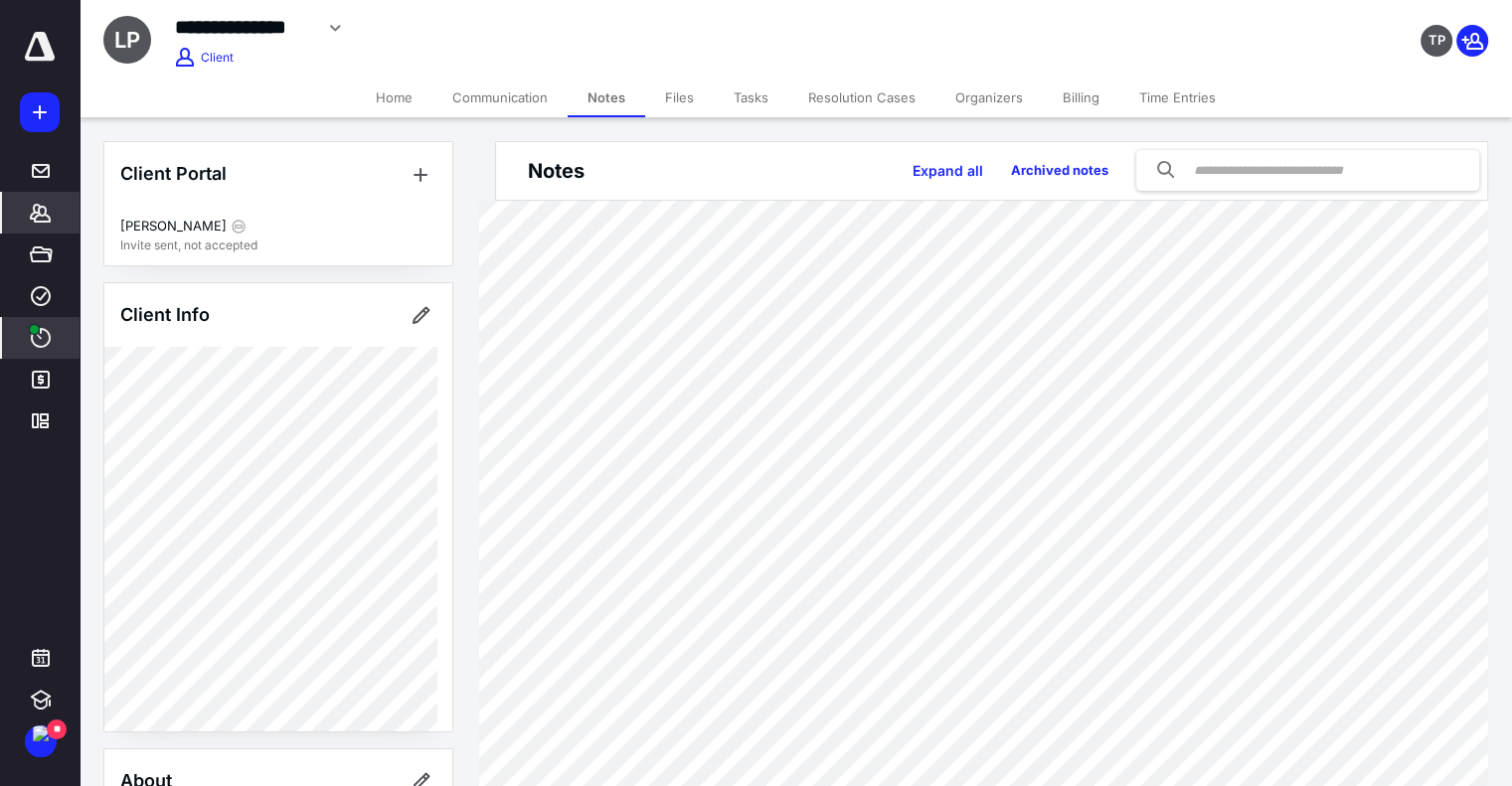 click on "****" at bounding box center [41, 338] 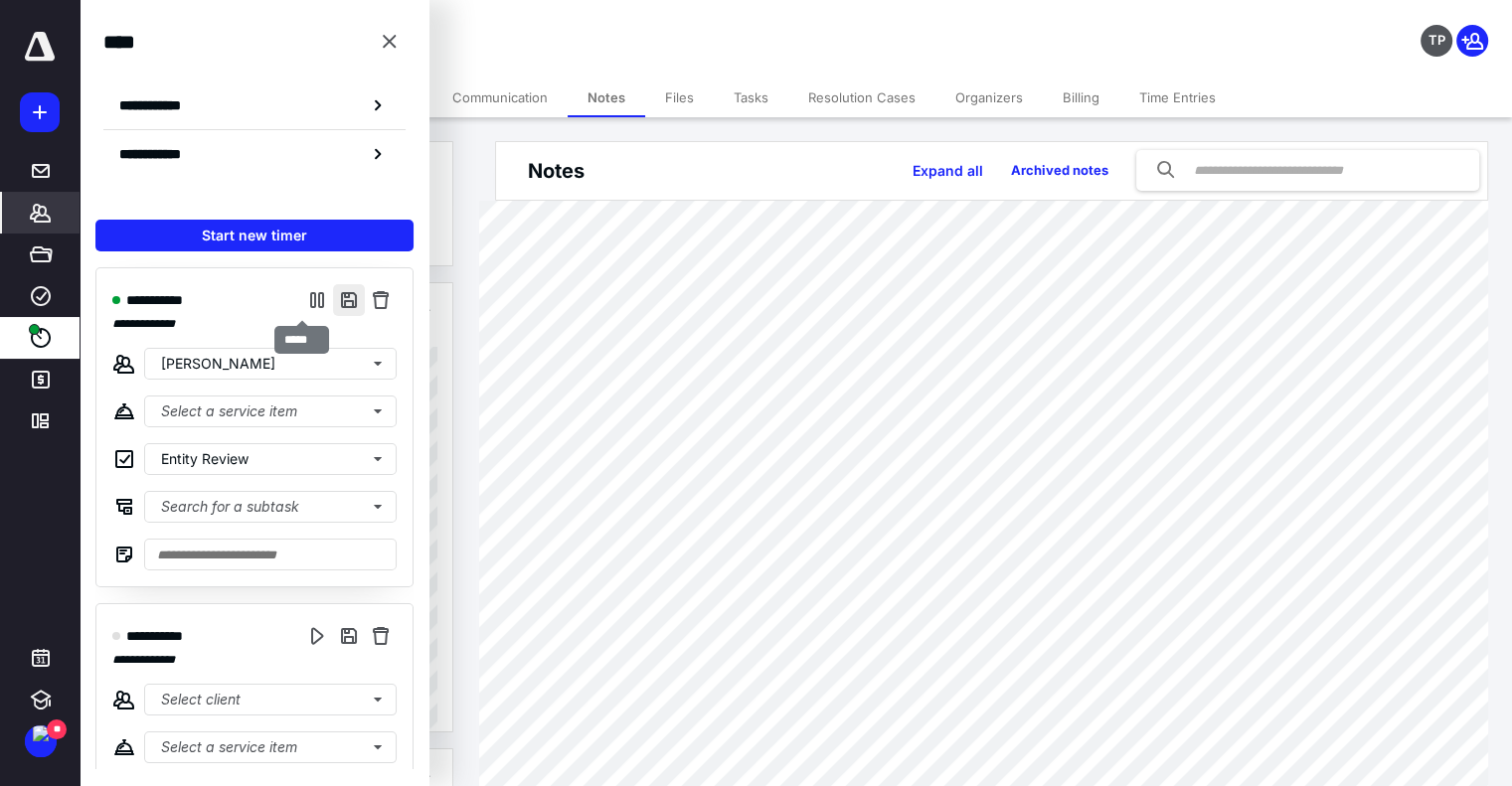 click at bounding box center (349, 300) 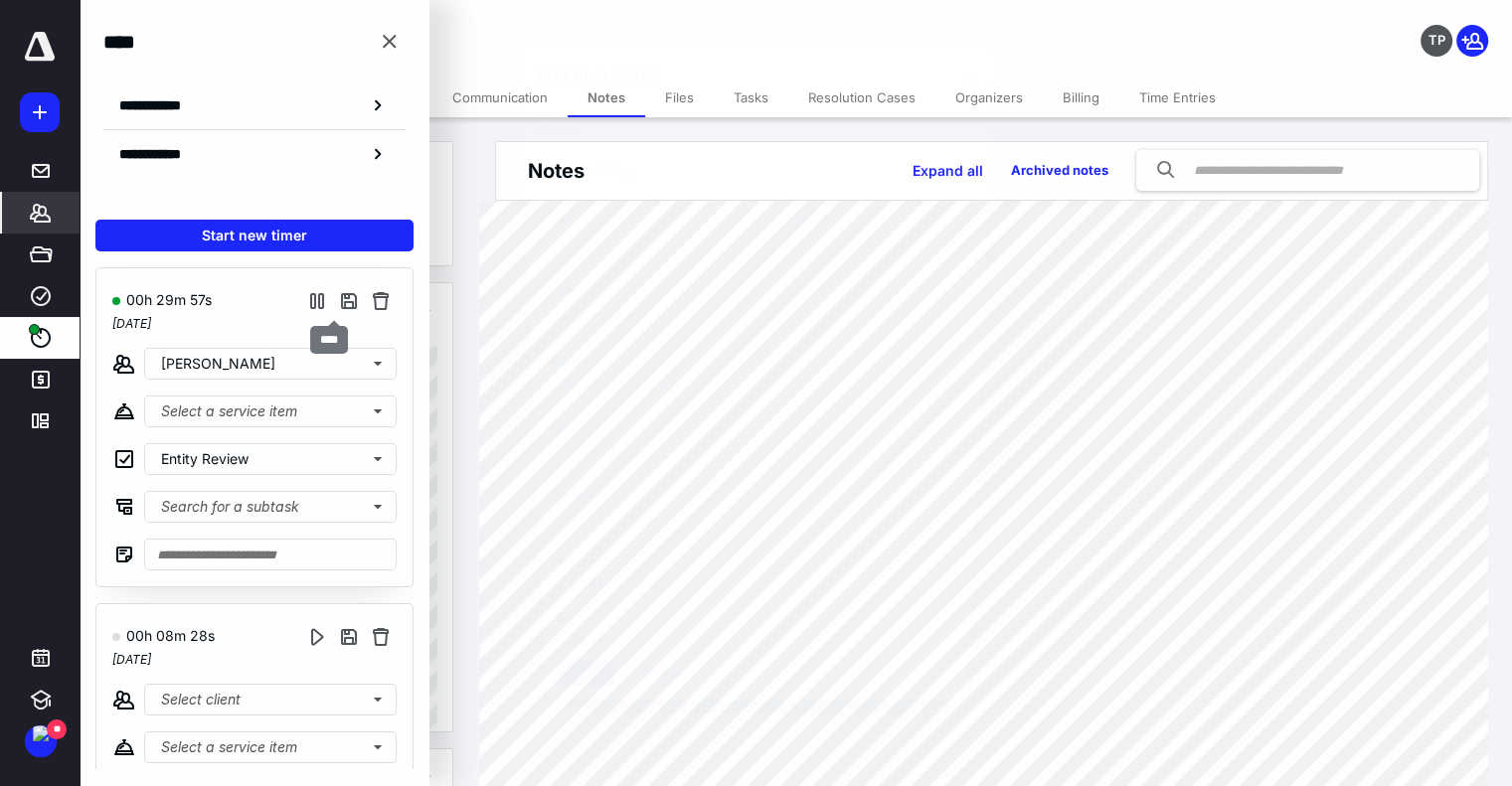 type on "**********" 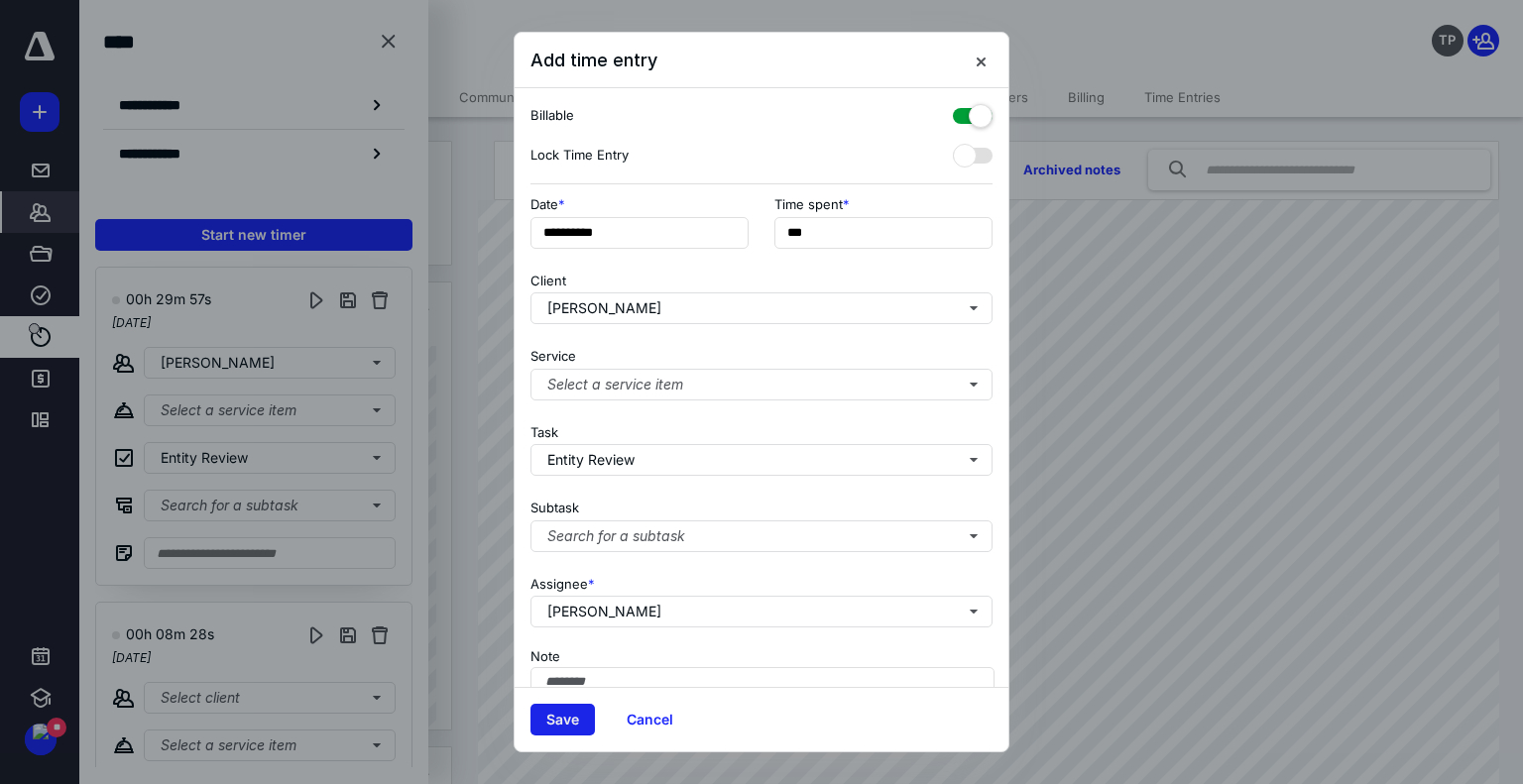 click on "Save" at bounding box center [562, 720] 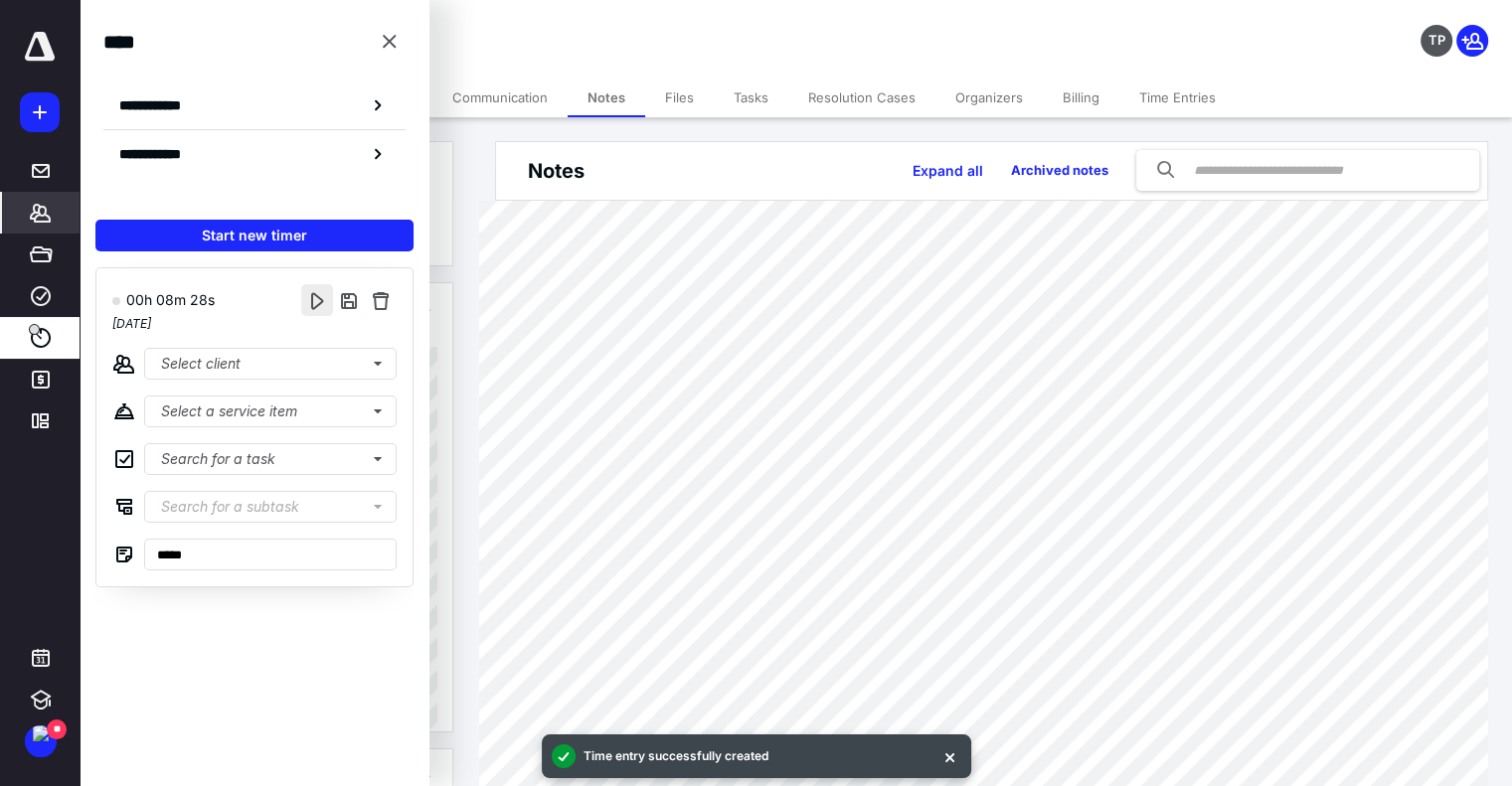 drag, startPoint x: 294, startPoint y: 303, endPoint x: 305, endPoint y: 300, distance: 11.401754 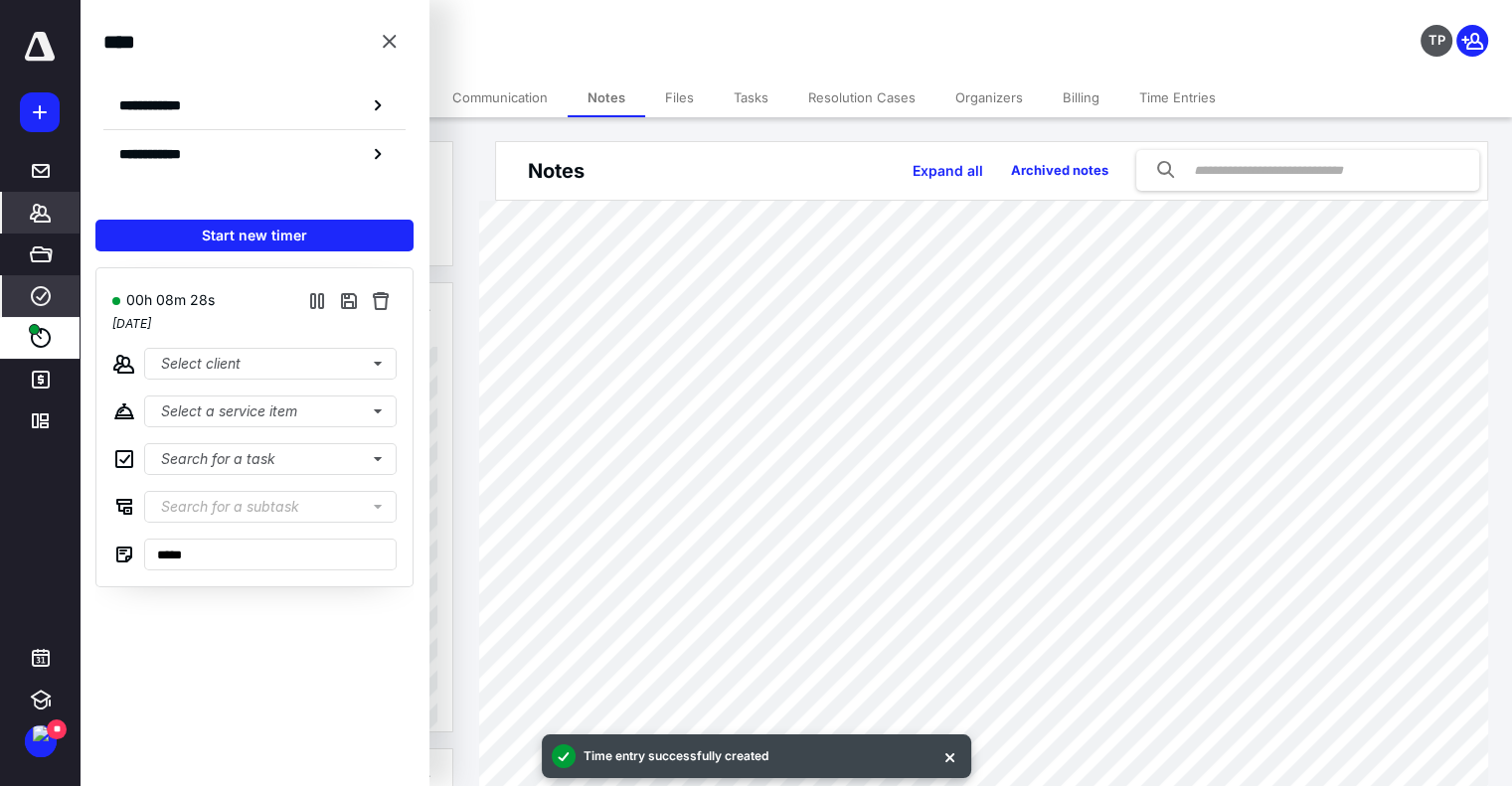 click 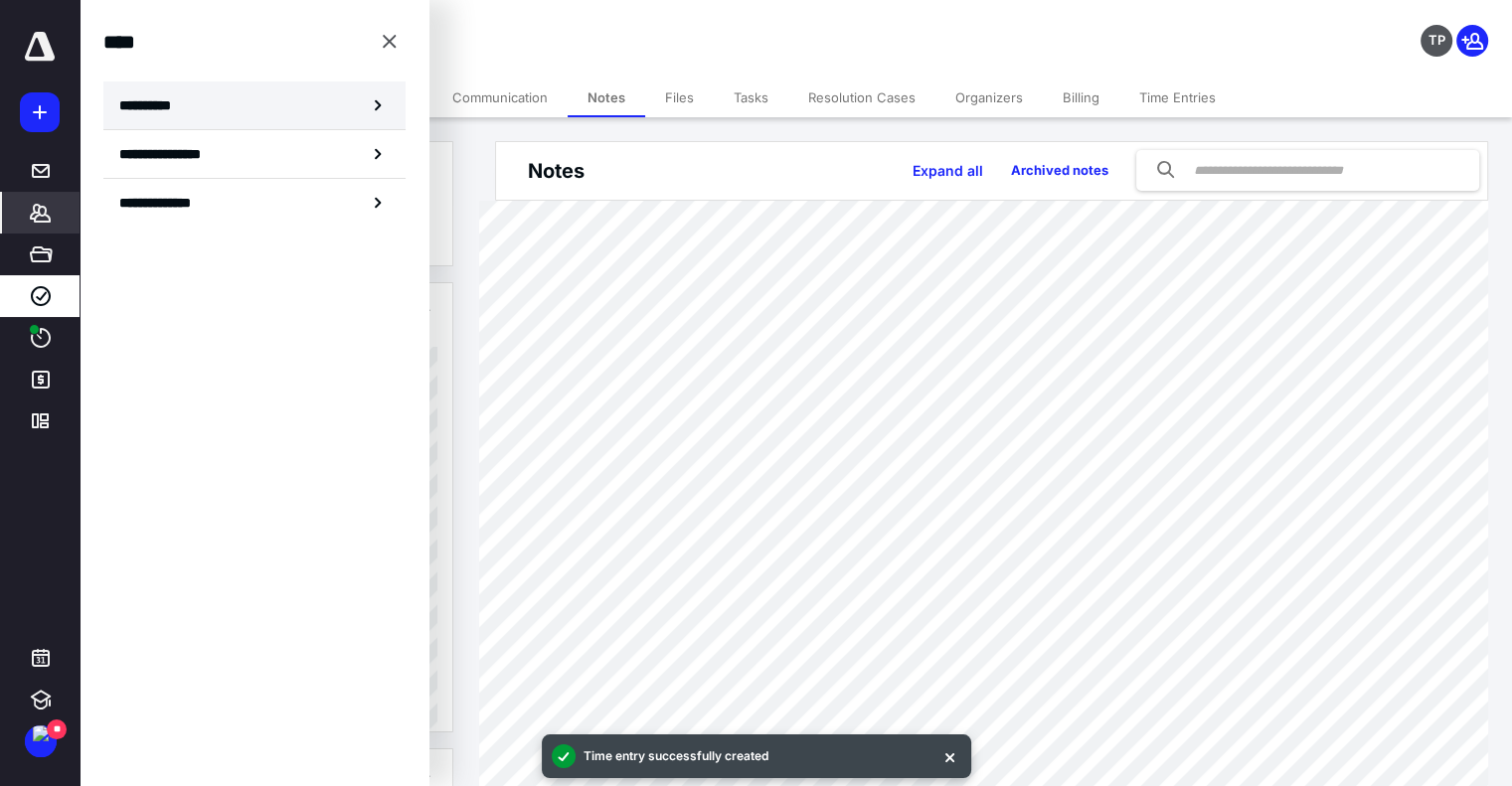 click on "**********" at bounding box center [152, 105] 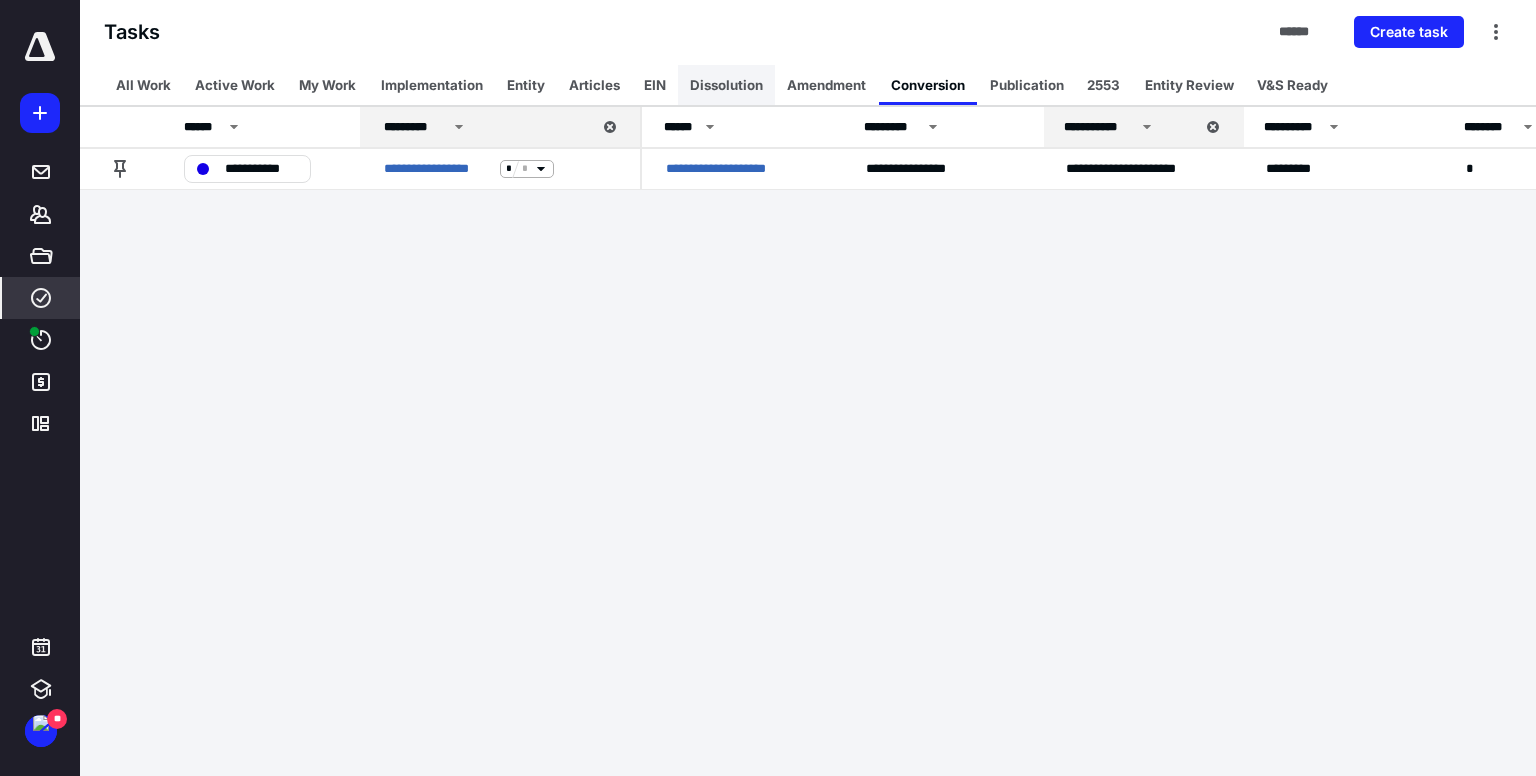 click on "Dissolution" at bounding box center (726, 85) 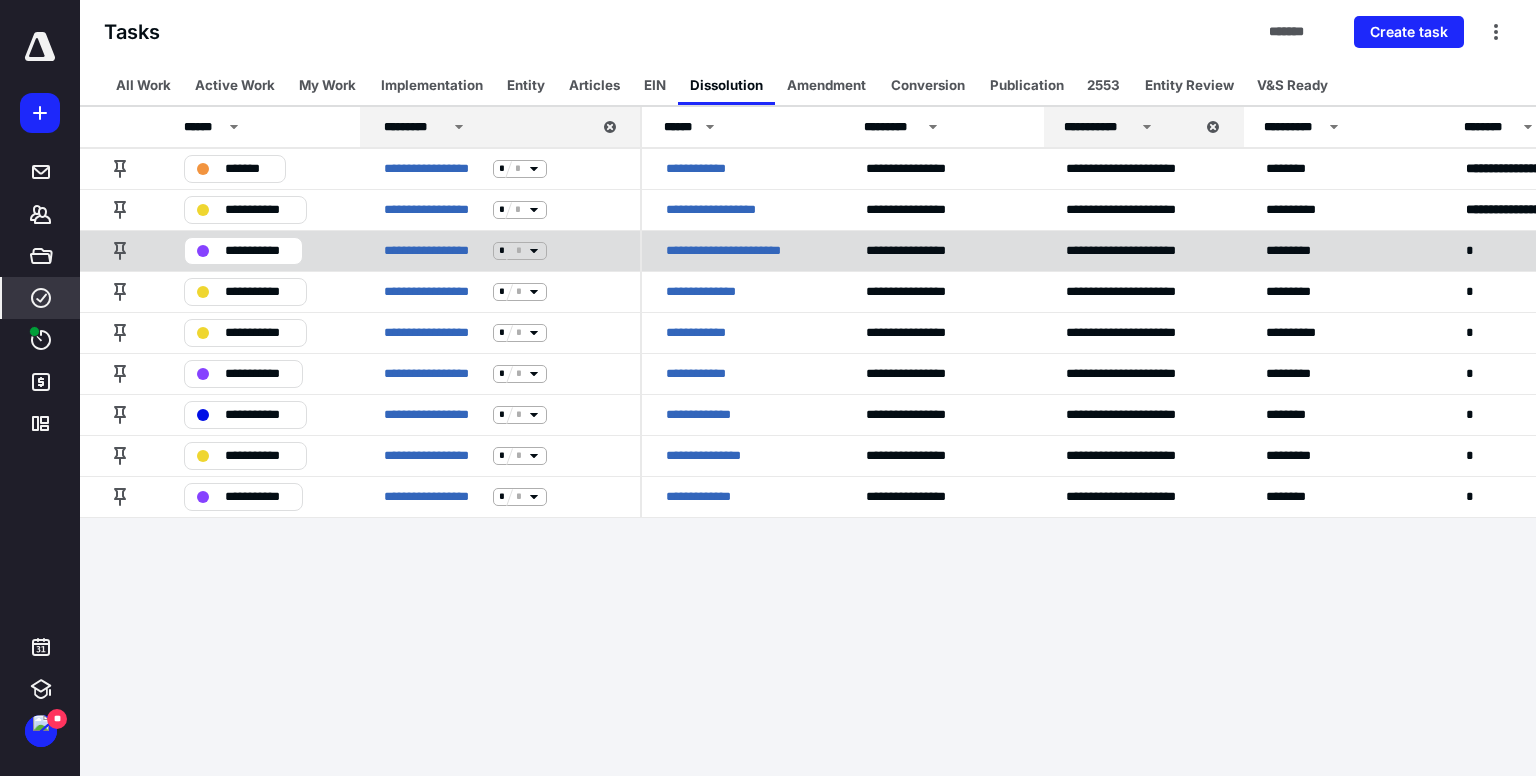 click on "**********" at bounding box center (740, 251) 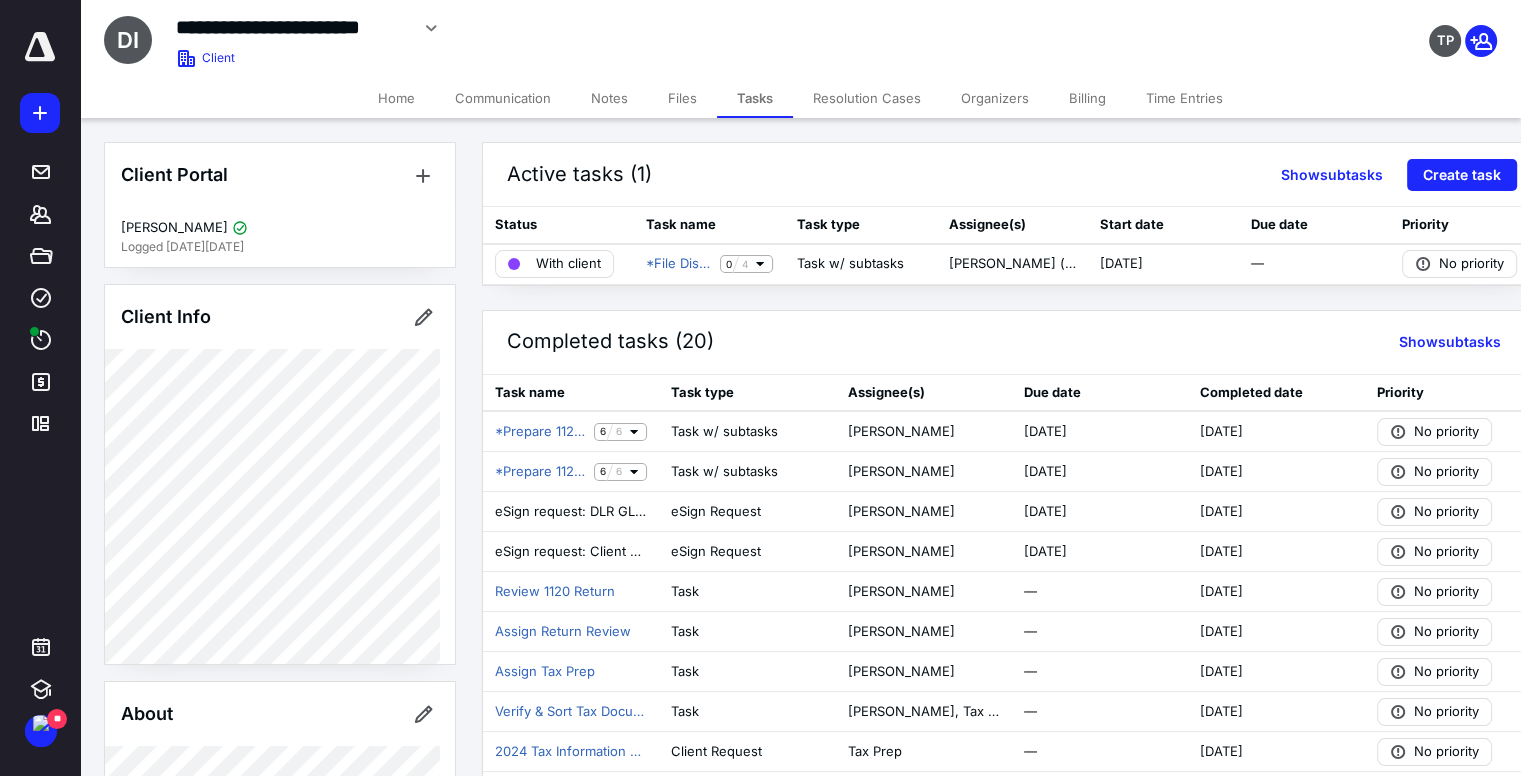 click on "Notes" at bounding box center [609, 98] 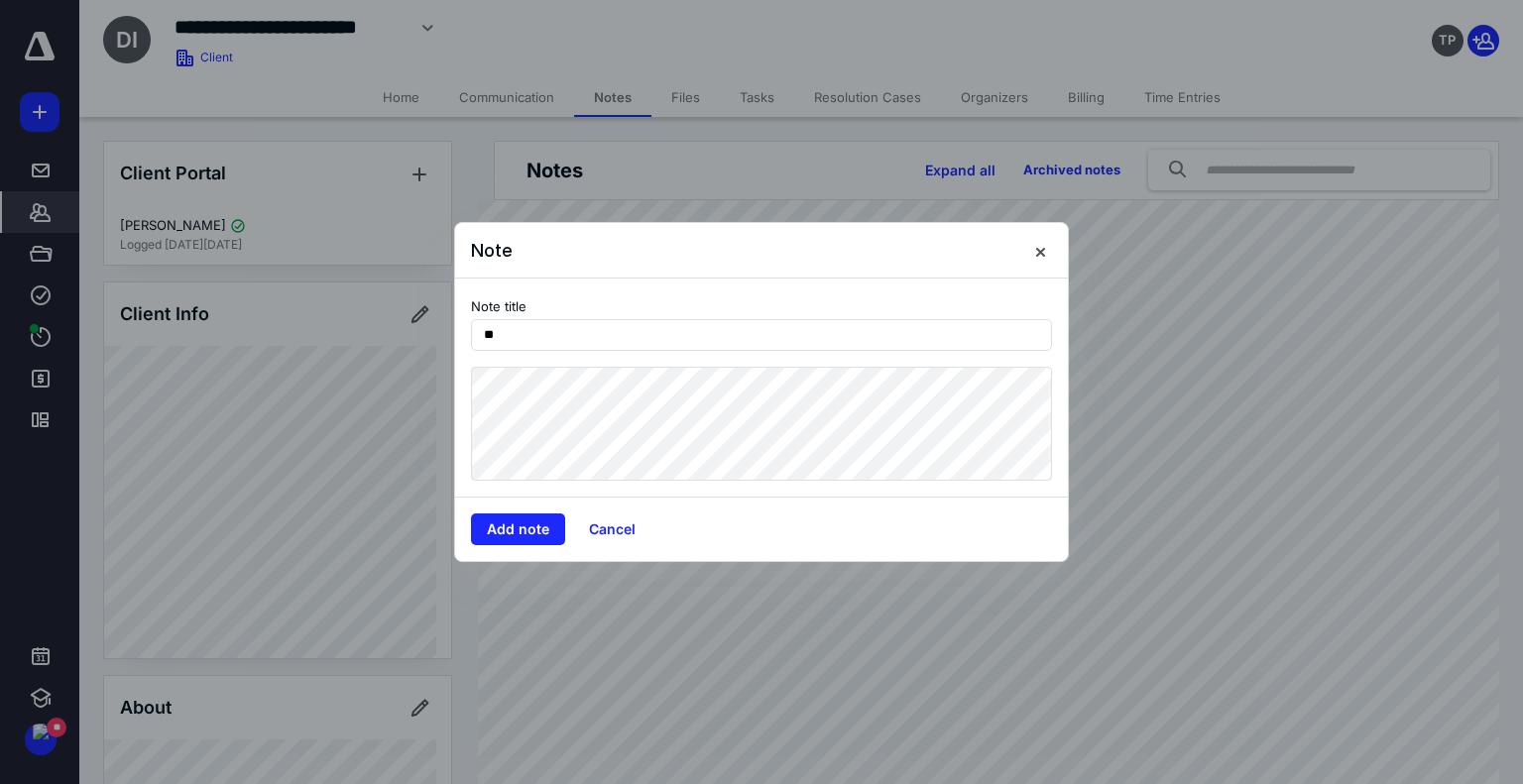 type on "*" 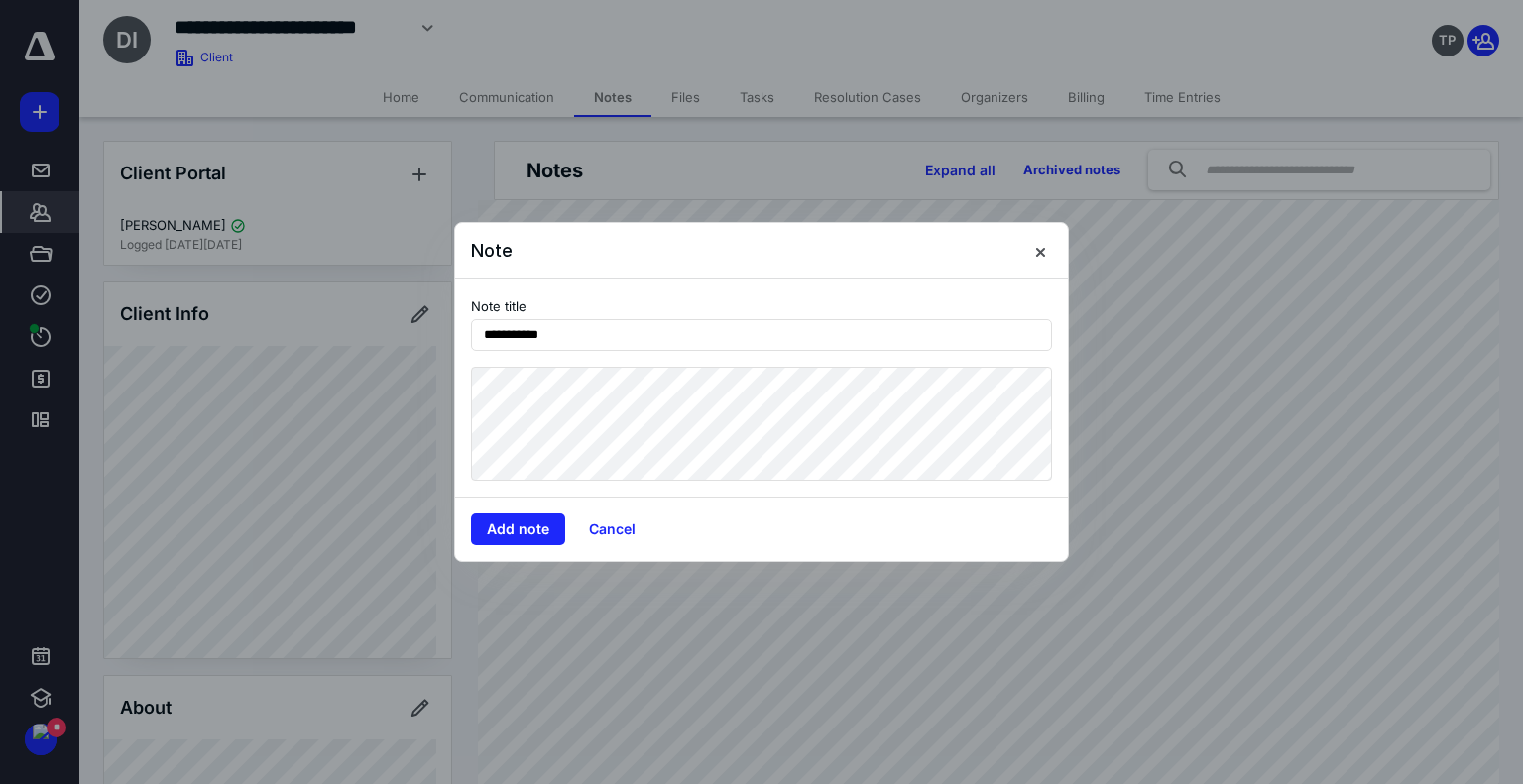 type on "**********" 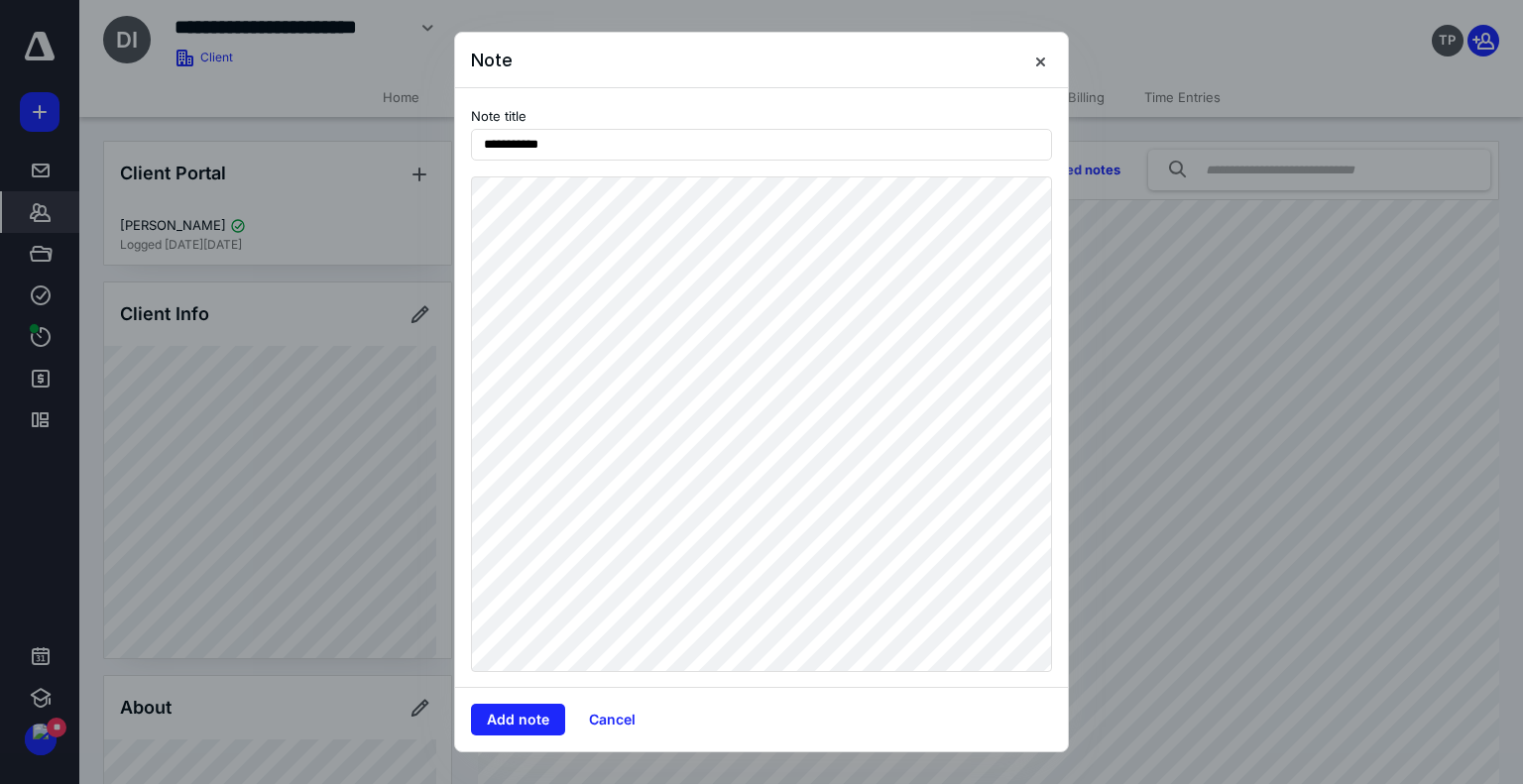 click on "Add note Cancel" at bounding box center [762, 719] 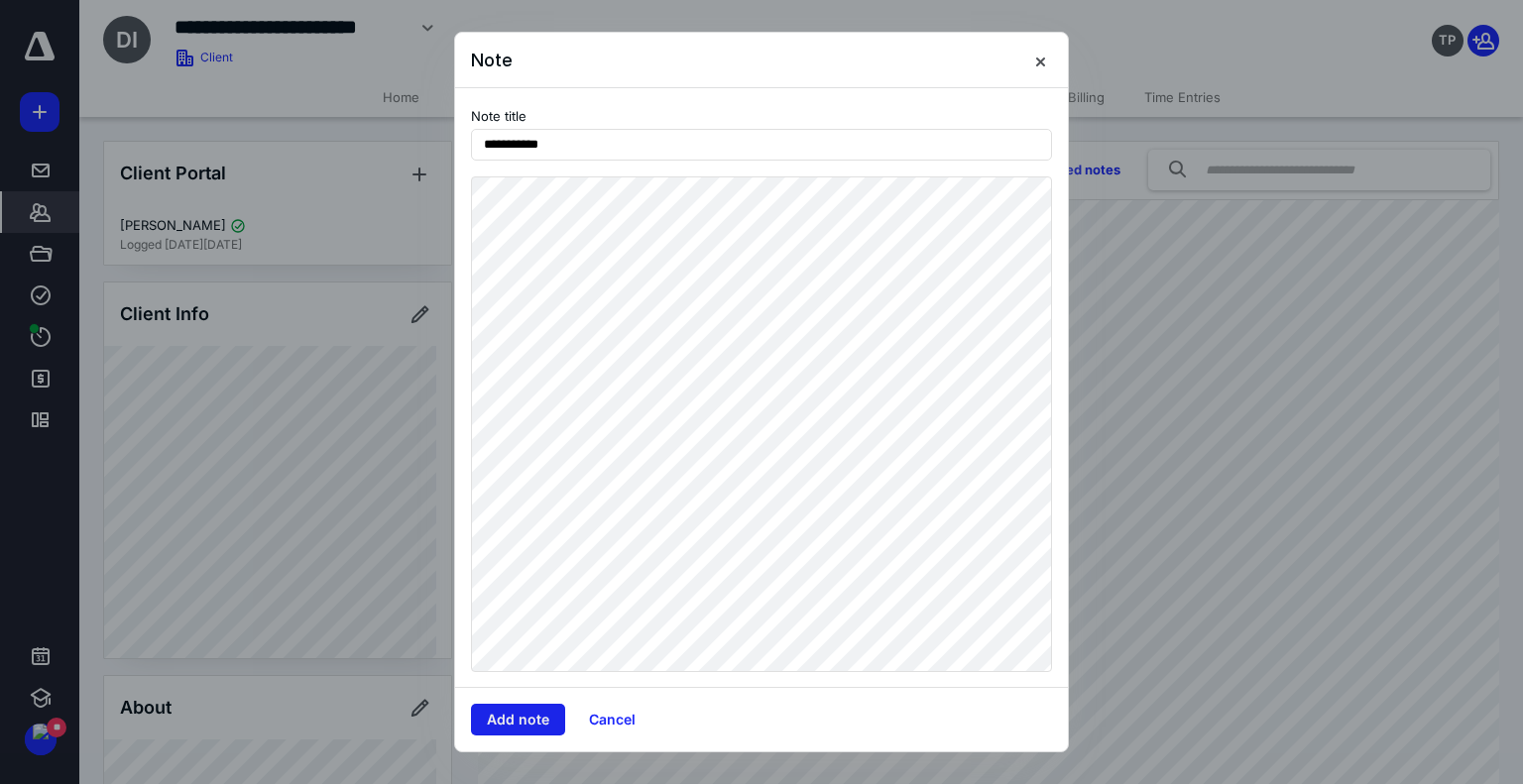click on "Add note" at bounding box center (518, 720) 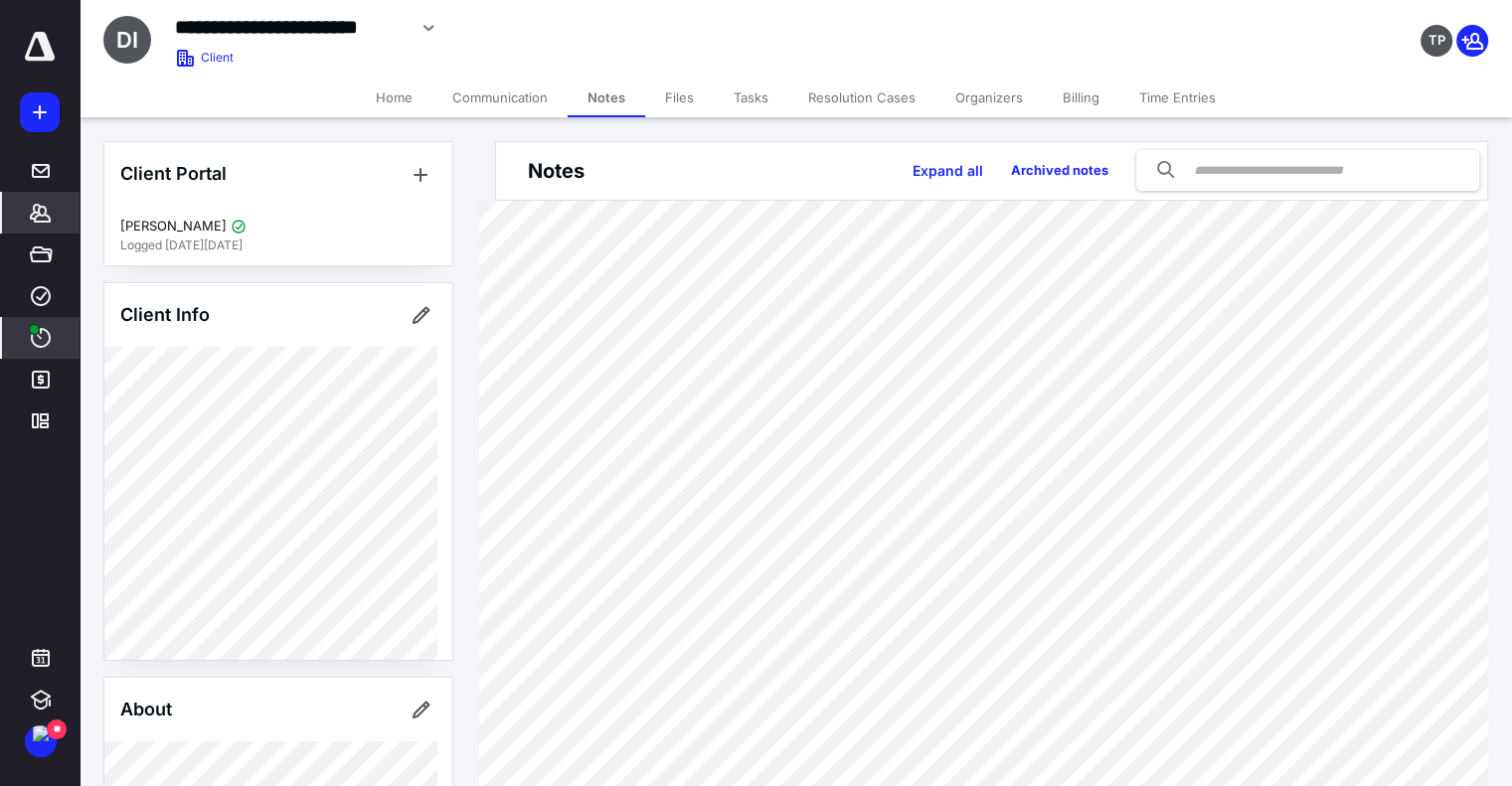 click 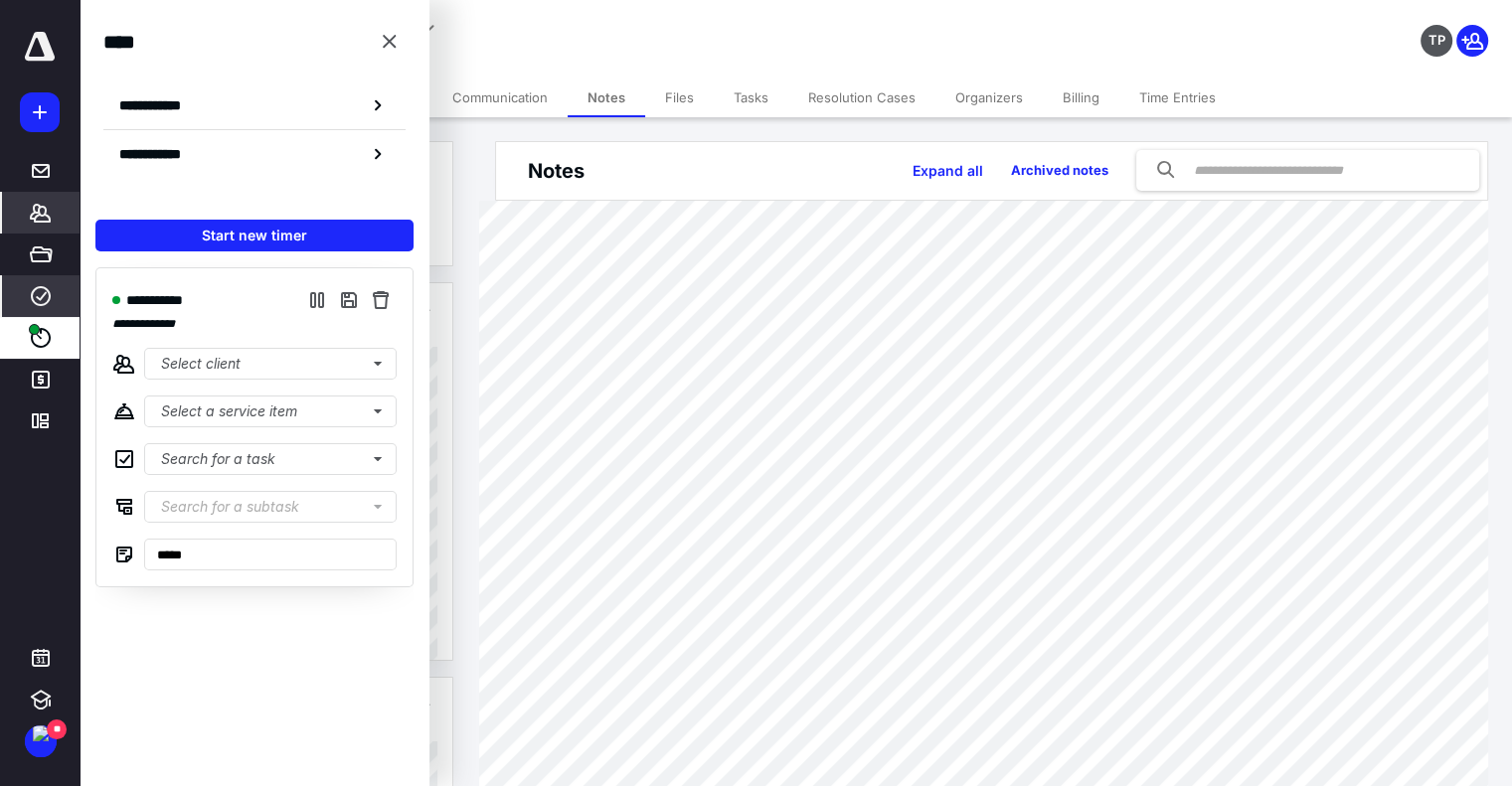 click 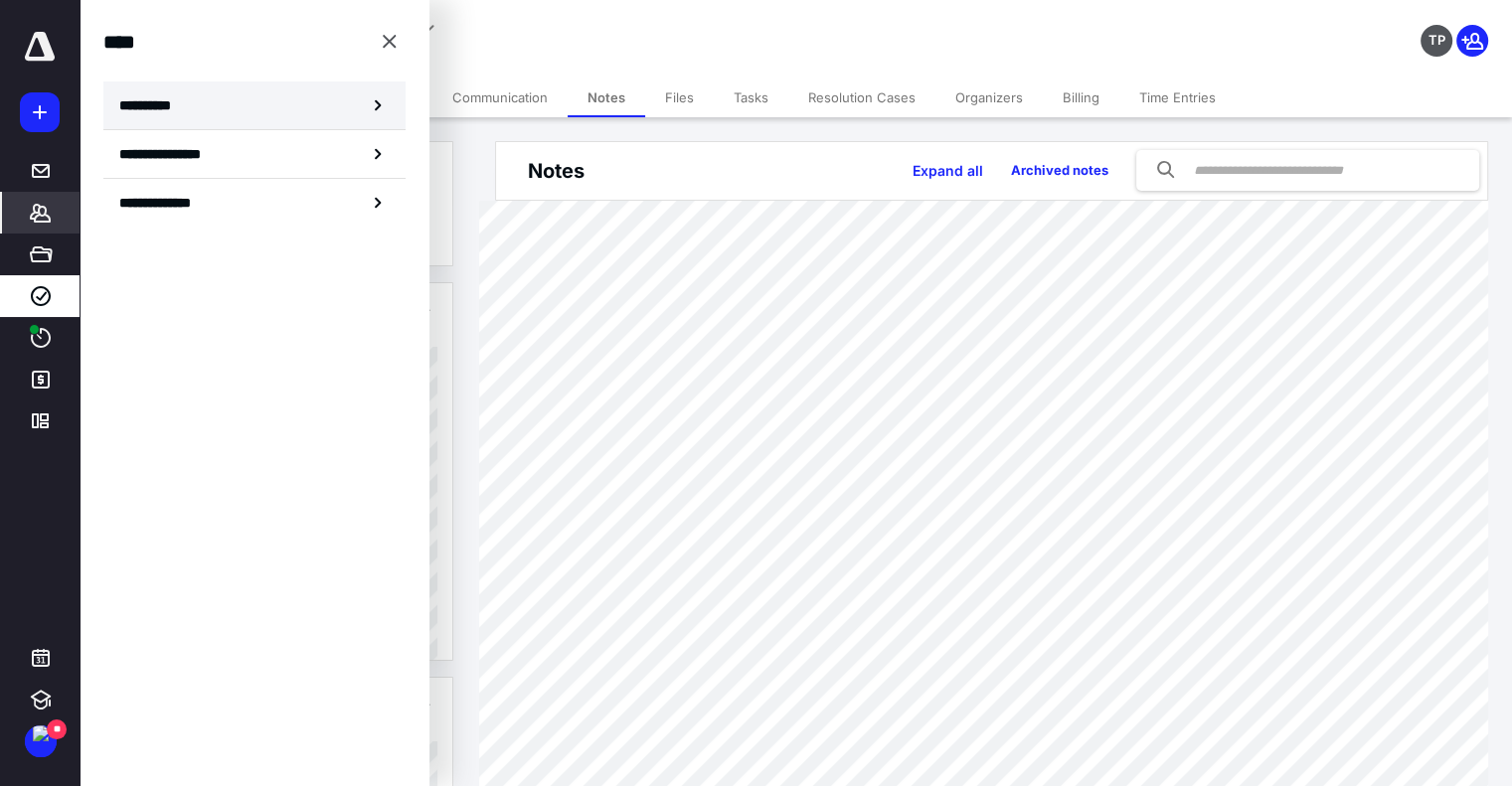 click on "**********" at bounding box center [254, 105] 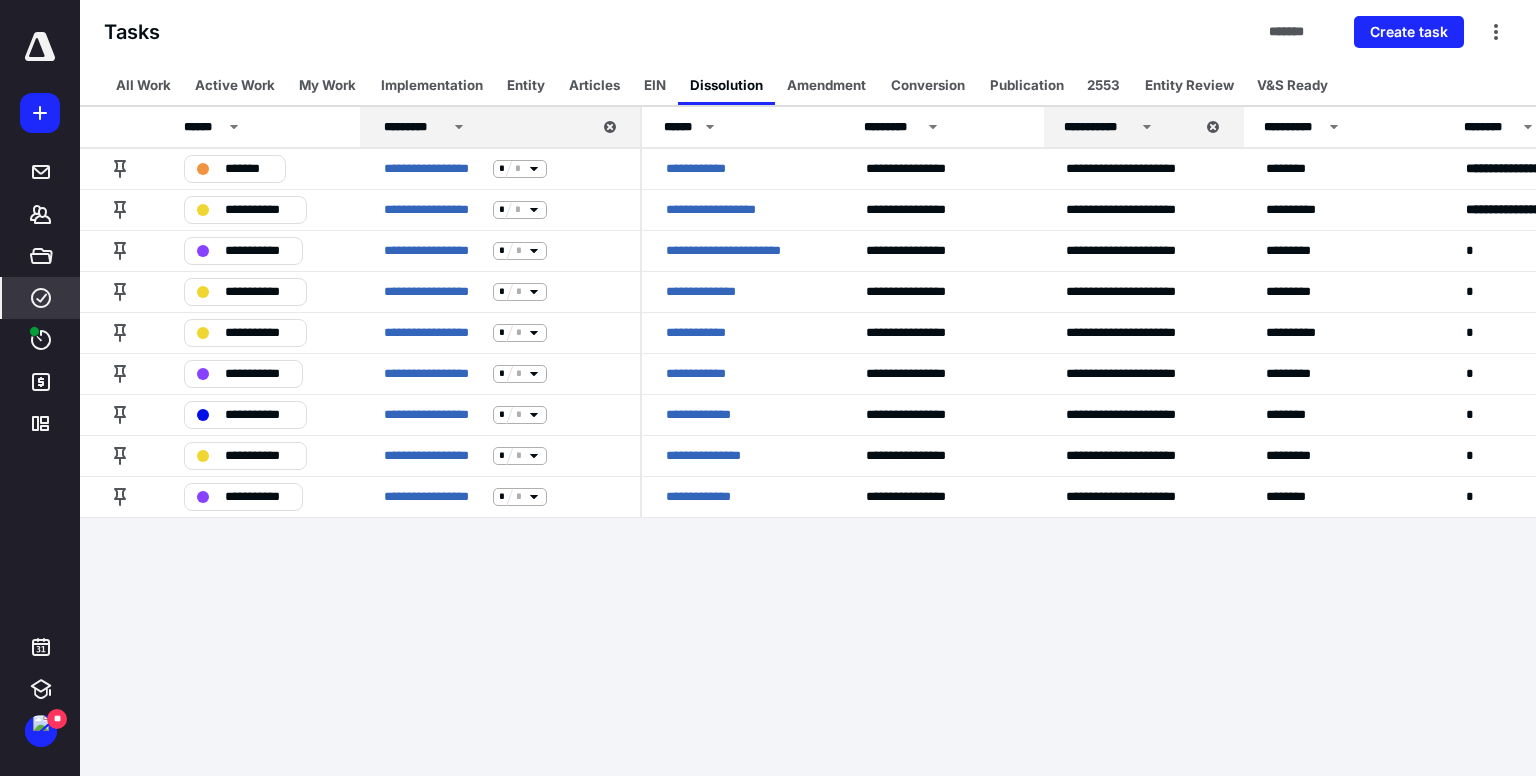 click on "**********" at bounding box center [768, 388] 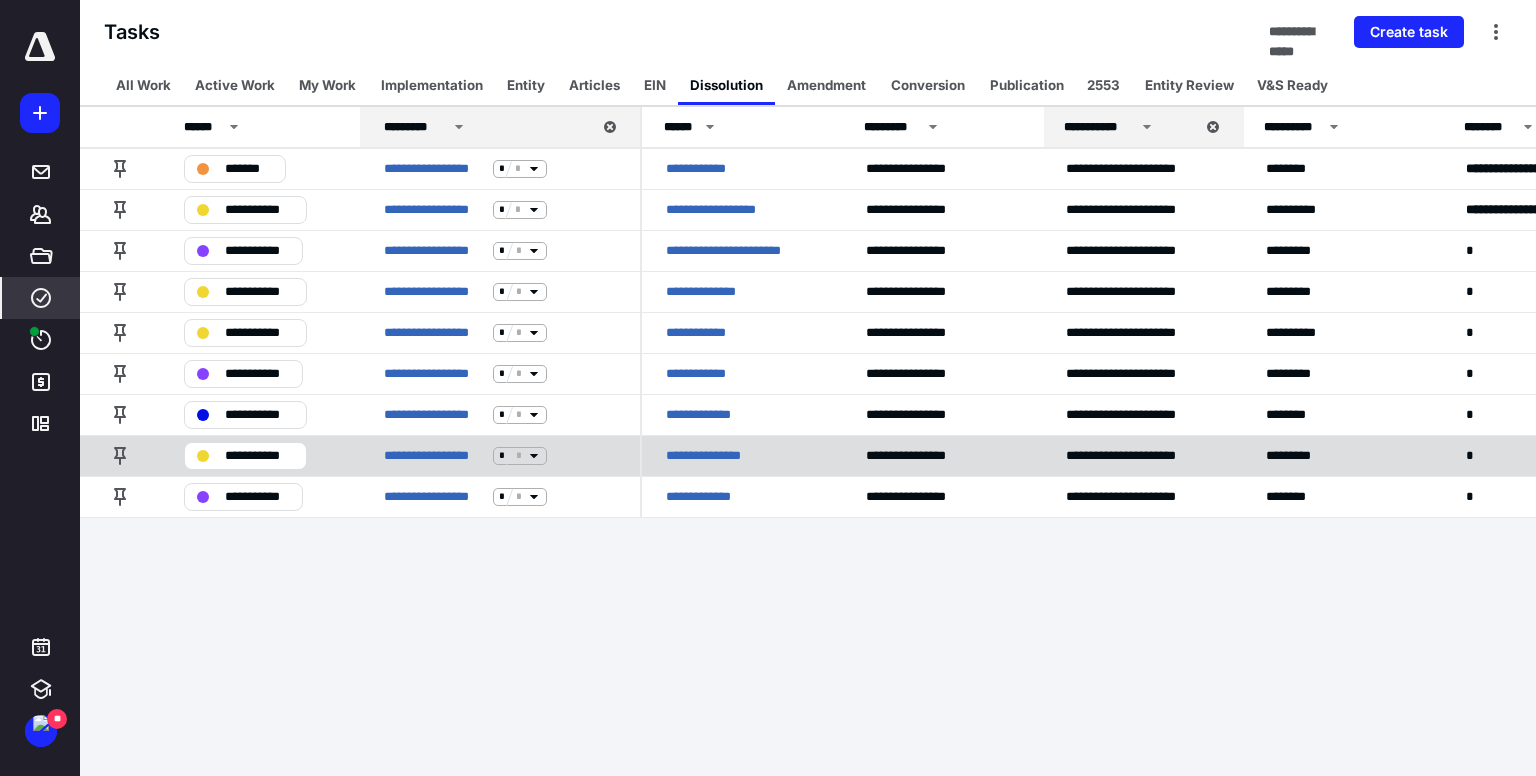 click on "**********" at bounding box center [711, 456] 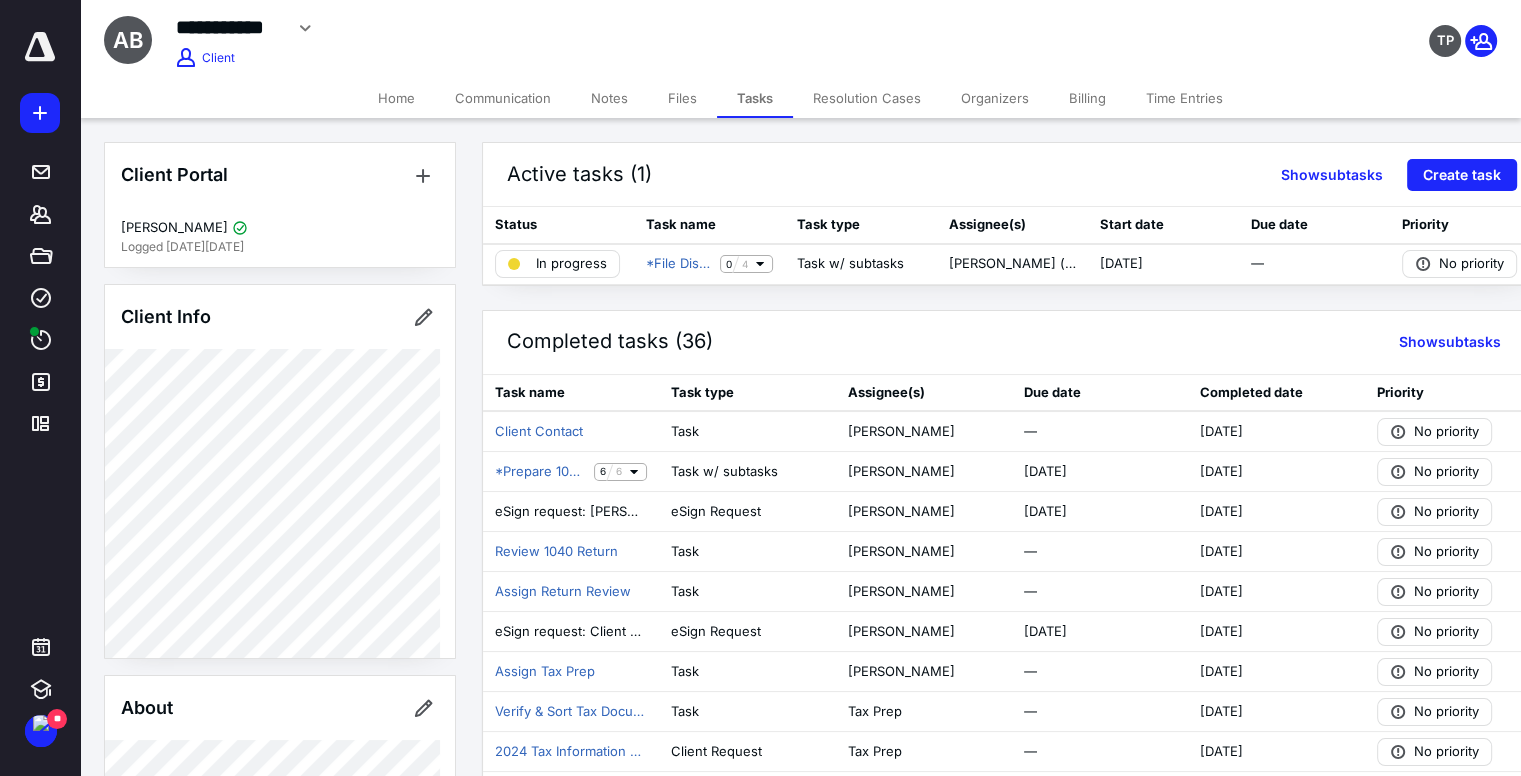 click on "Notes" at bounding box center (609, 98) 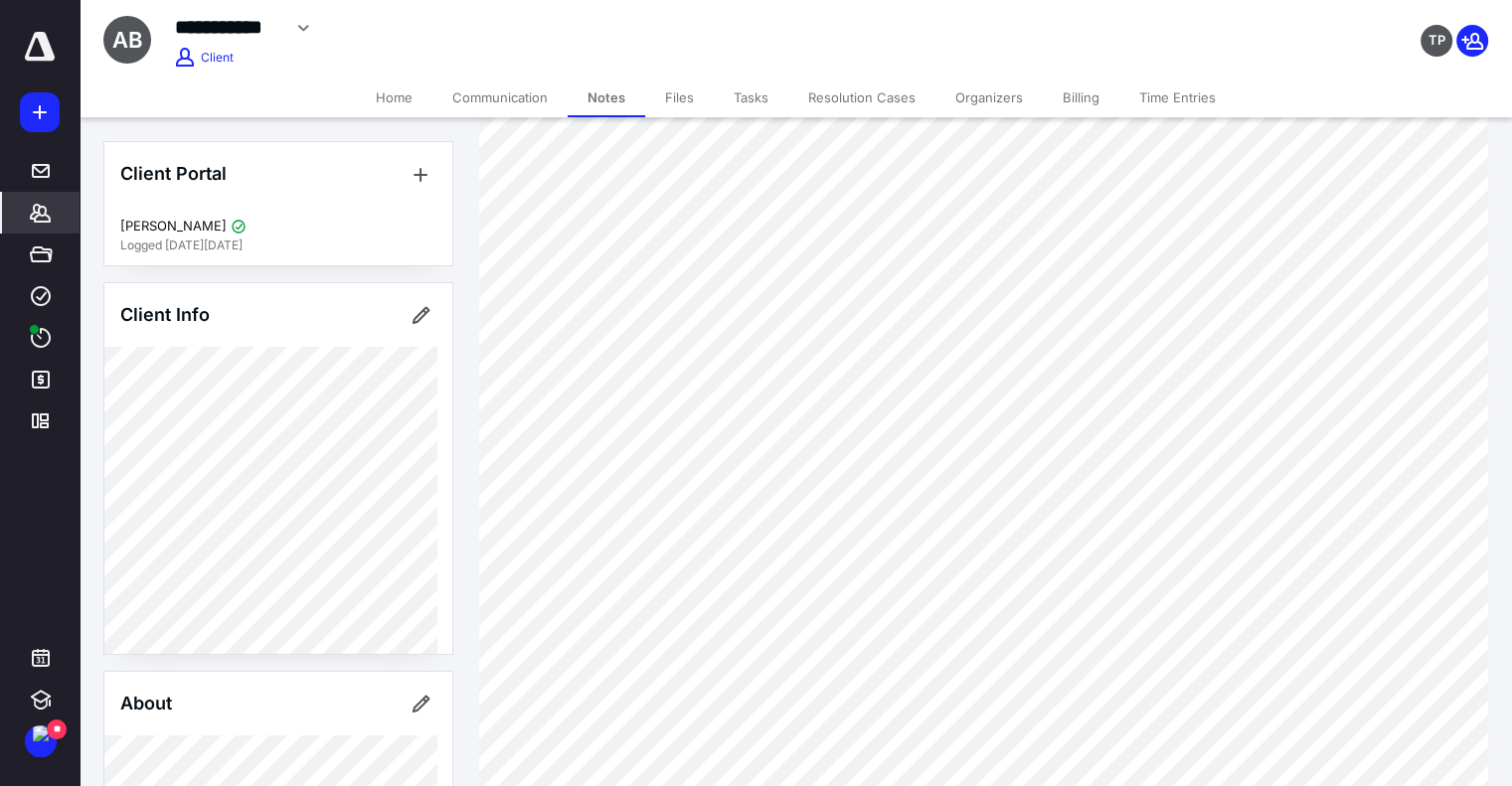 scroll, scrollTop: 2186, scrollLeft: 0, axis: vertical 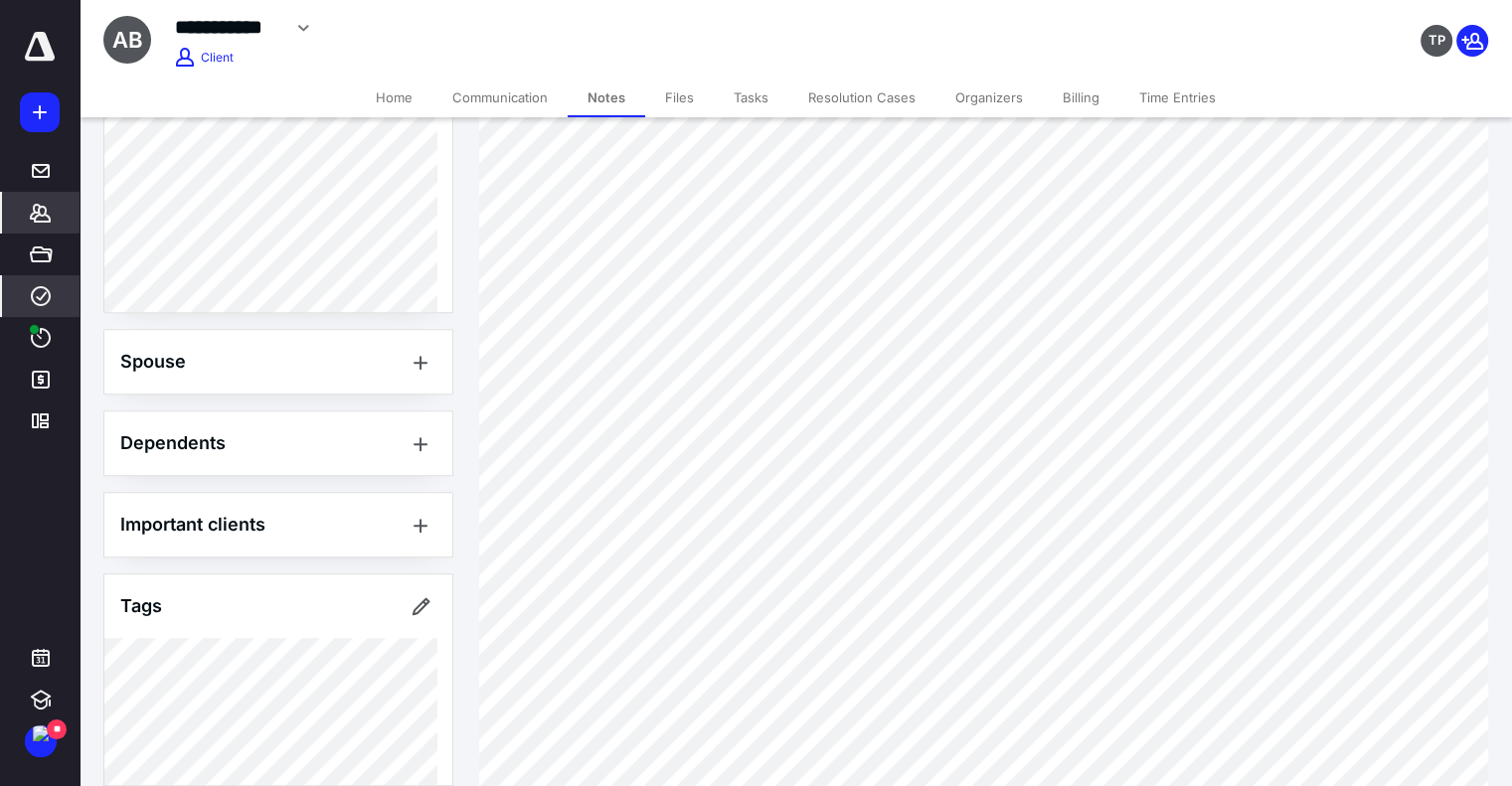 click on "****" at bounding box center [41, 296] 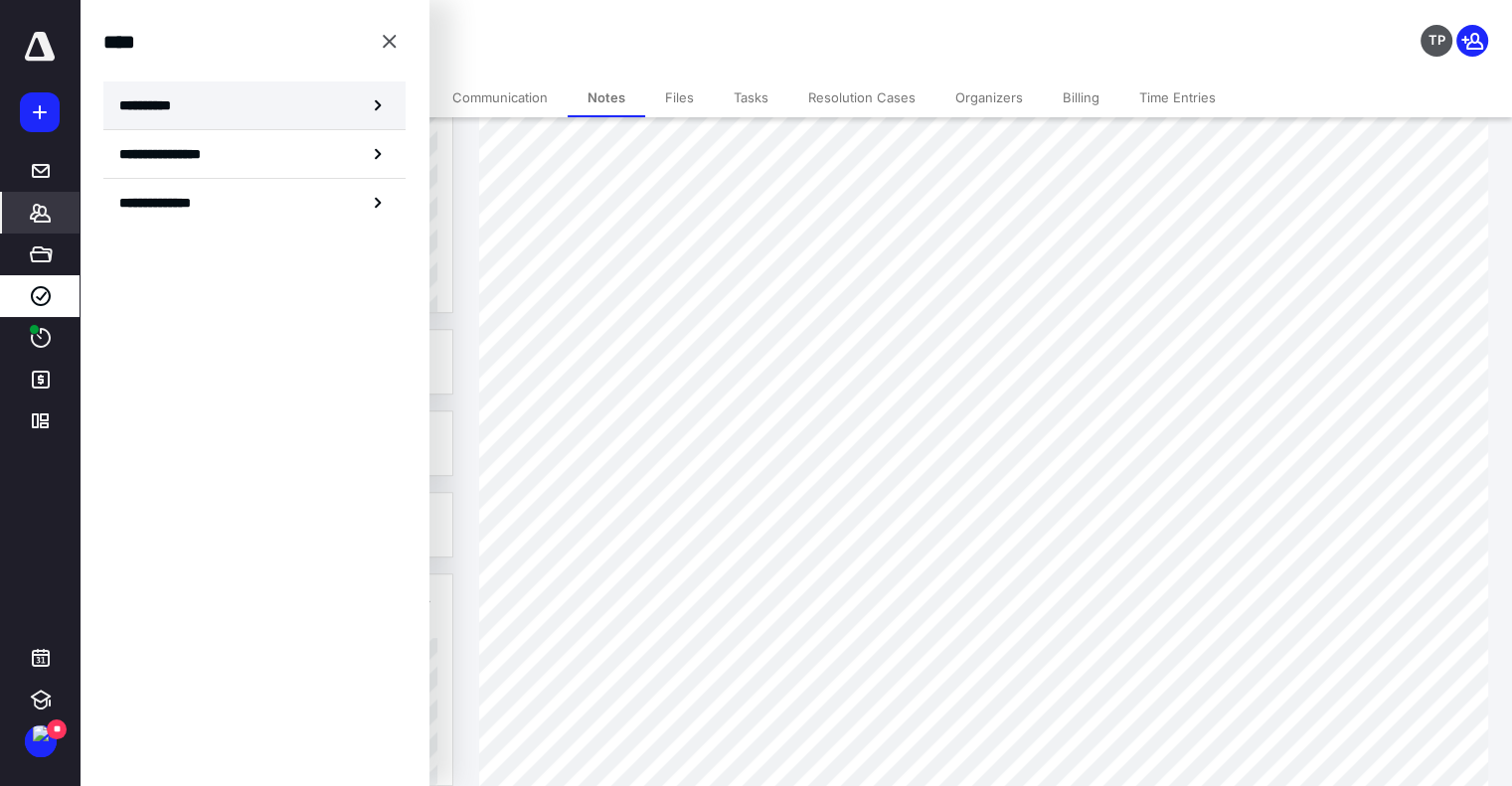 click on "**********" at bounding box center (254, 105) 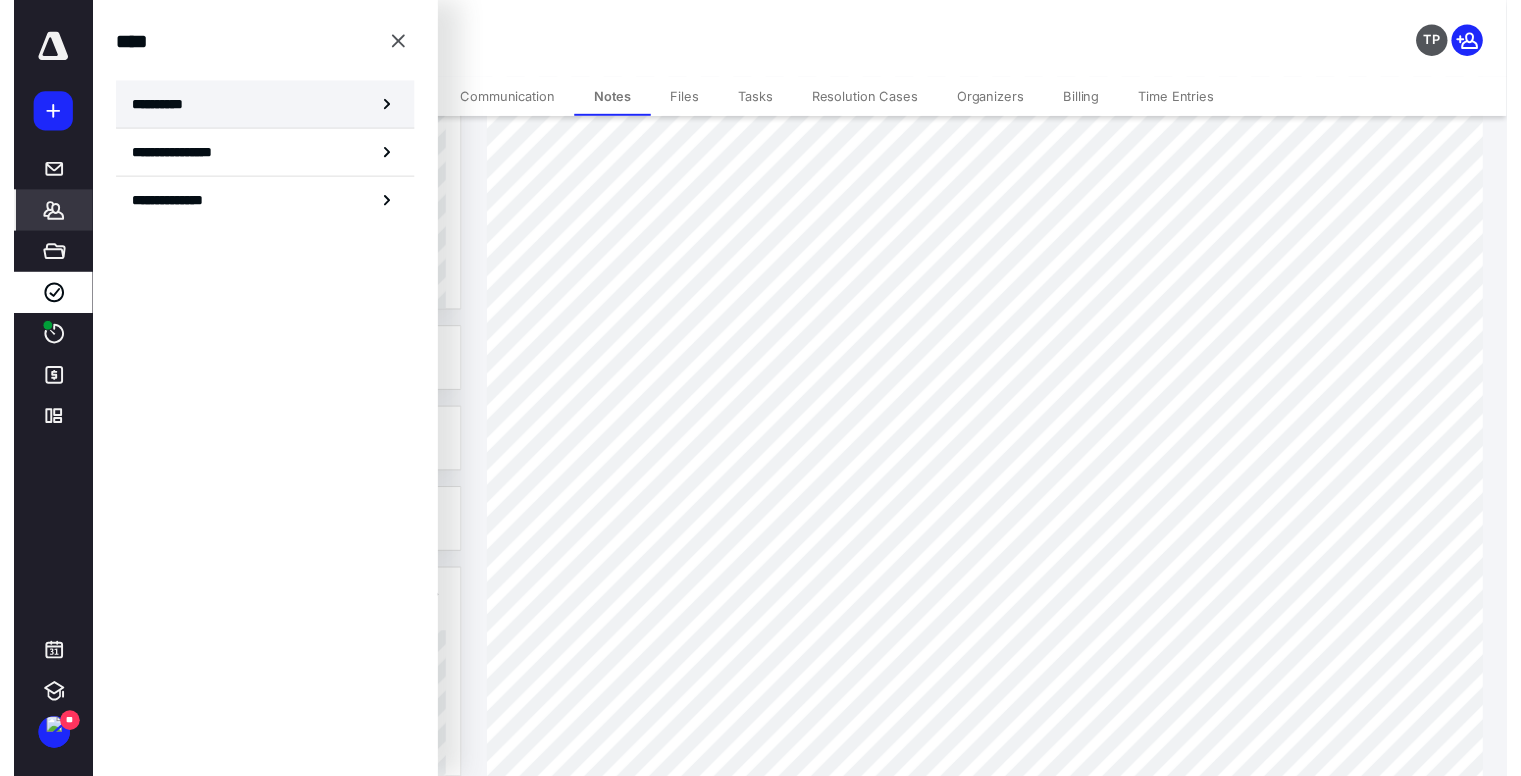 scroll, scrollTop: 0, scrollLeft: 0, axis: both 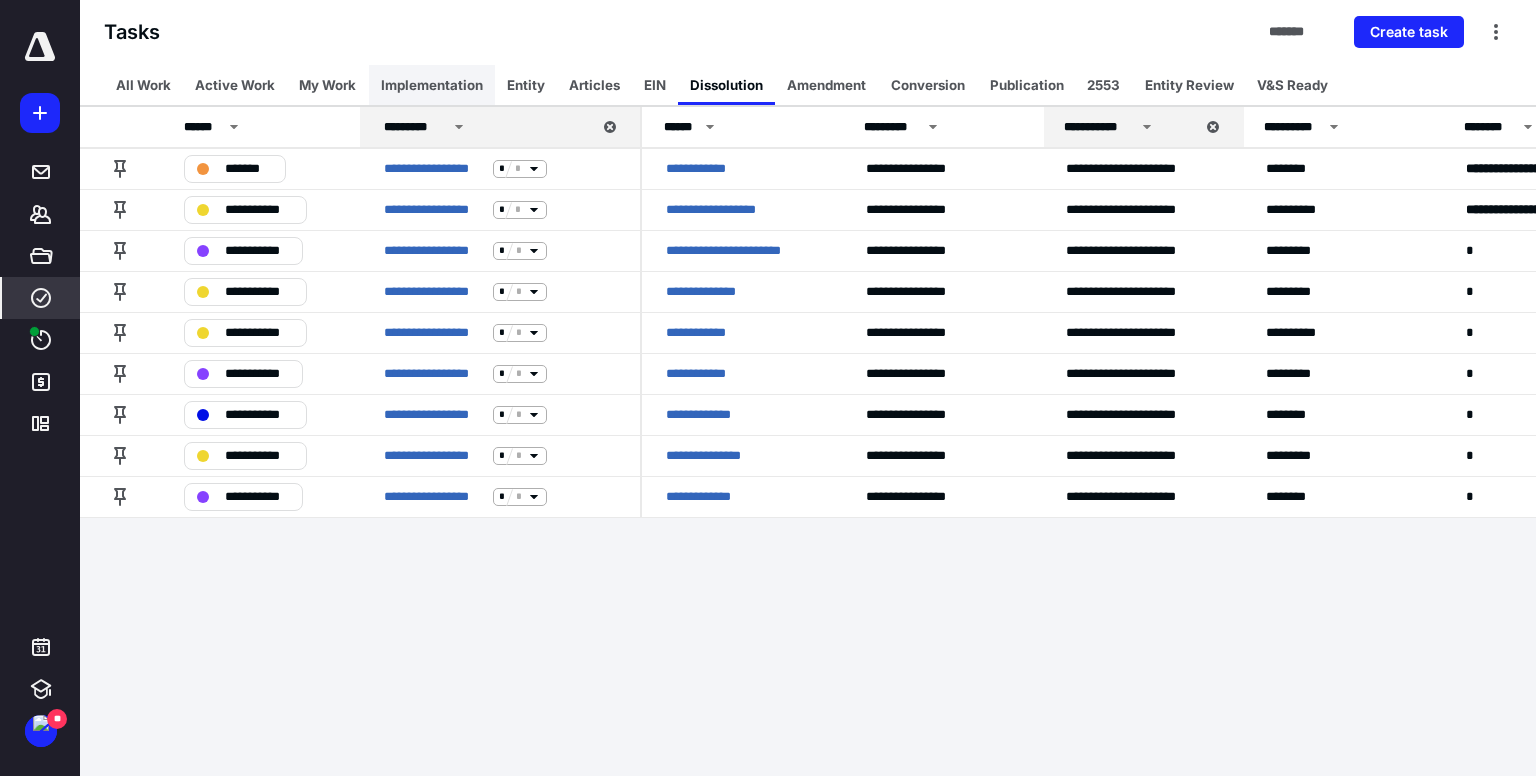 click on "Implementation" at bounding box center [432, 85] 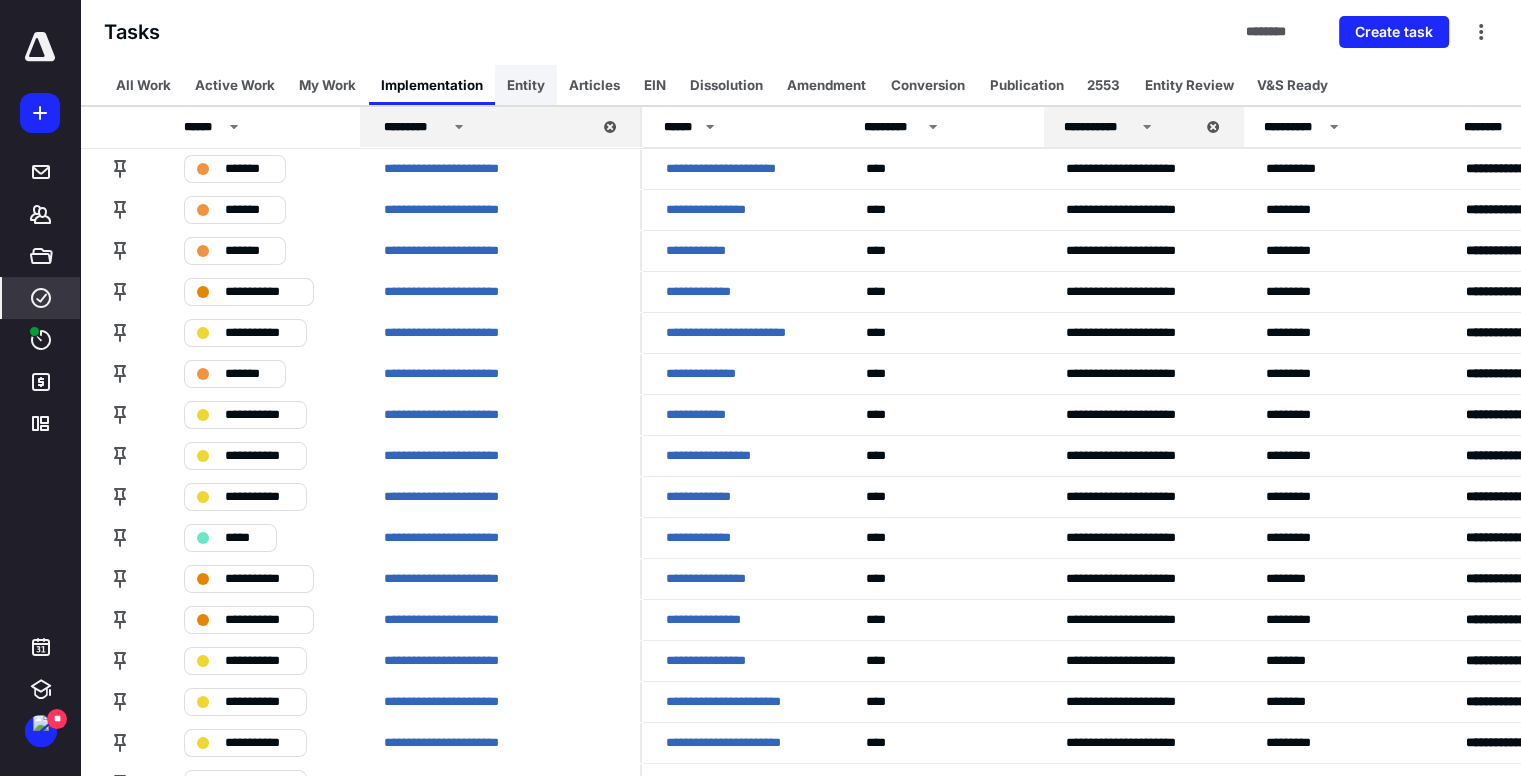 click on "Entity" at bounding box center (526, 85) 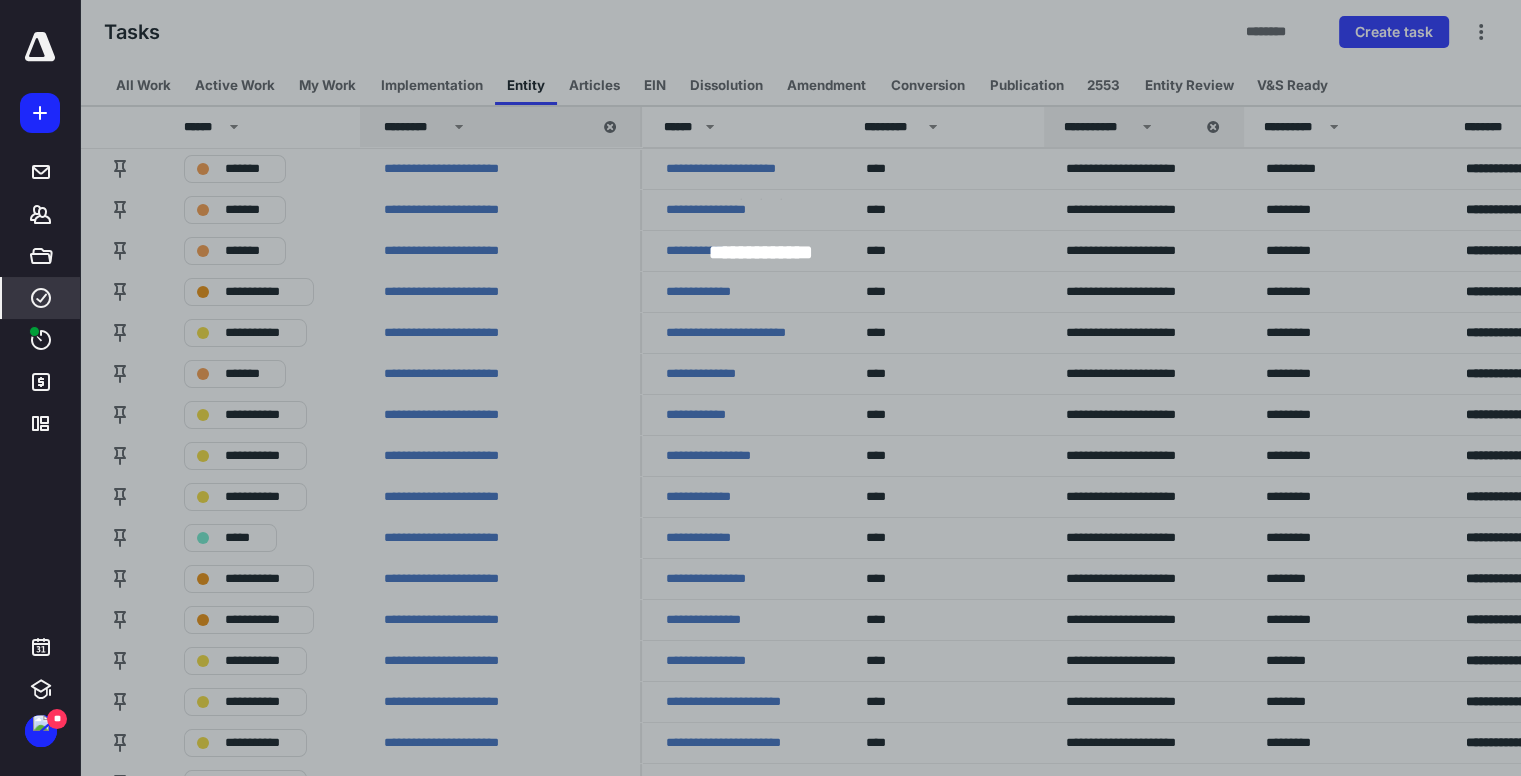 click at bounding box center [840, 388] 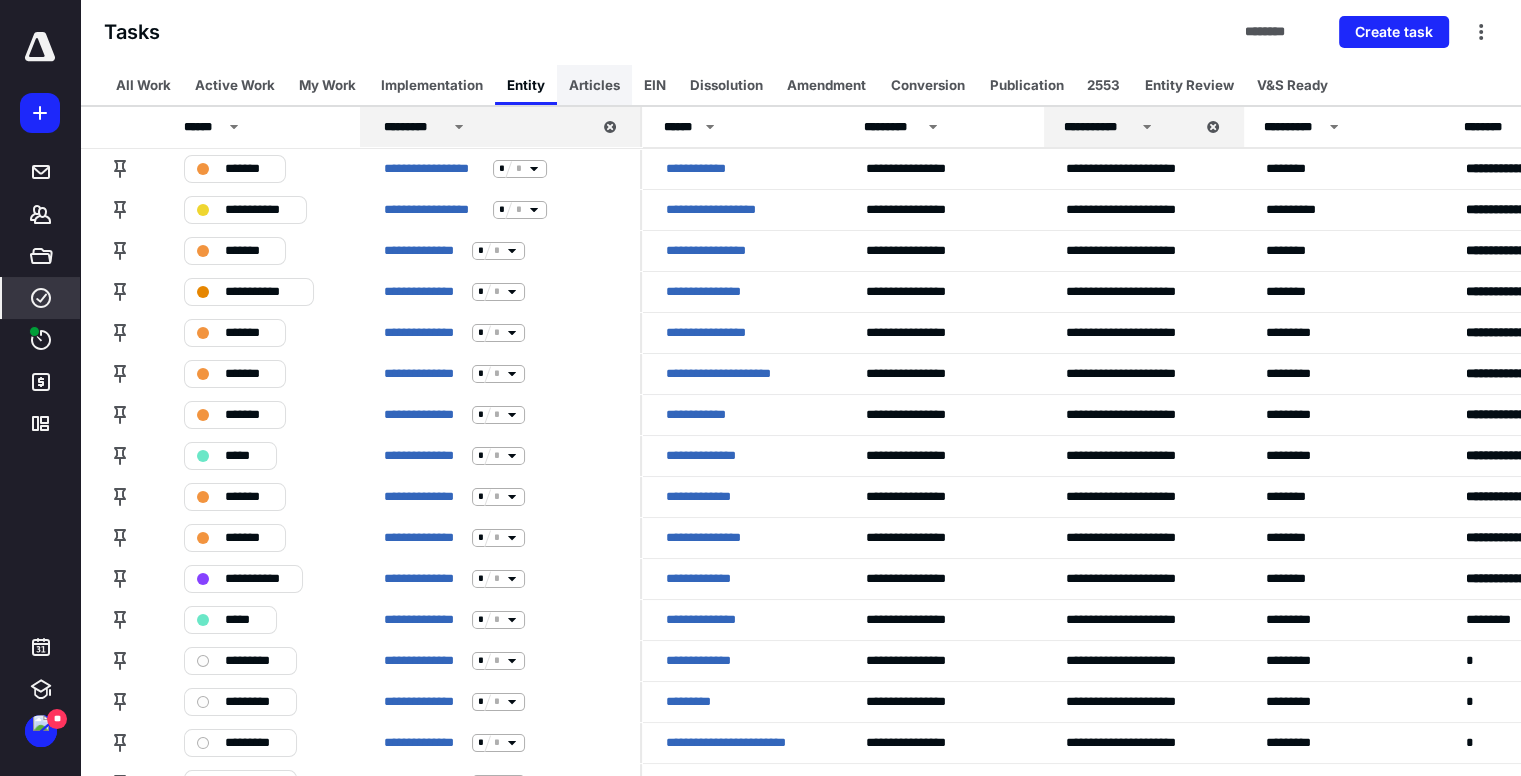 click on "Articles" at bounding box center (594, 85) 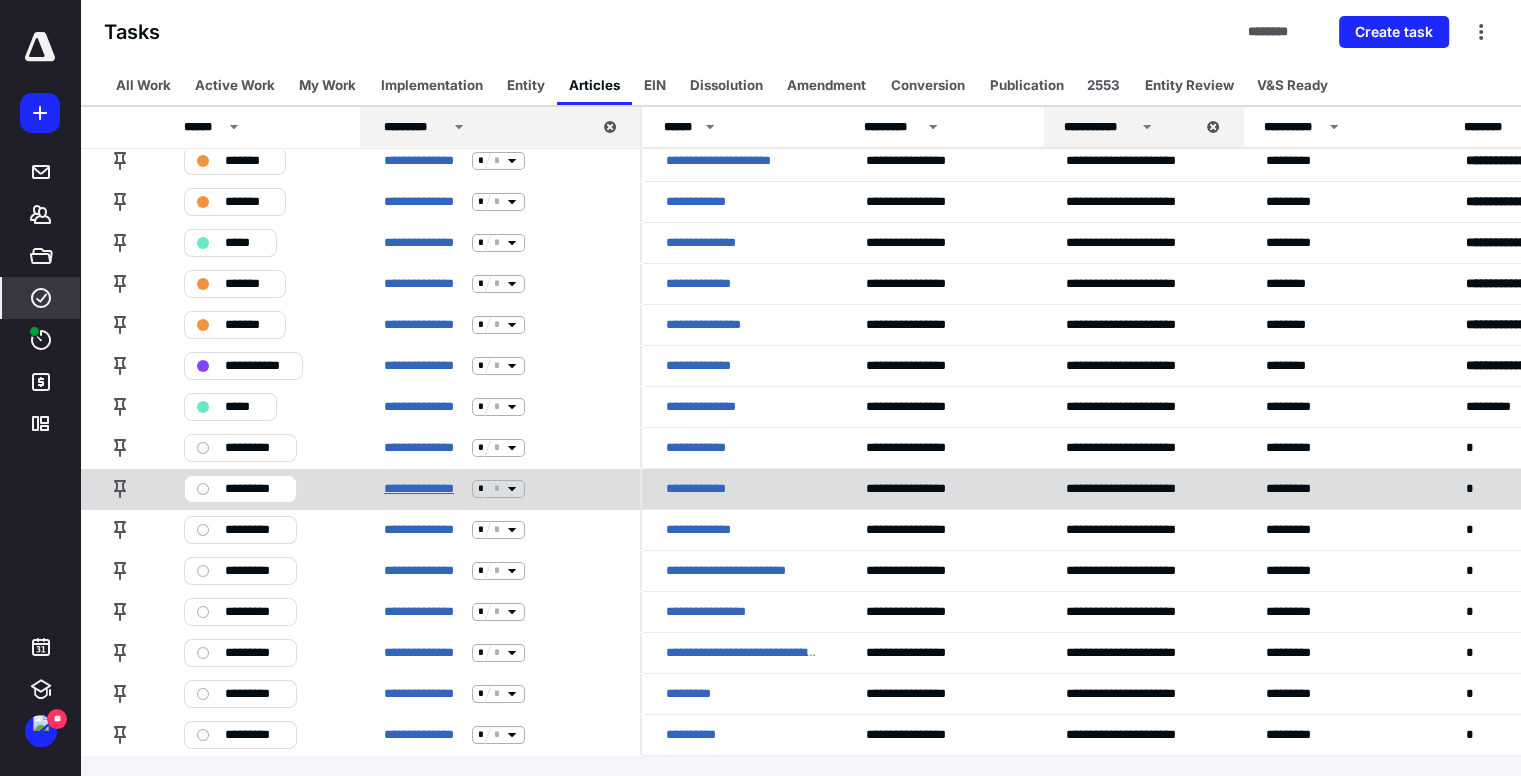 scroll, scrollTop: 0, scrollLeft: 0, axis: both 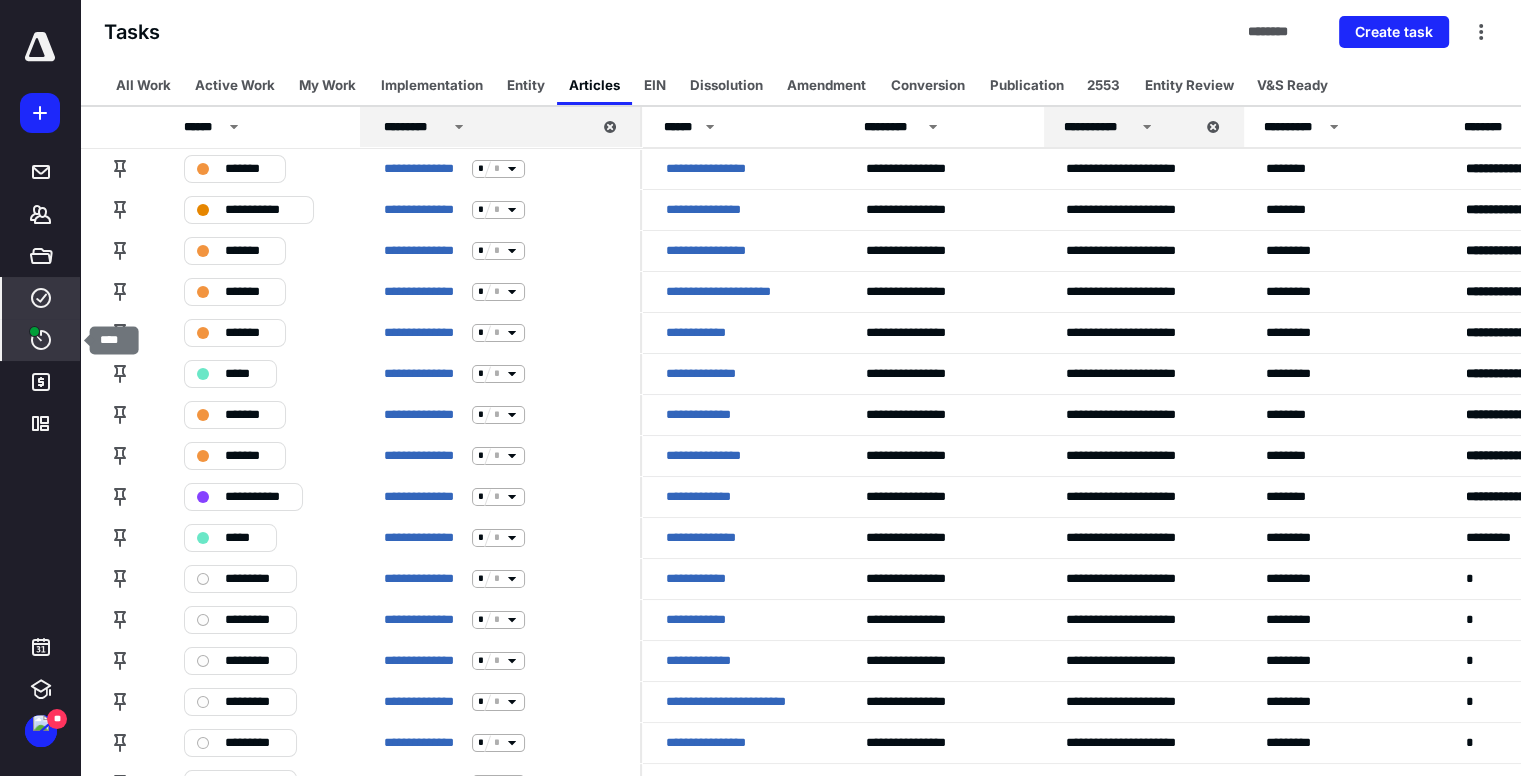 click on "****" at bounding box center [41, 340] 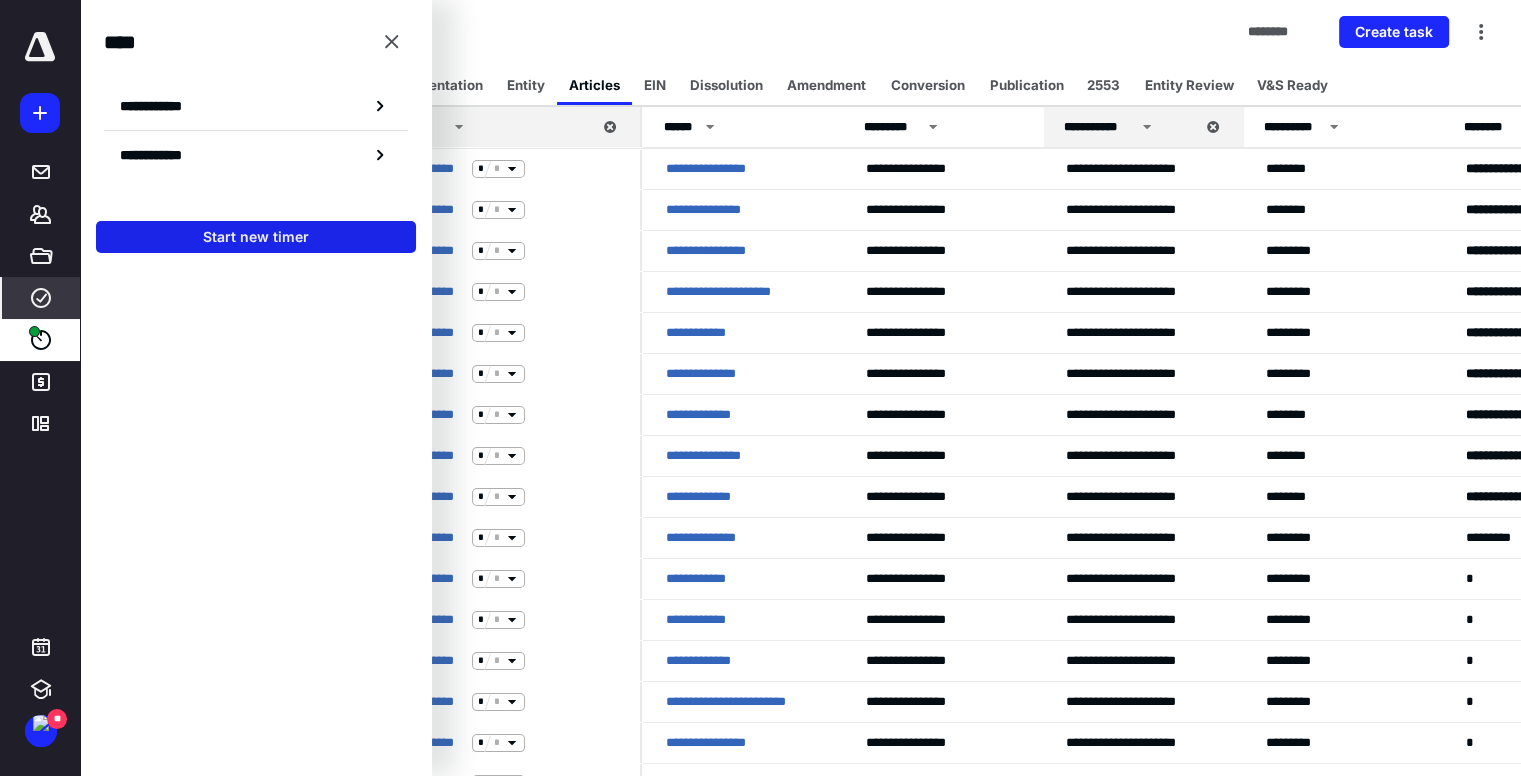 click on "Start new timer" at bounding box center (256, 237) 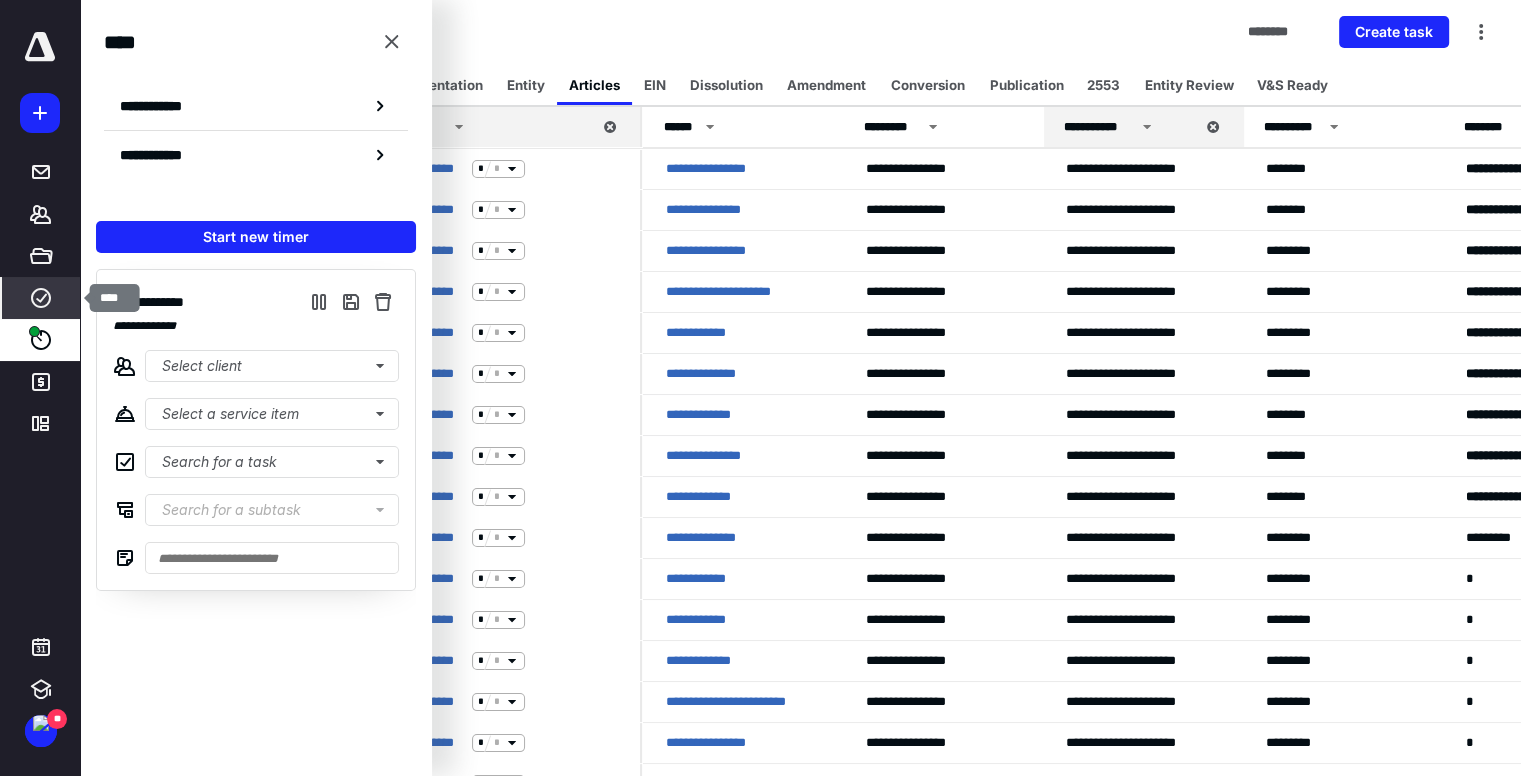 click on "****" at bounding box center (41, 298) 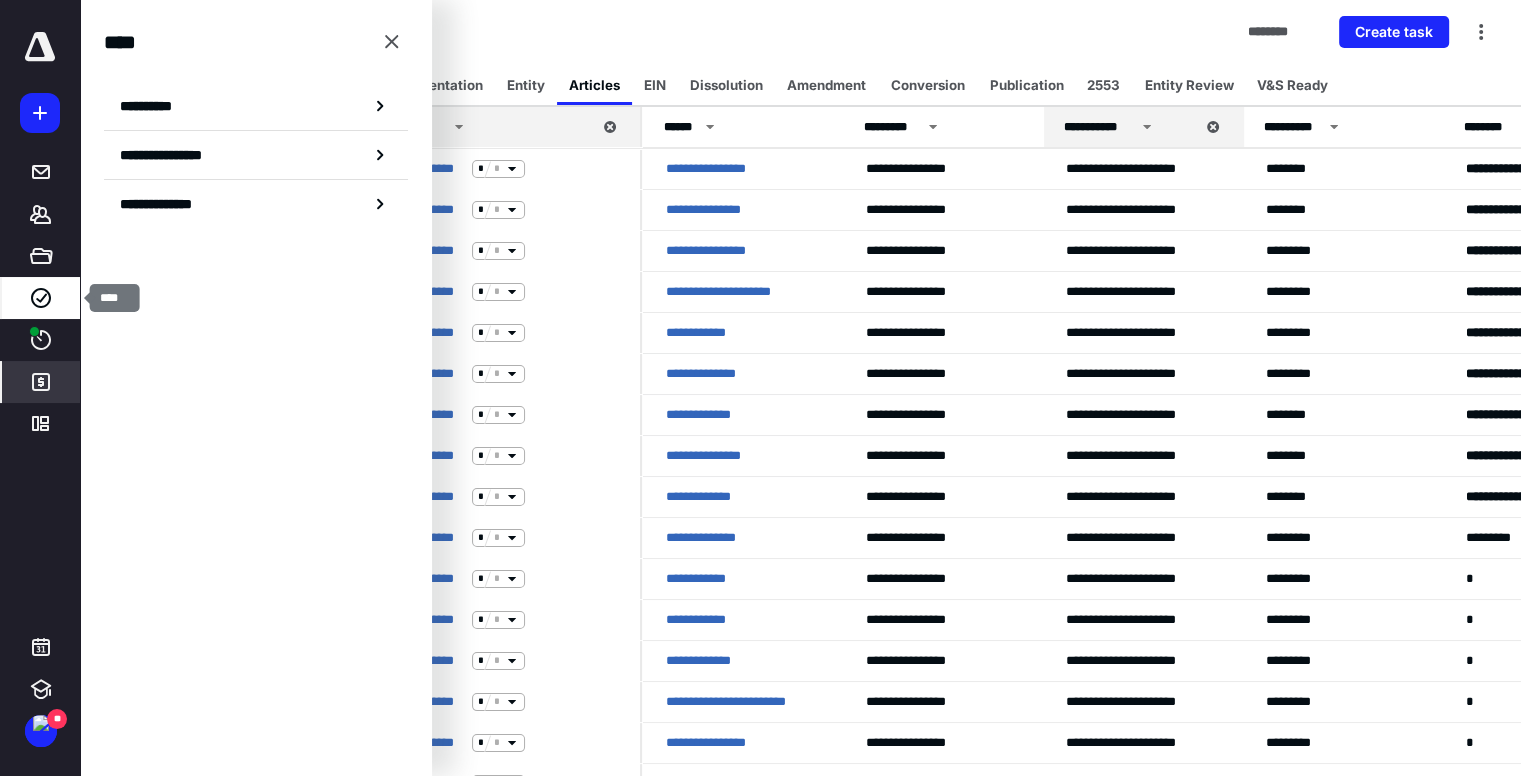 drag, startPoint x: 28, startPoint y: 302, endPoint x: 36, endPoint y: 367, distance: 65.490456 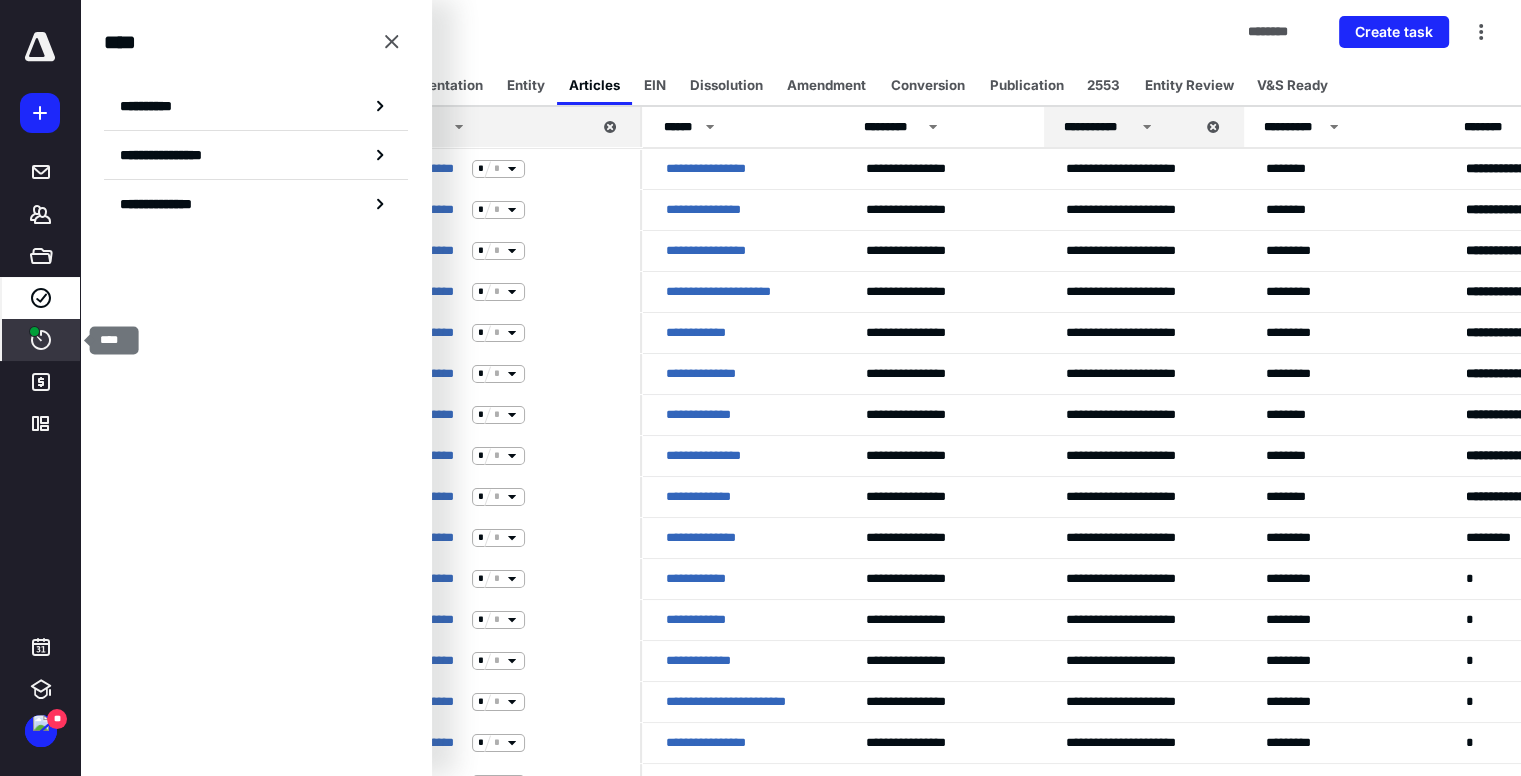 click on "****" at bounding box center [41, 340] 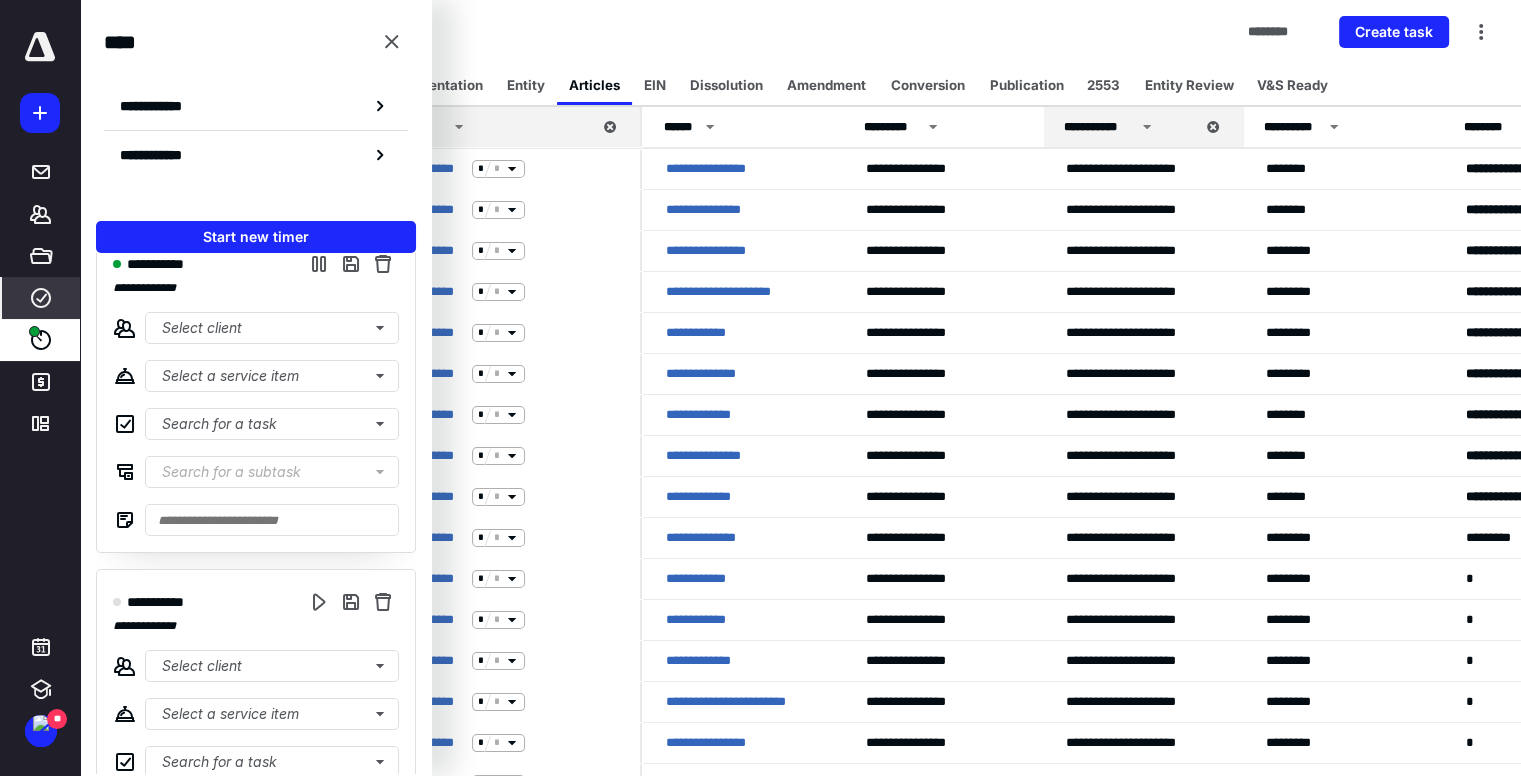 scroll, scrollTop: 15, scrollLeft: 0, axis: vertical 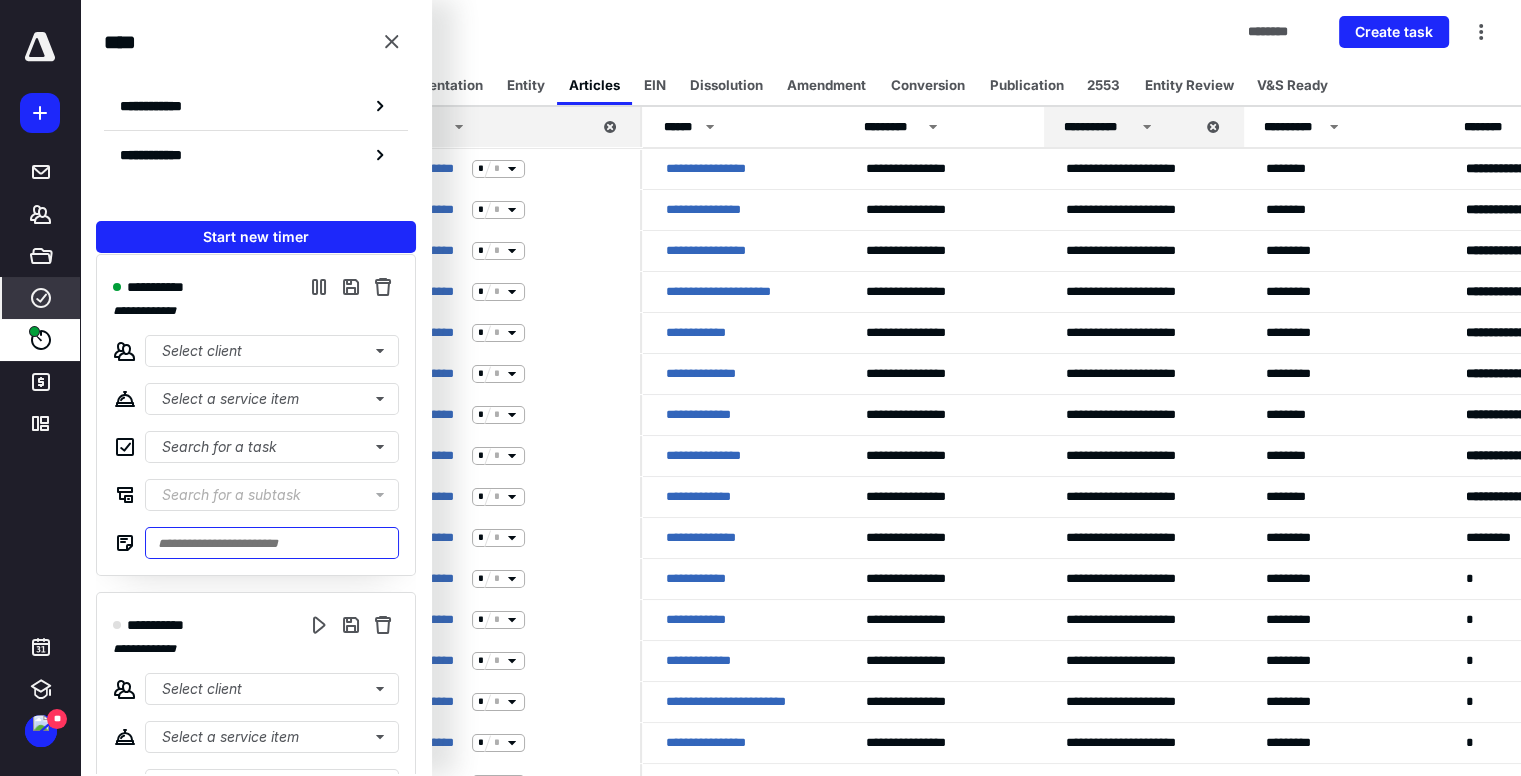 click at bounding box center (272, 543) 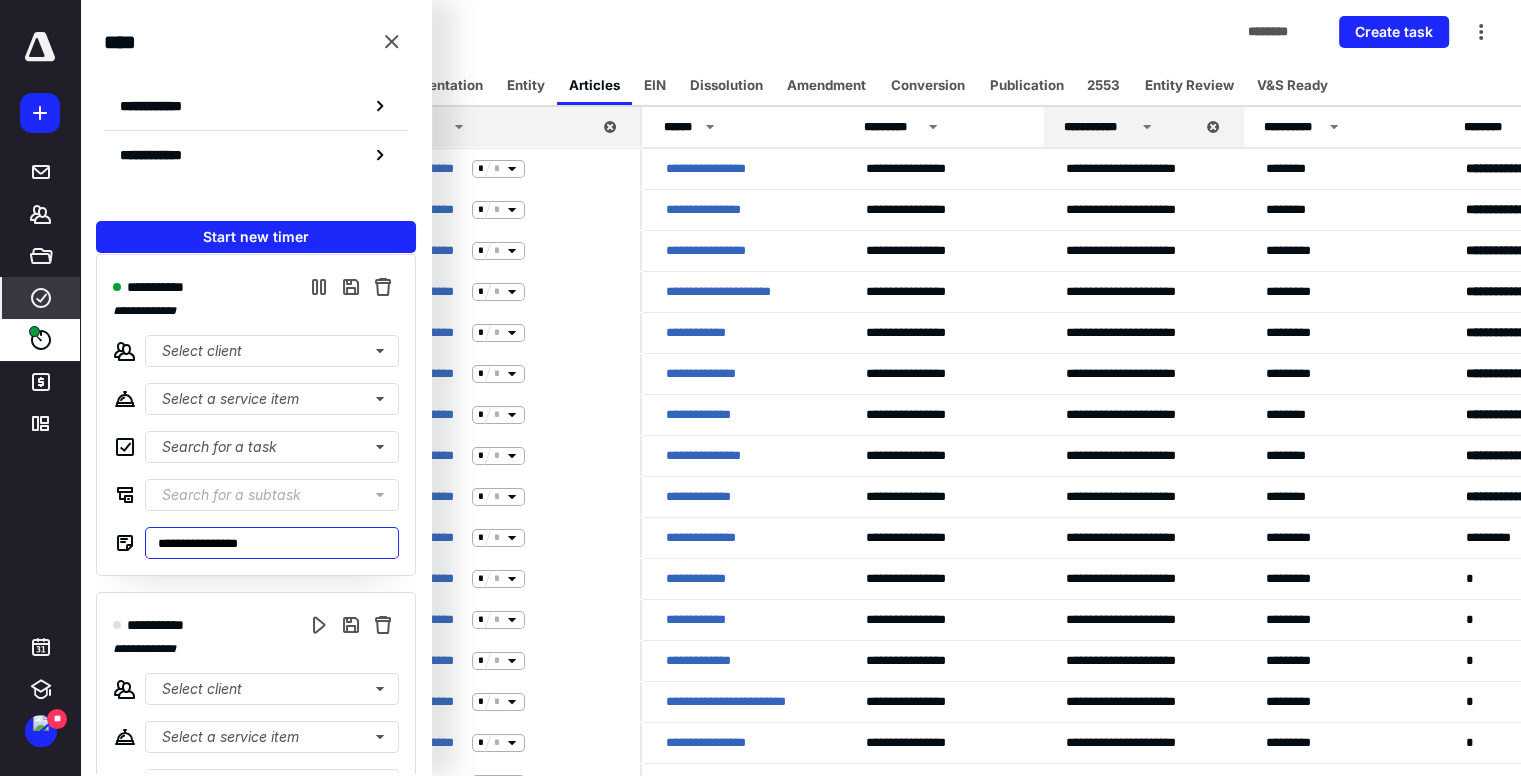 type on "**********" 